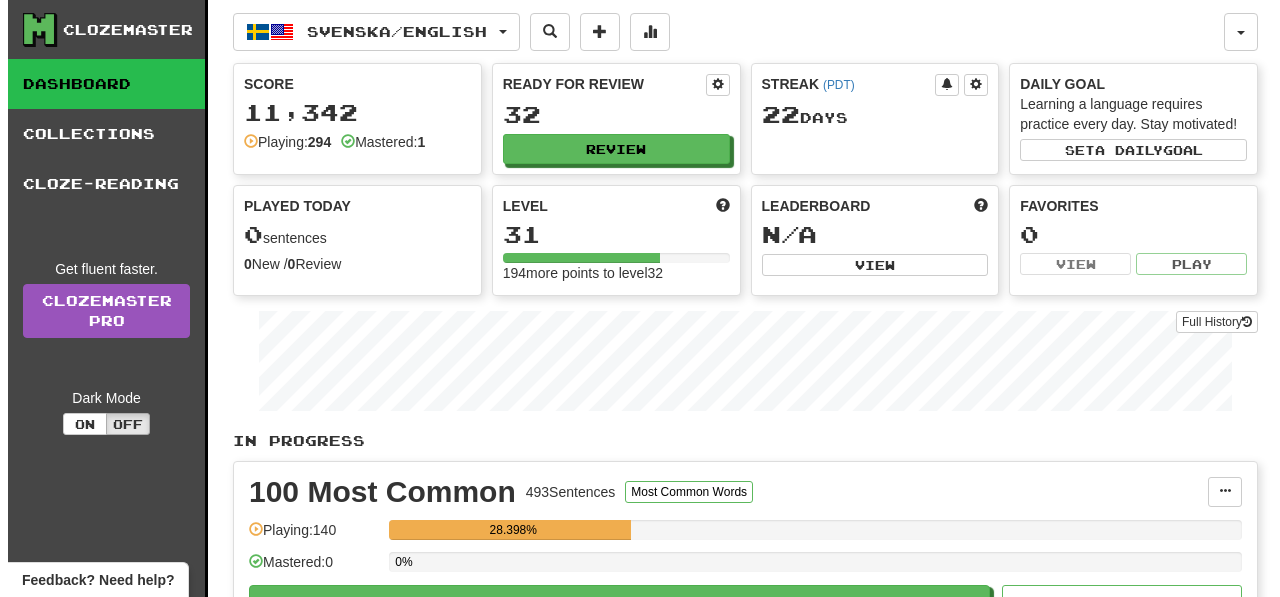 scroll, scrollTop: 0, scrollLeft: 0, axis: both 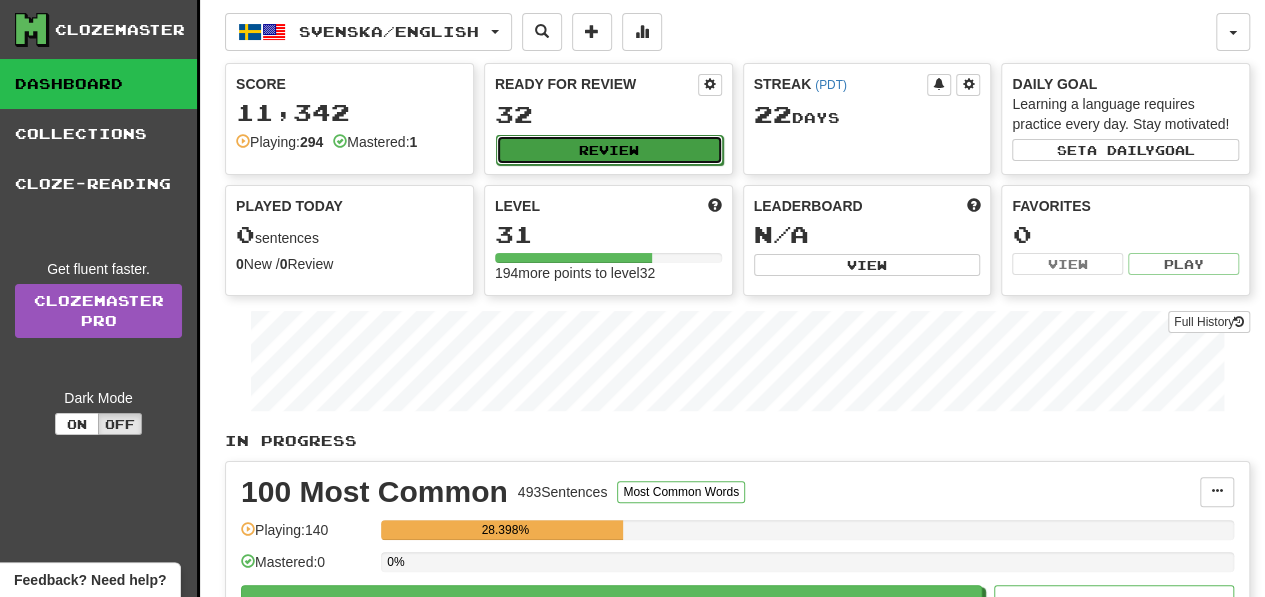 click on "Review" at bounding box center (609, 150) 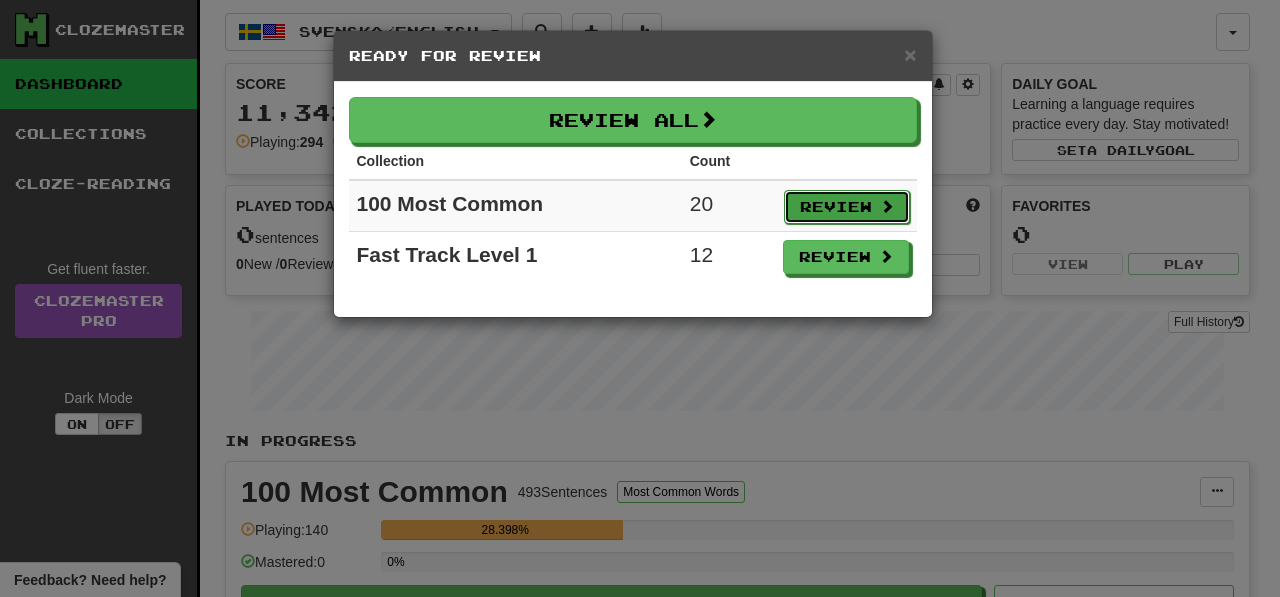 click on "Review" at bounding box center (847, 207) 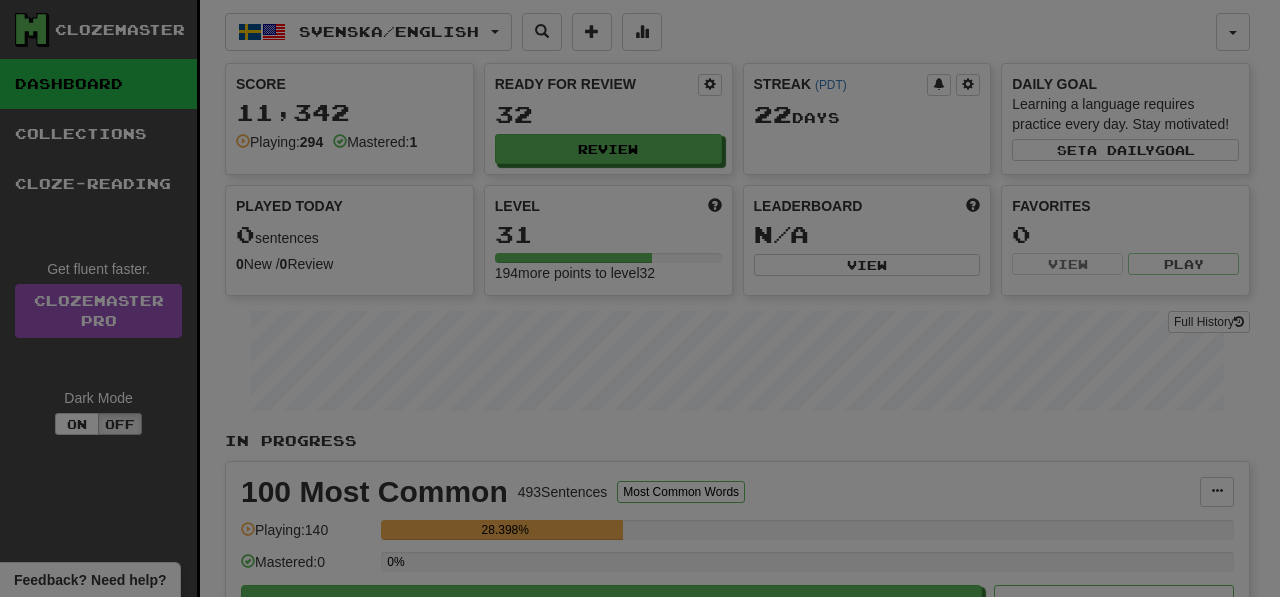 select on "**" 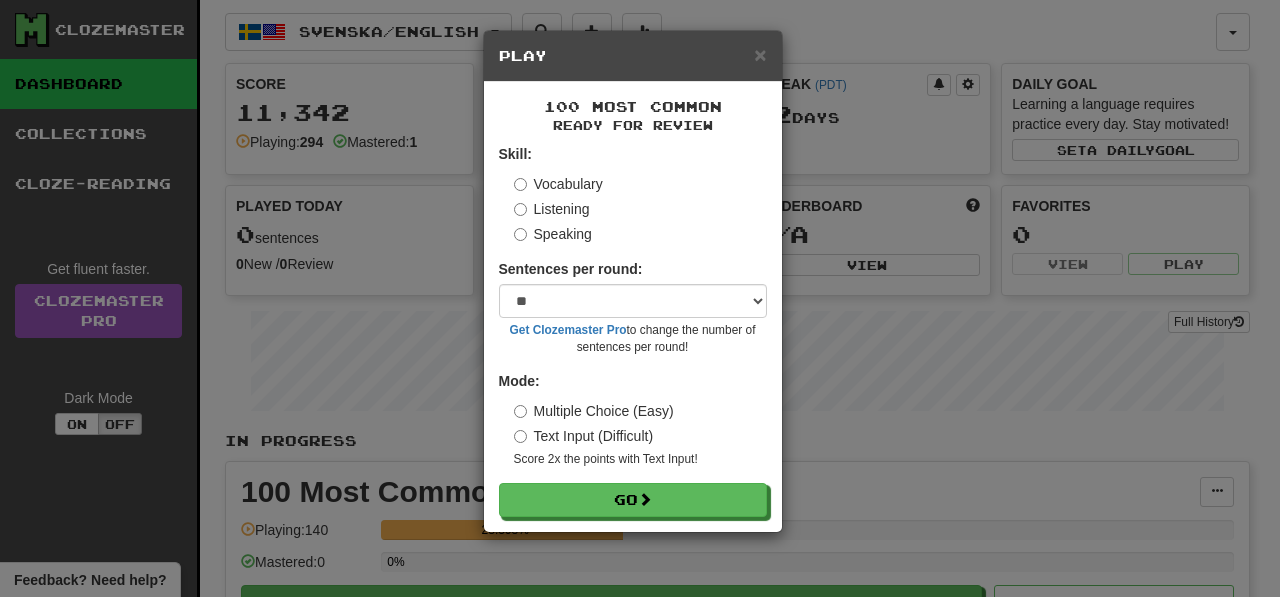 click on "Listening" at bounding box center (552, 209) 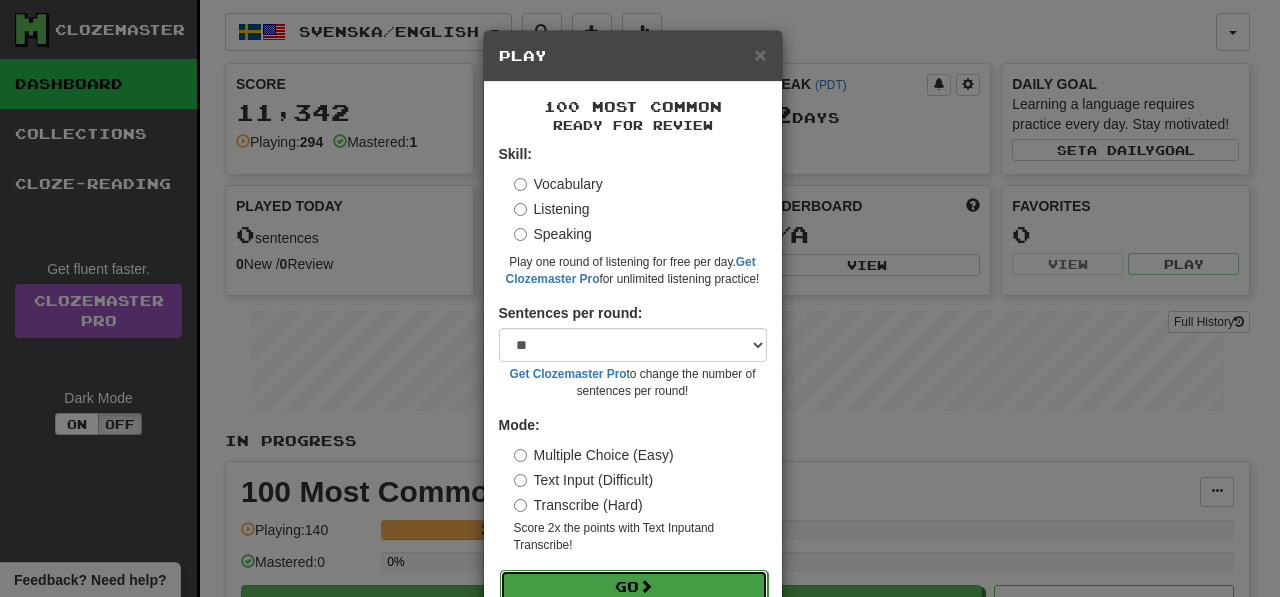 click on "Go" at bounding box center [634, 587] 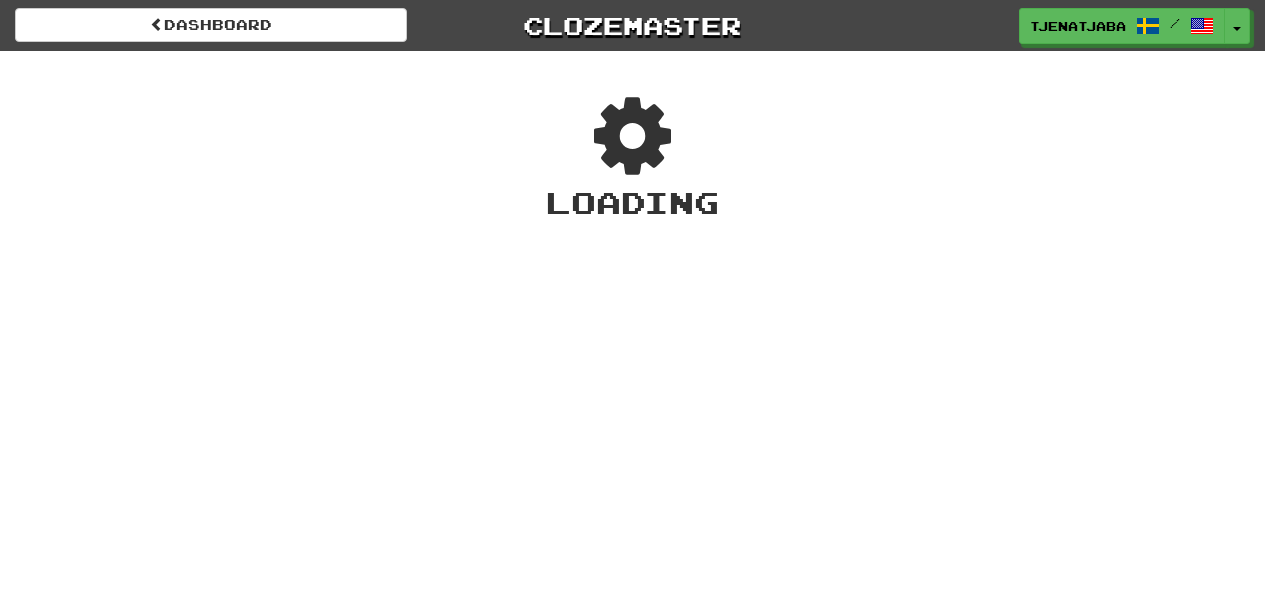 scroll, scrollTop: 0, scrollLeft: 0, axis: both 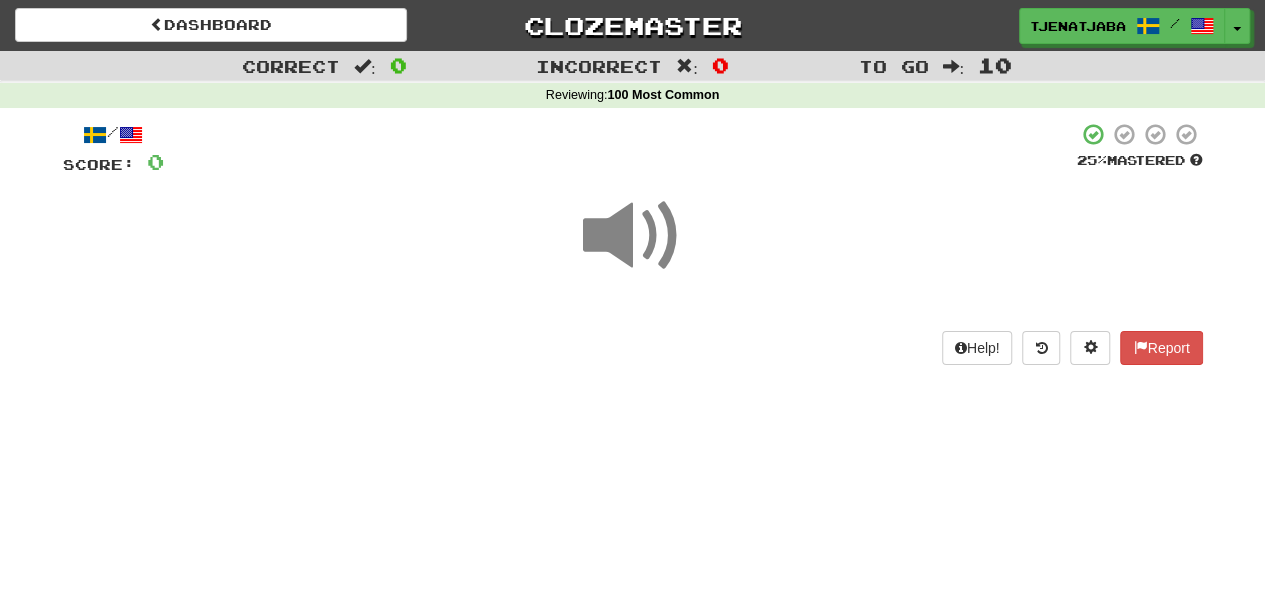 click at bounding box center [633, 236] 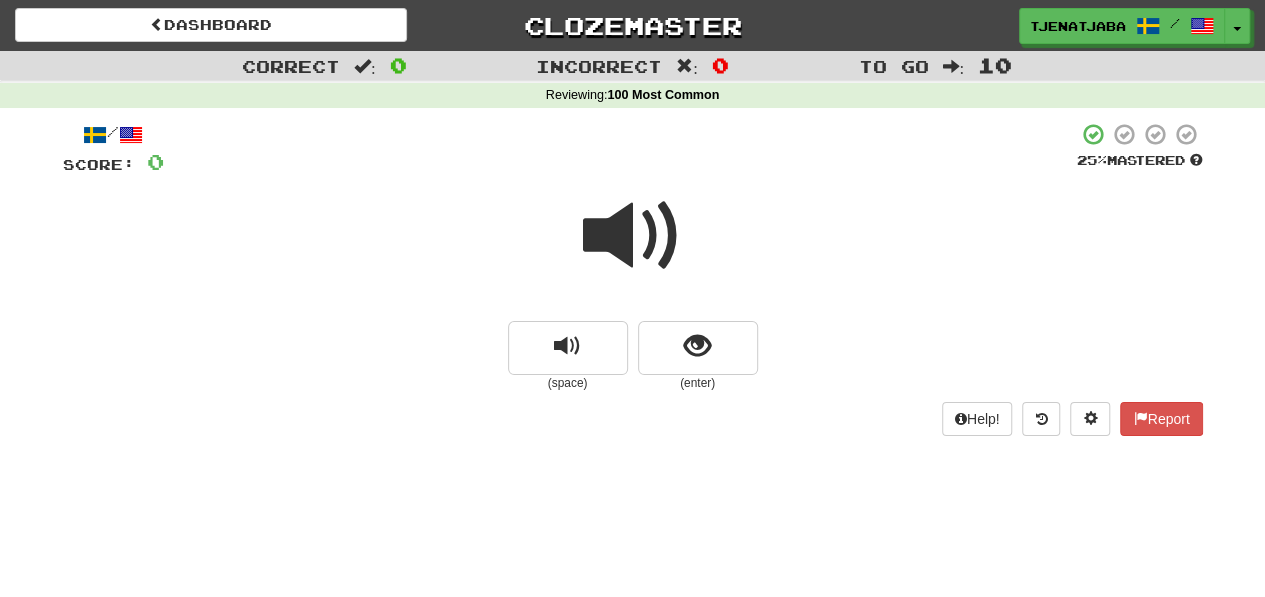 click at bounding box center [633, 236] 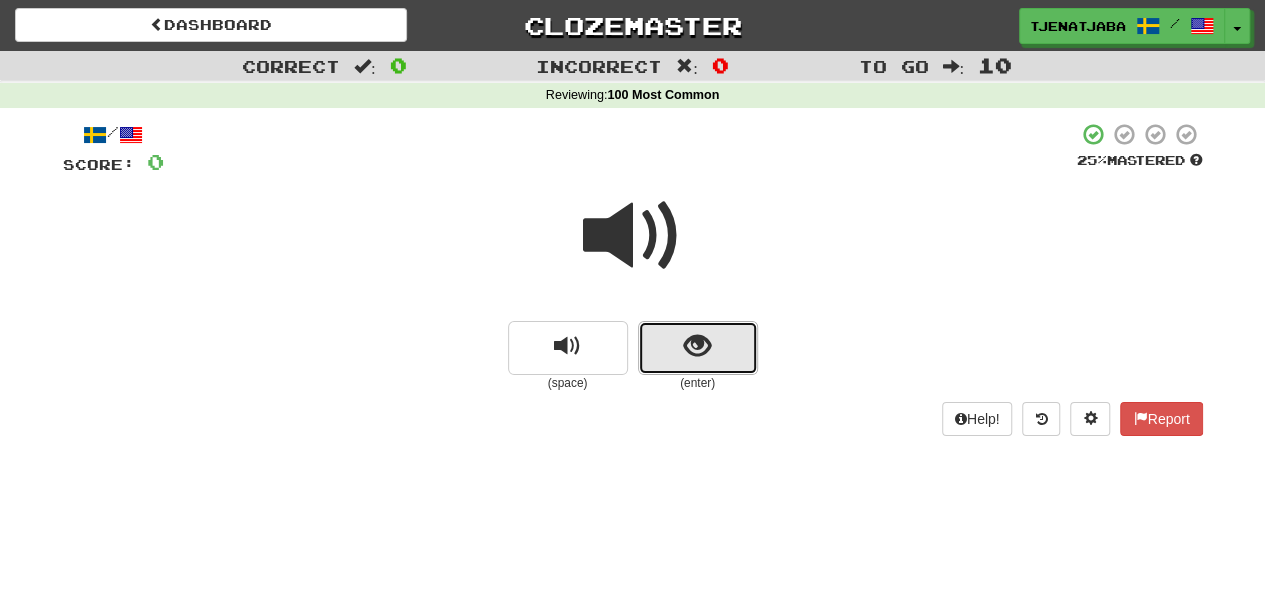 click at bounding box center (698, 348) 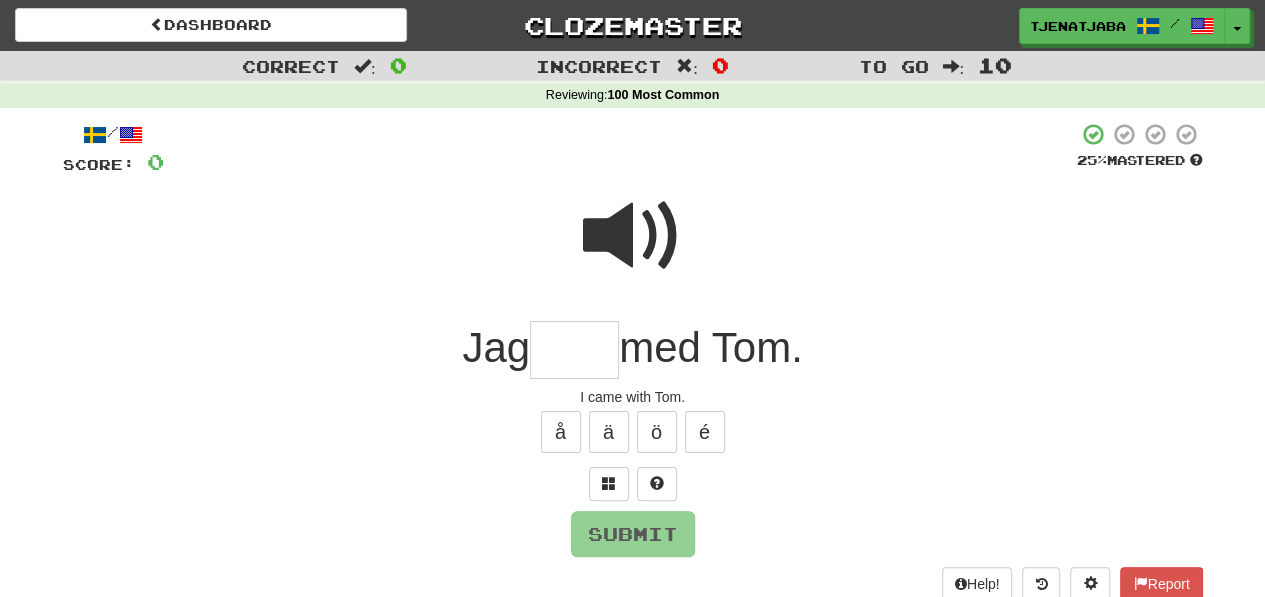 click at bounding box center [574, 350] 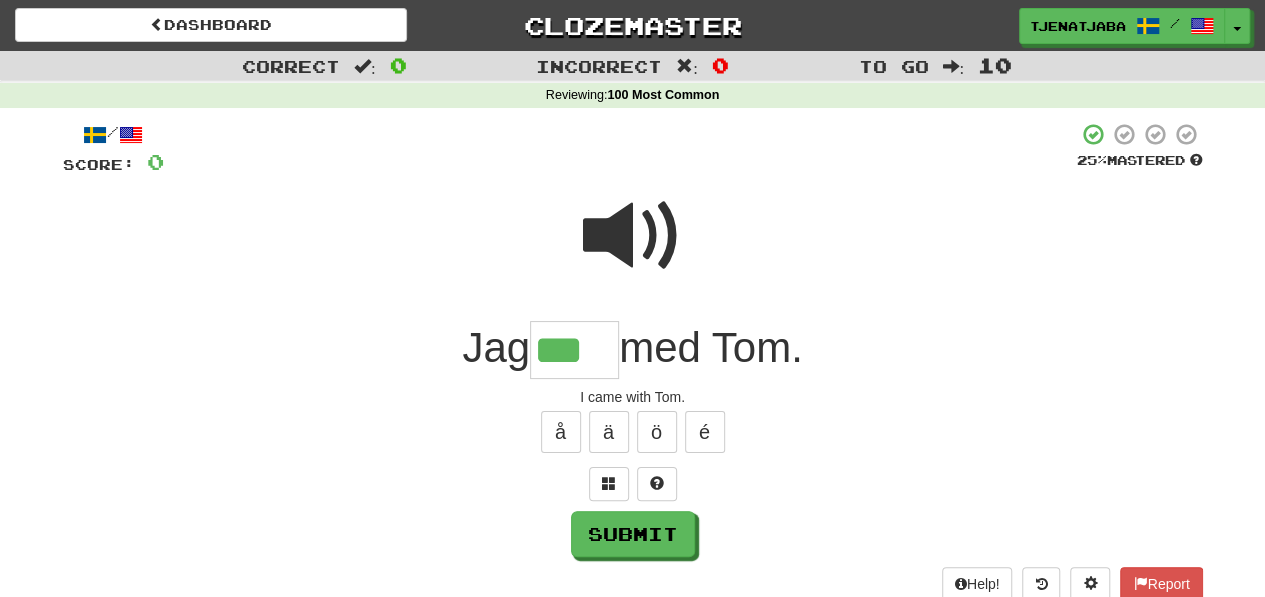 type on "***" 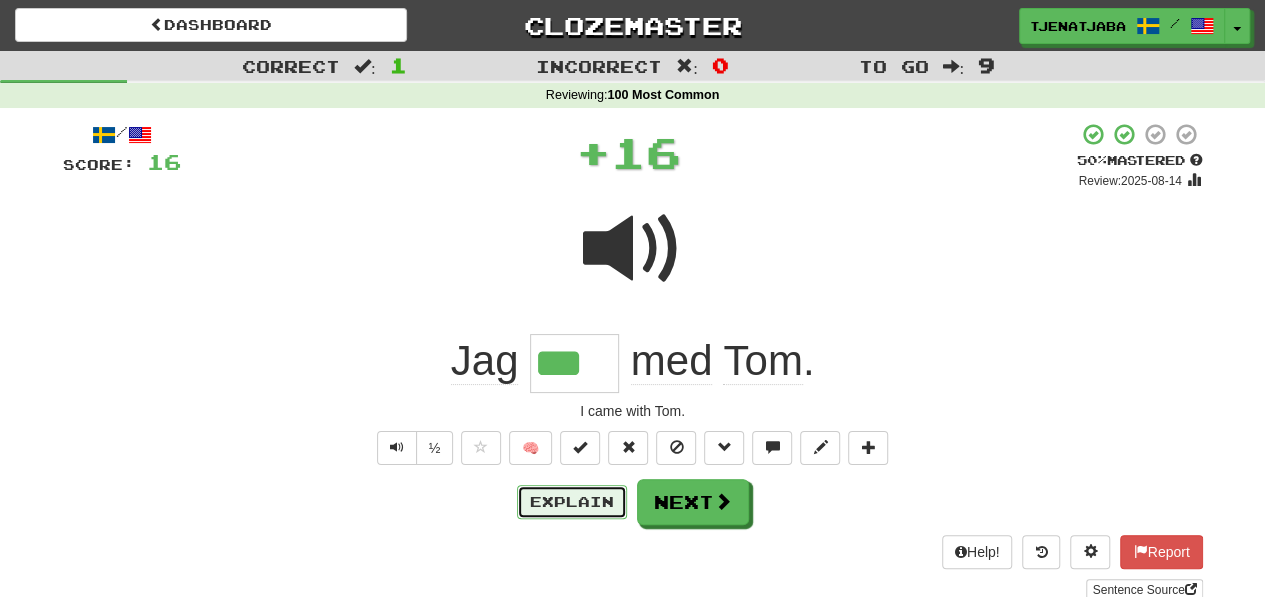 click on "Explain" at bounding box center [572, 502] 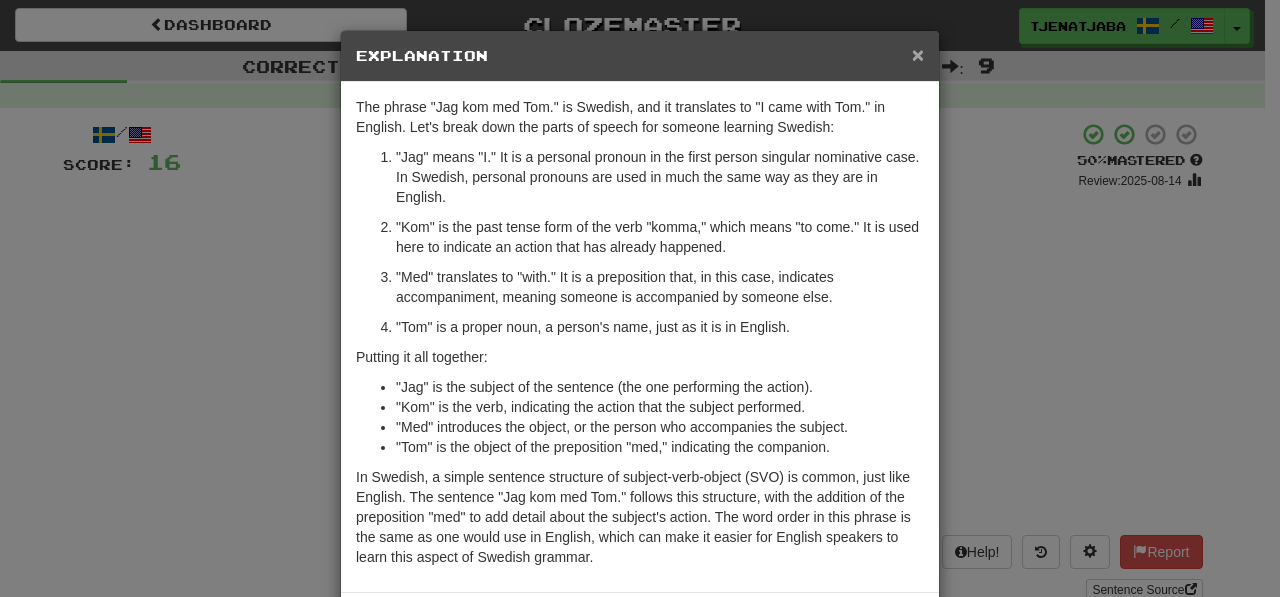 click on "×" at bounding box center (918, 54) 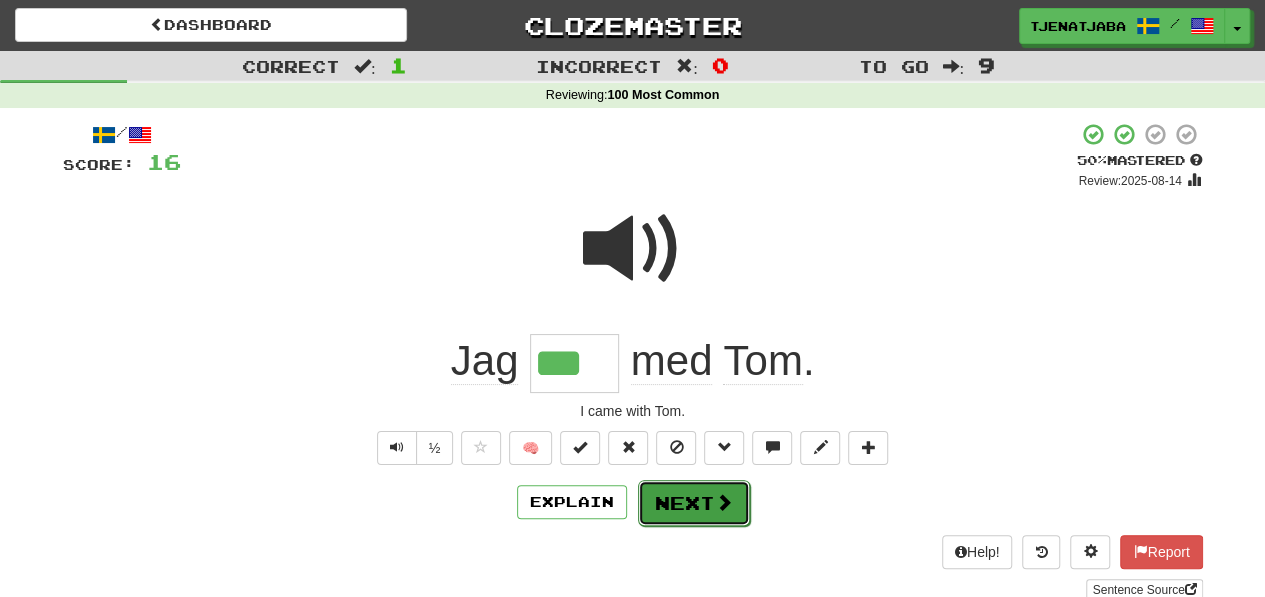 click on "Next" at bounding box center [694, 503] 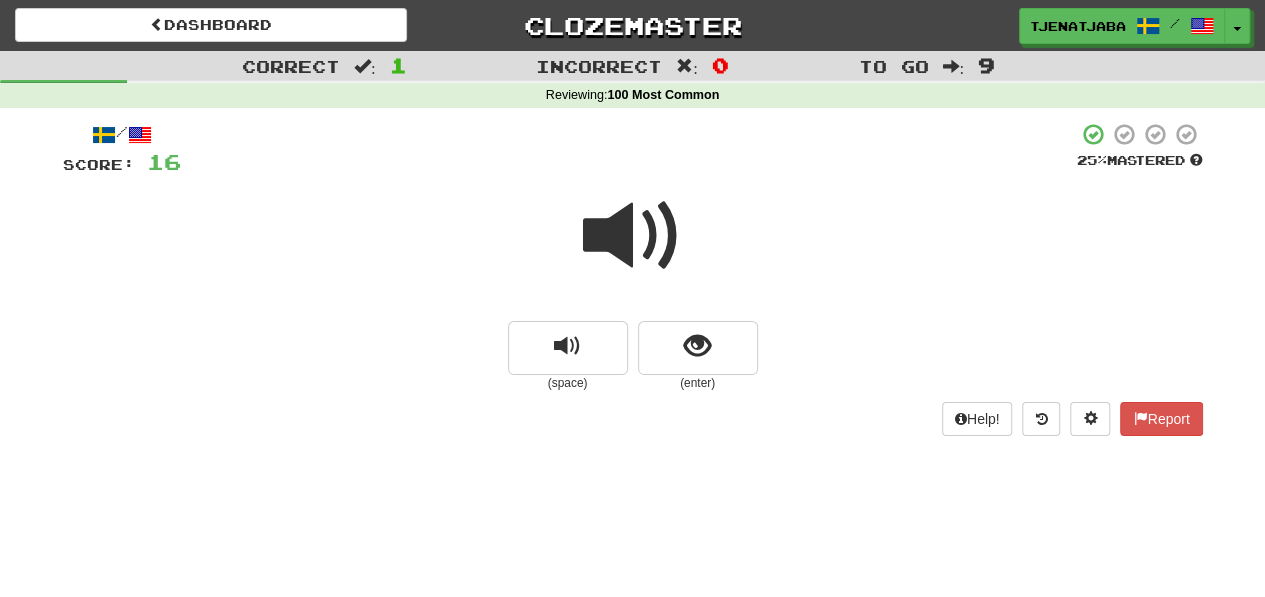 click at bounding box center (633, 236) 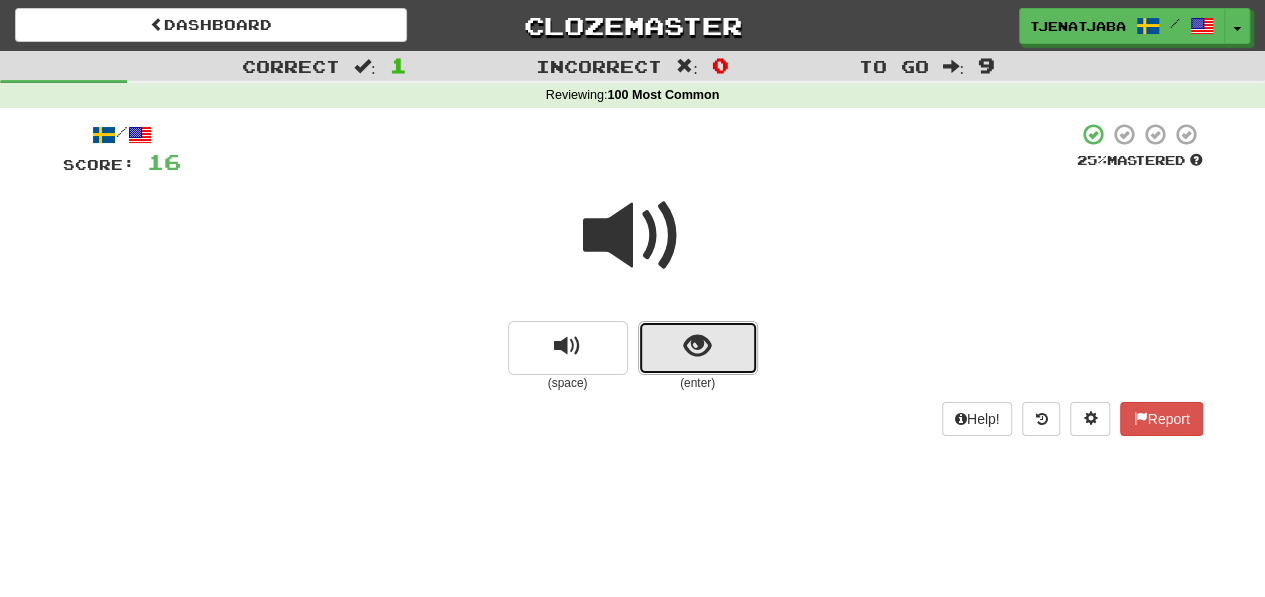 click at bounding box center [698, 348] 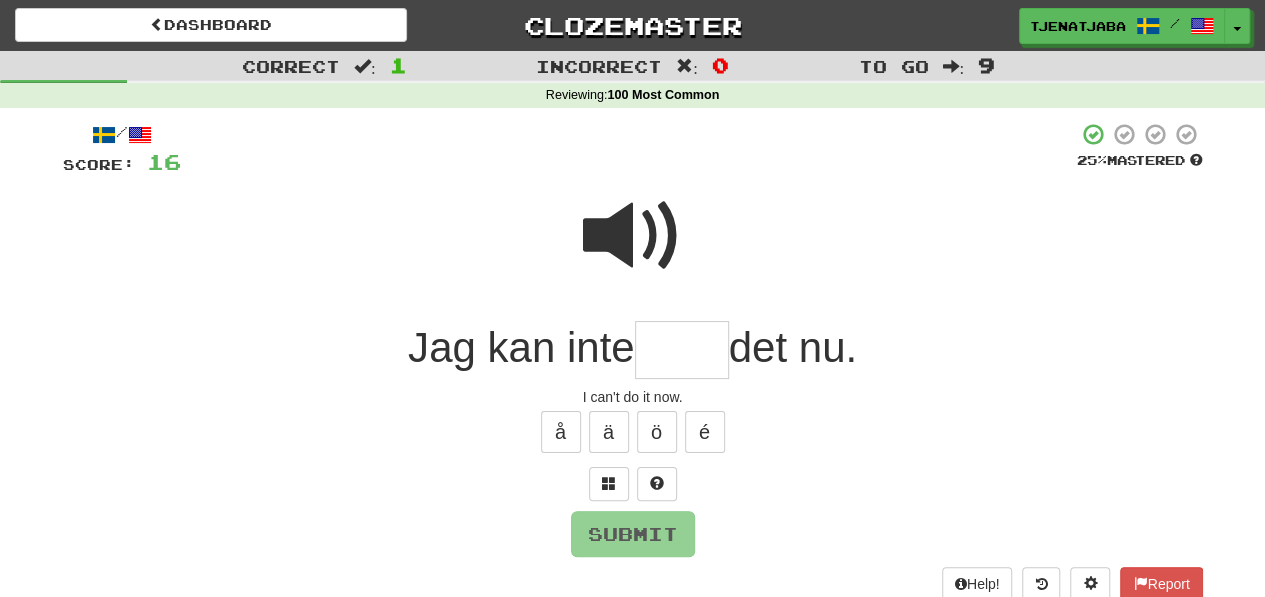 click at bounding box center (682, 350) 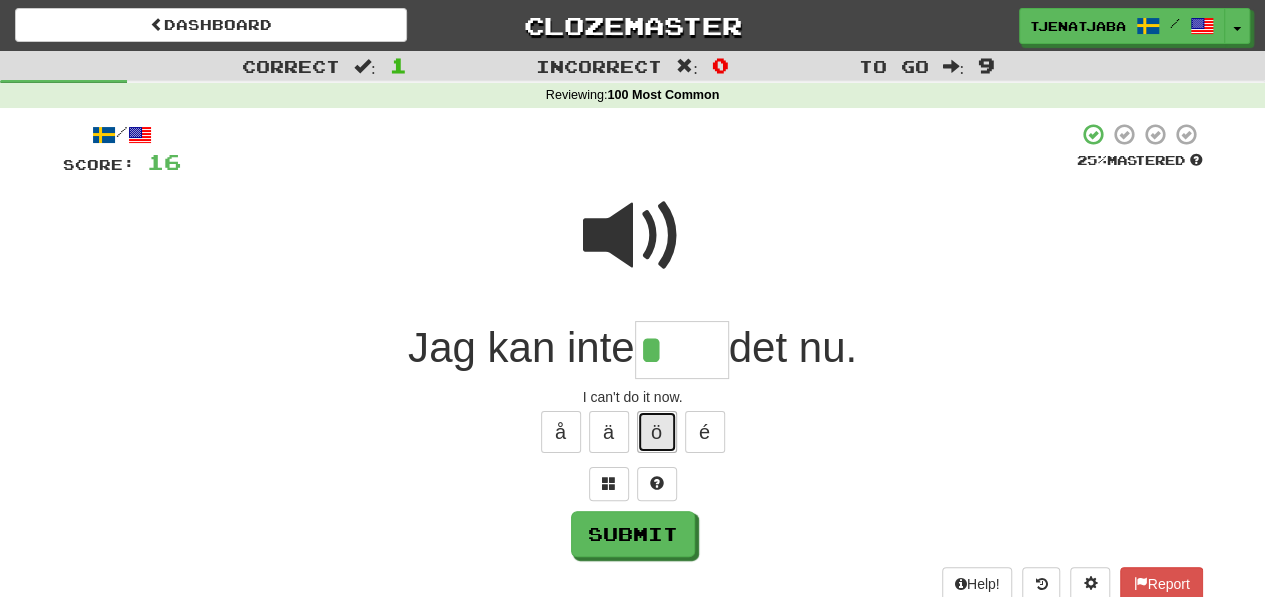 click on "ö" at bounding box center [657, 432] 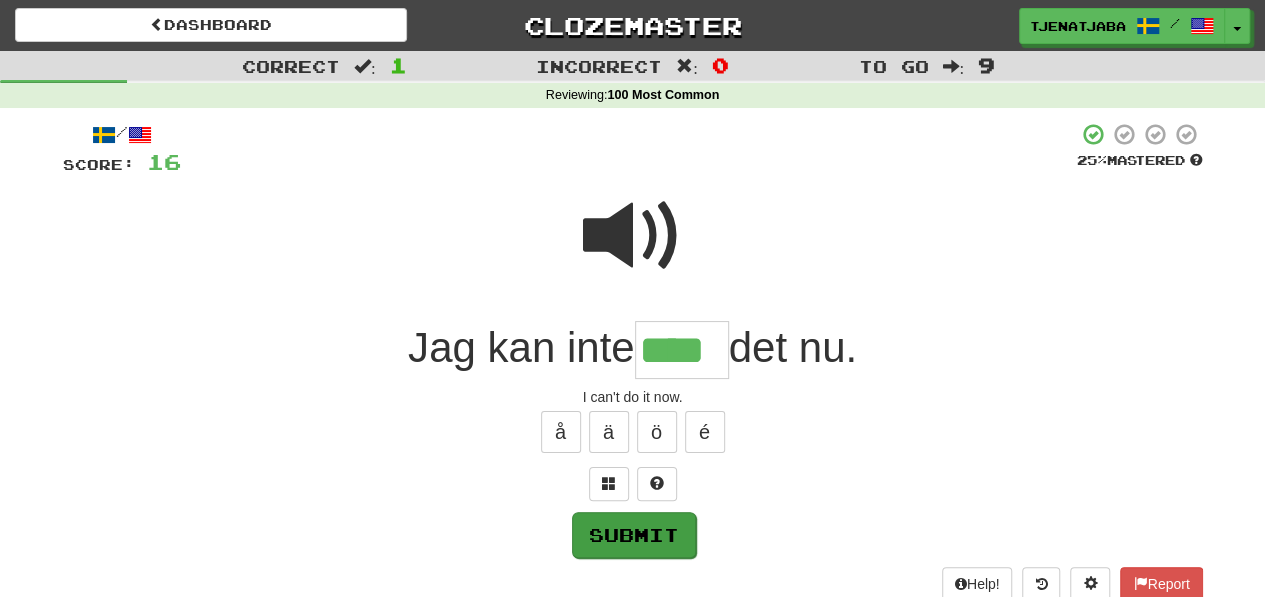 type on "****" 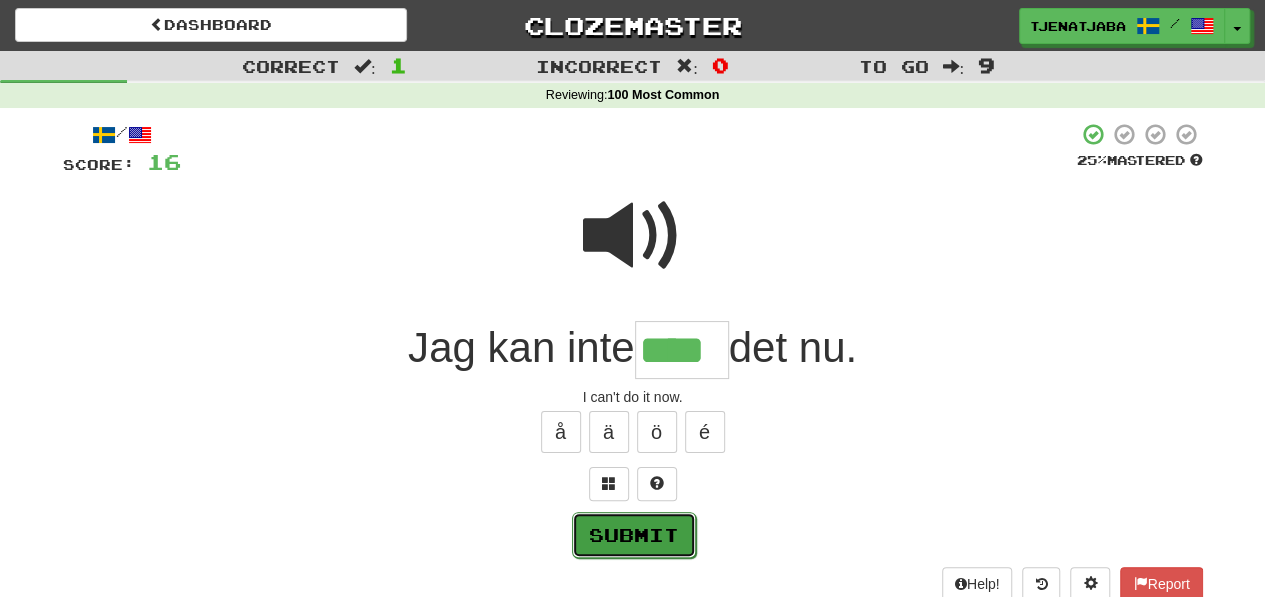 click on "Submit" at bounding box center [634, 535] 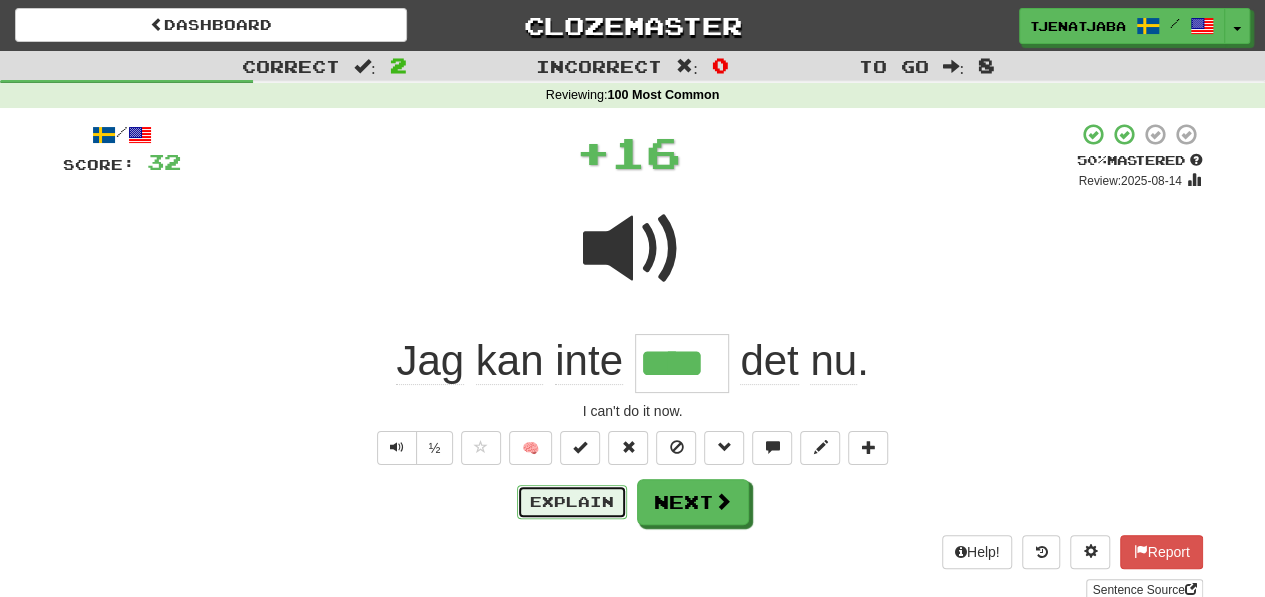 click on "Explain" at bounding box center [572, 502] 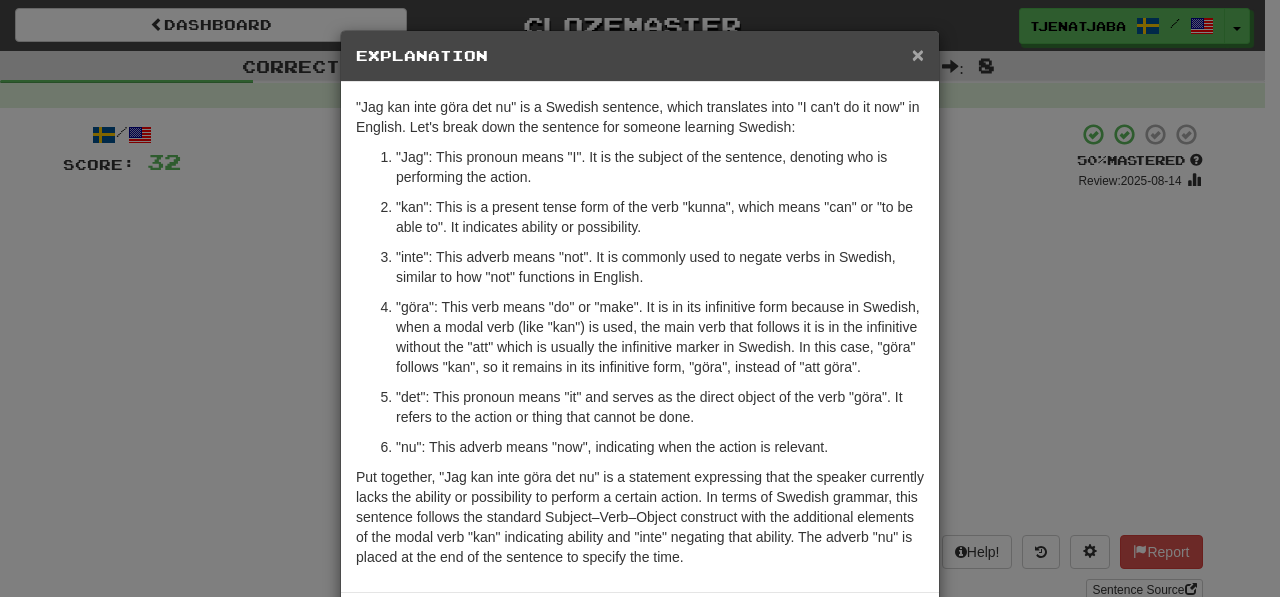 click on "×" at bounding box center (918, 54) 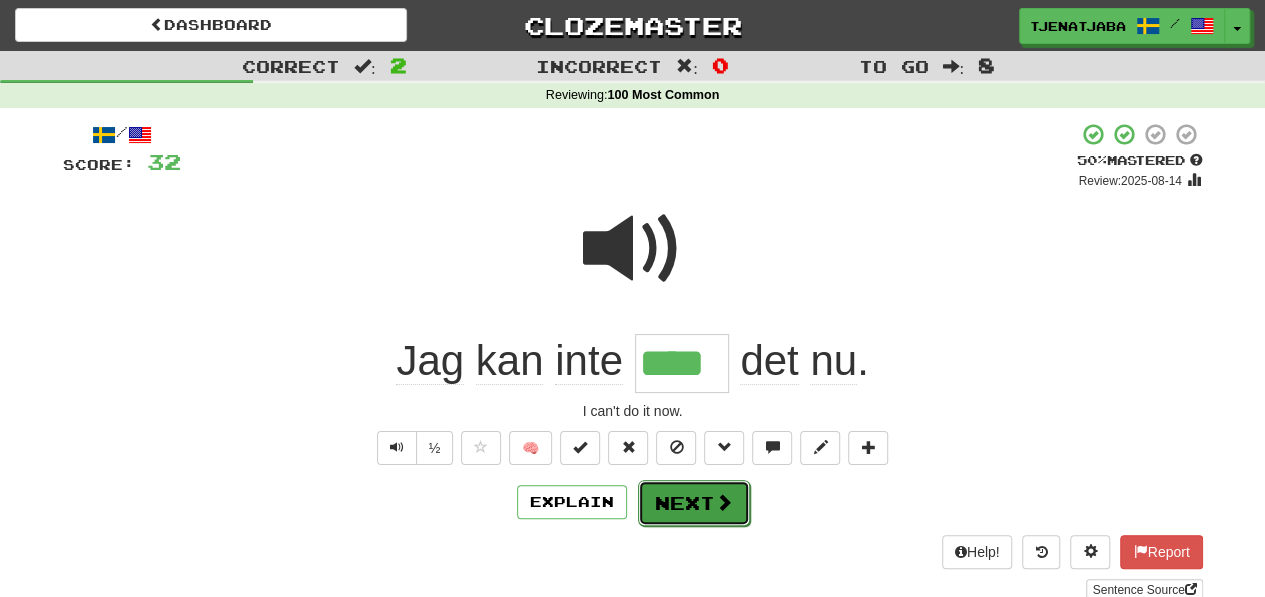 click on "Next" at bounding box center (694, 503) 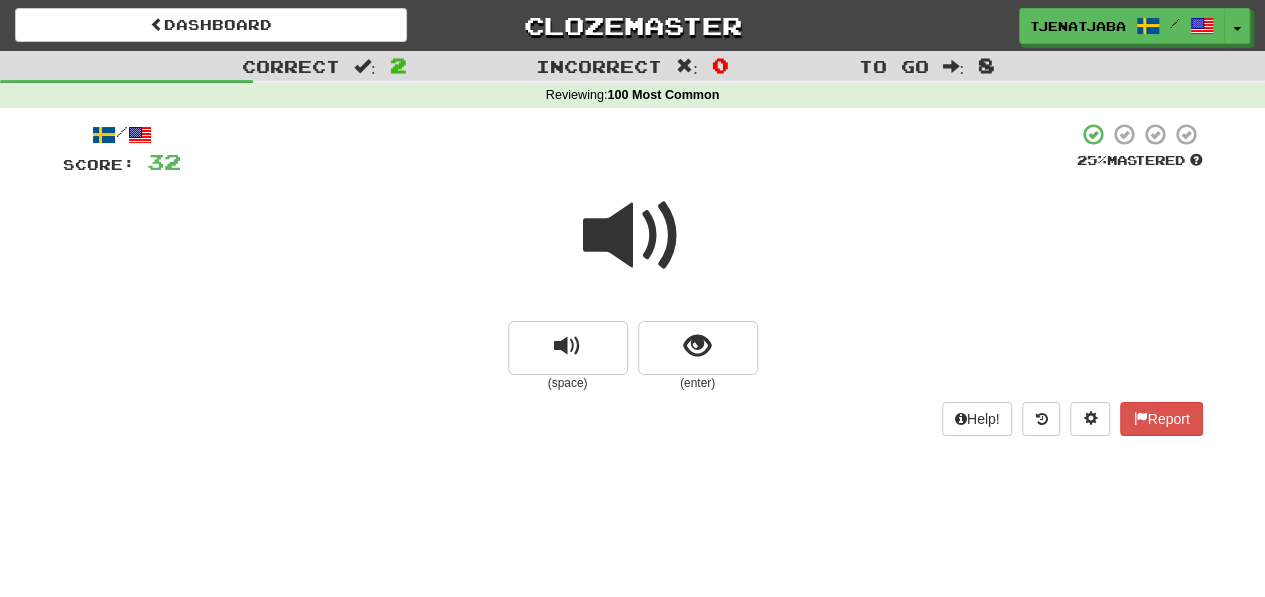 click at bounding box center (633, 236) 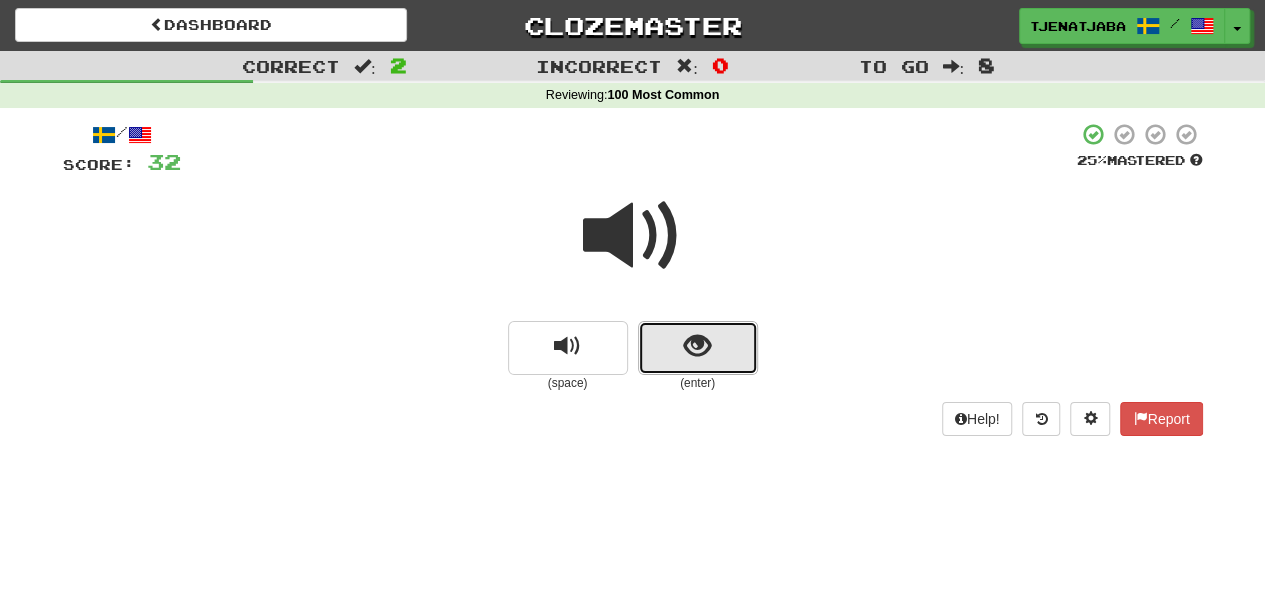 click at bounding box center [697, 346] 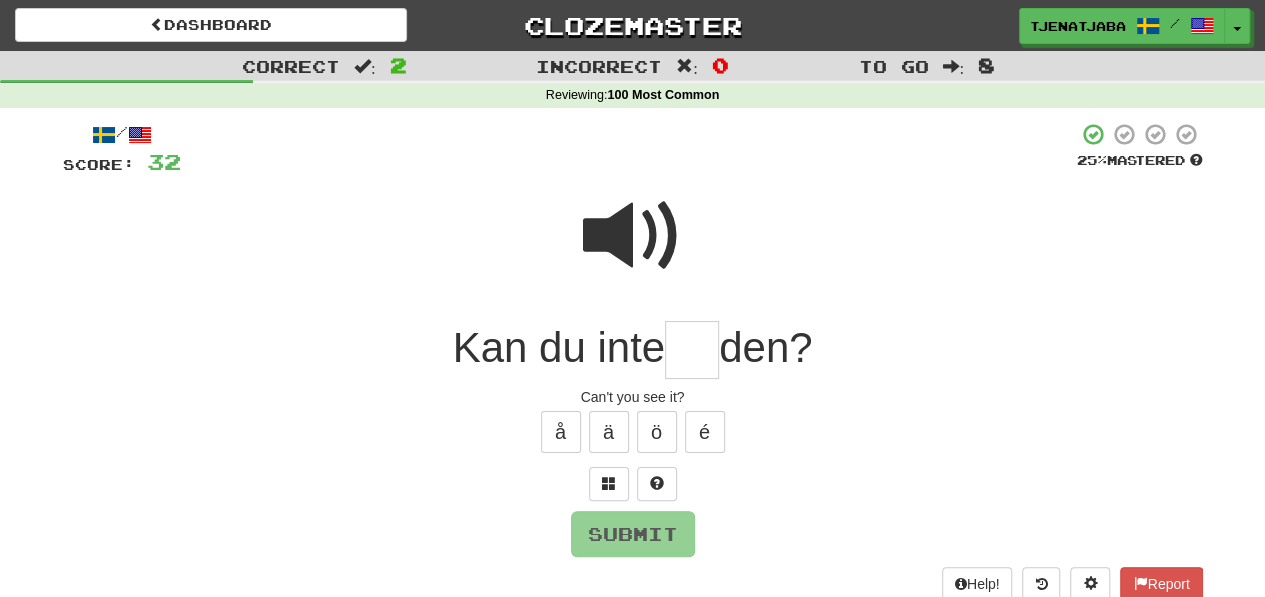 click at bounding box center (692, 350) 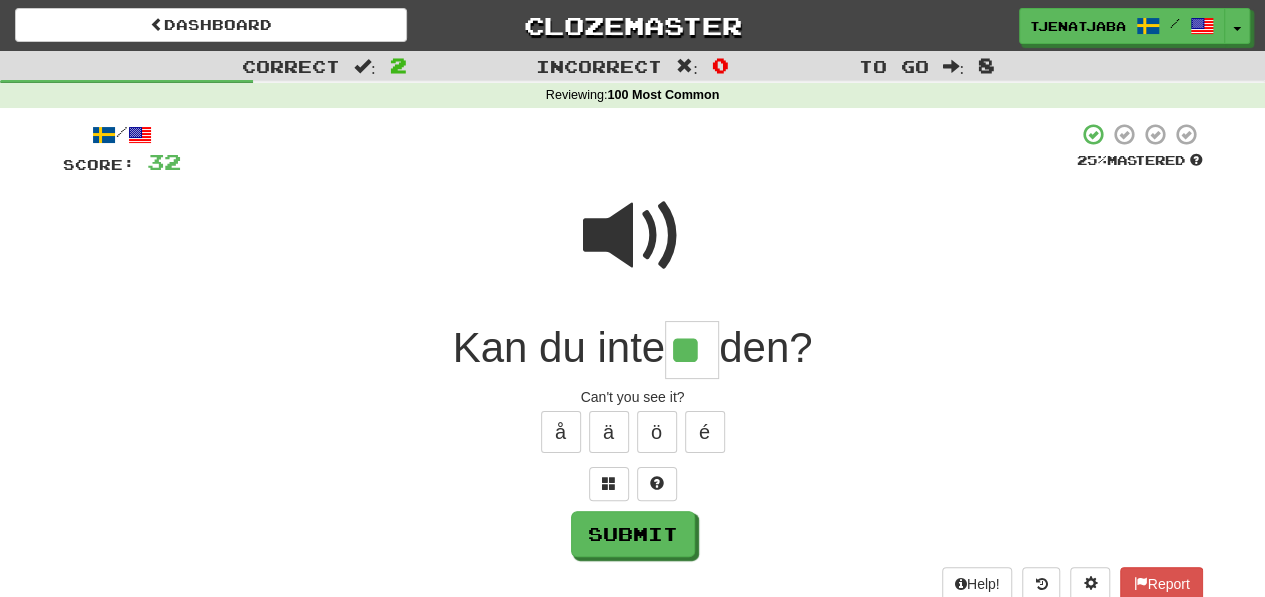 type on "**" 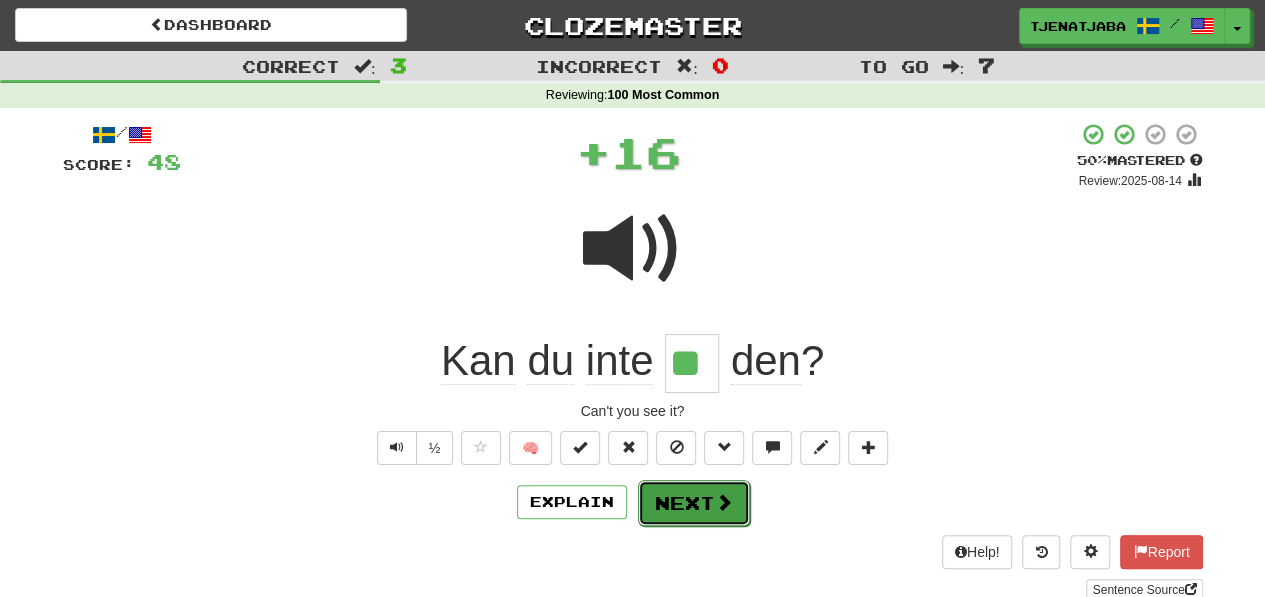 click at bounding box center (724, 502) 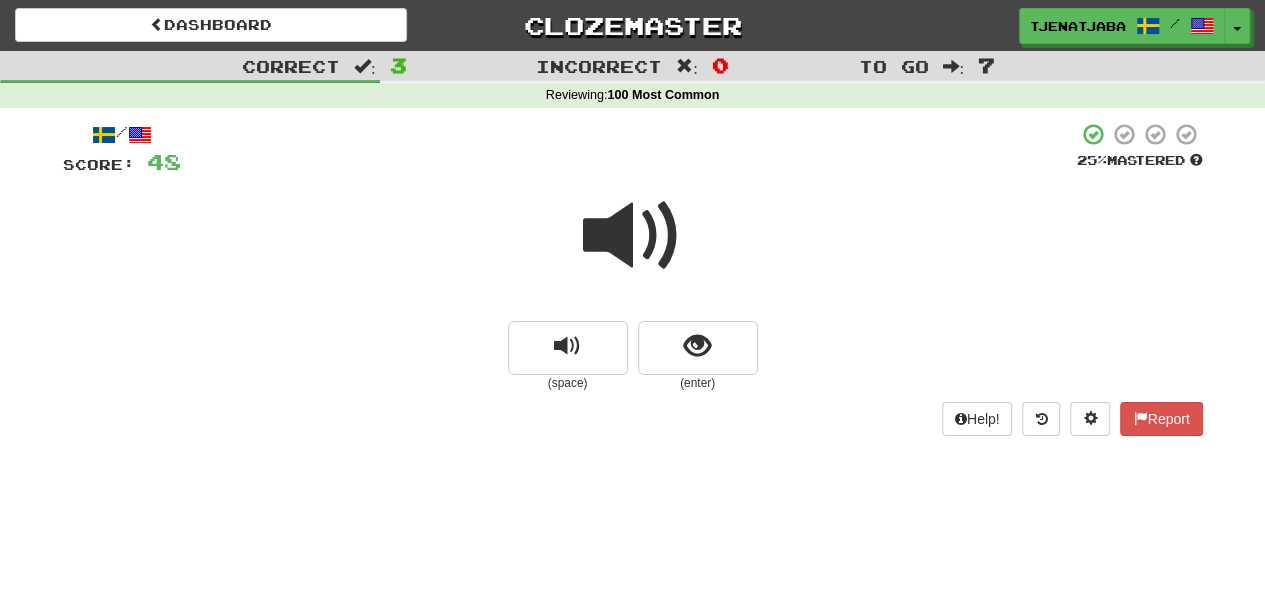 click at bounding box center [633, 236] 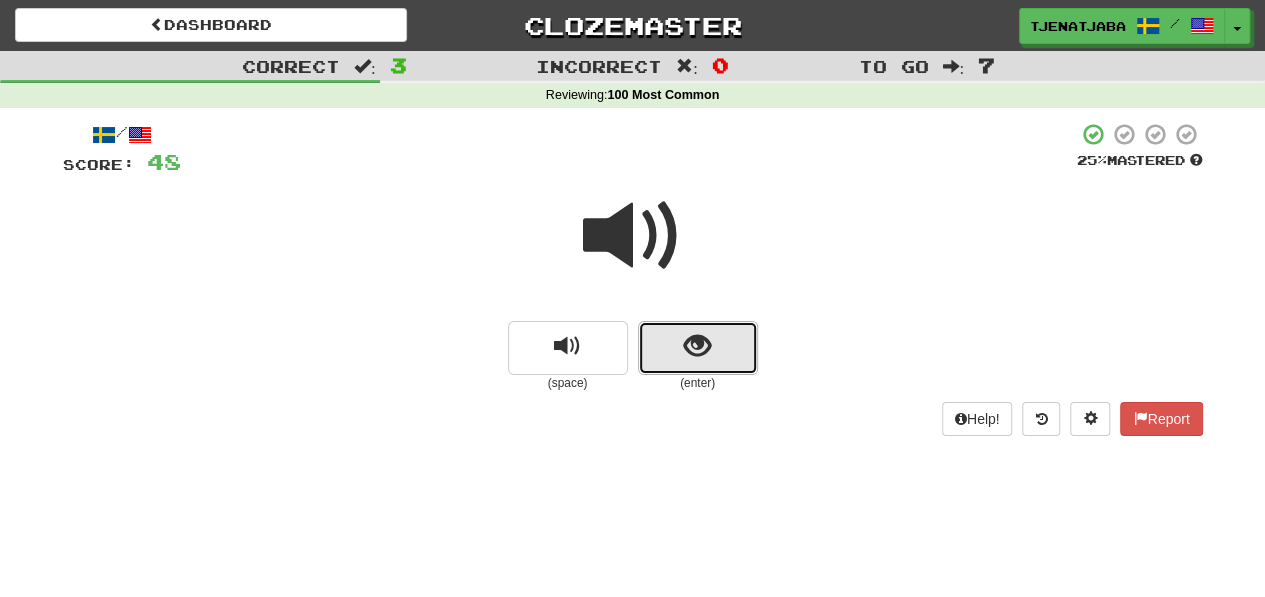 click at bounding box center (698, 348) 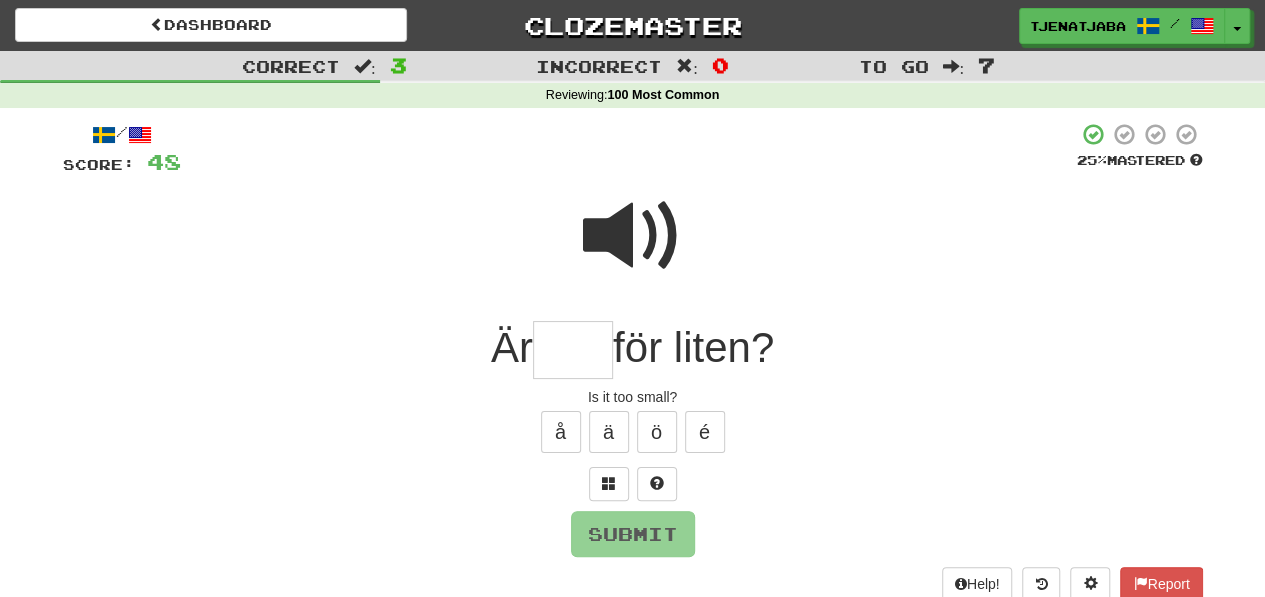 click at bounding box center [633, 236] 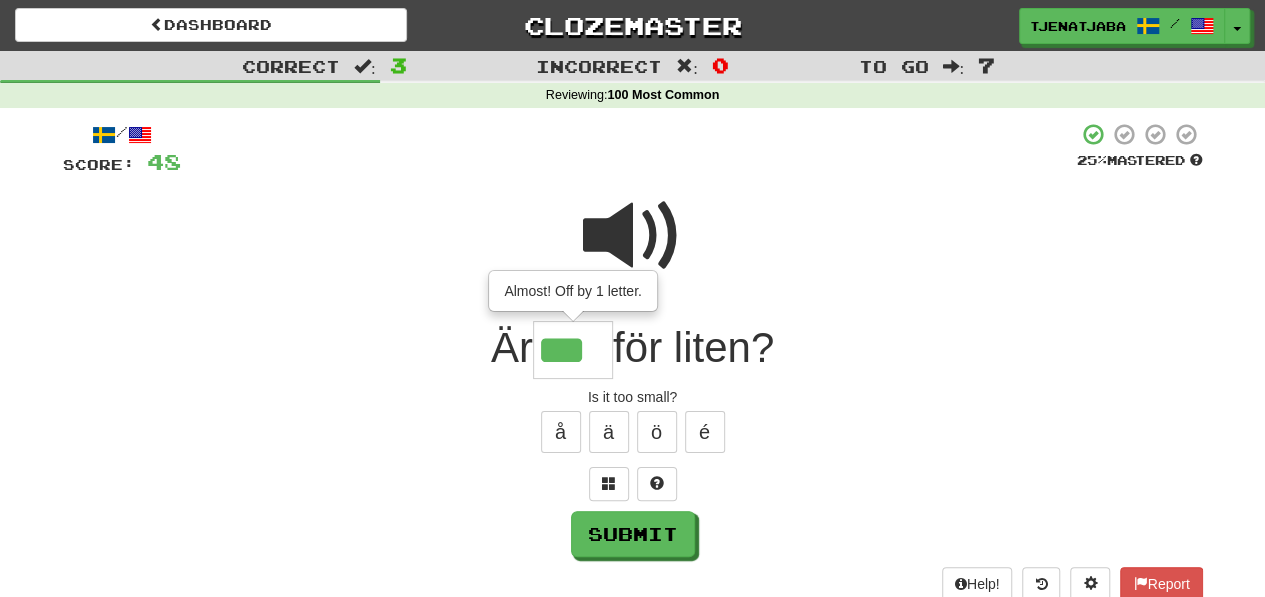 type on "***" 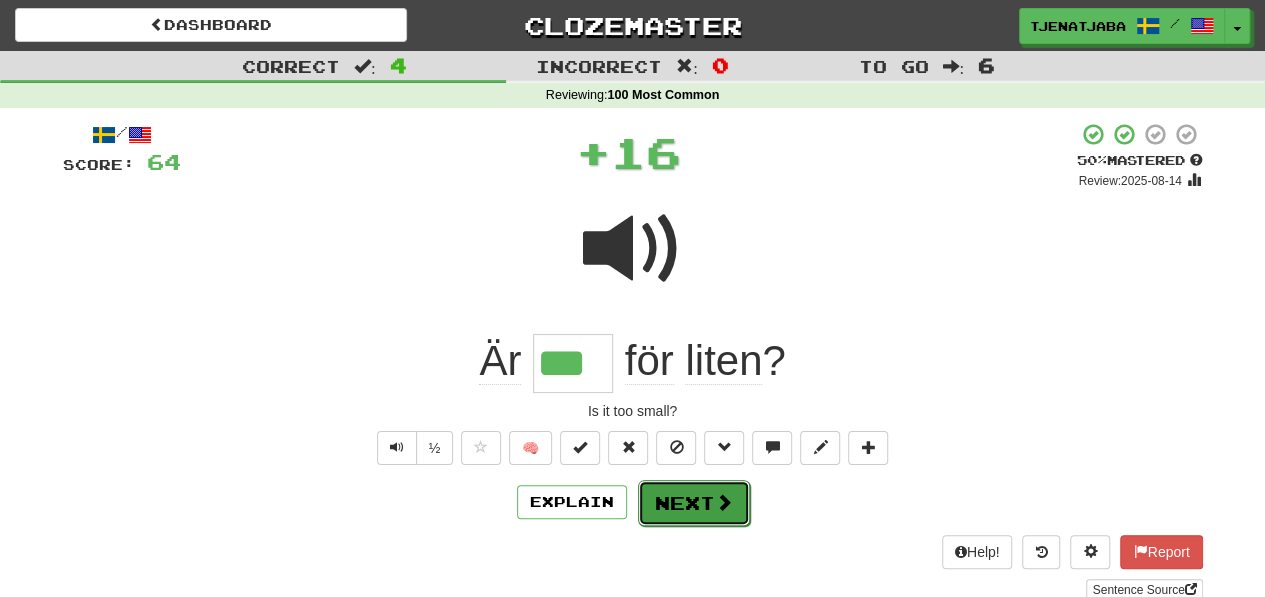 click on "Next" at bounding box center (694, 503) 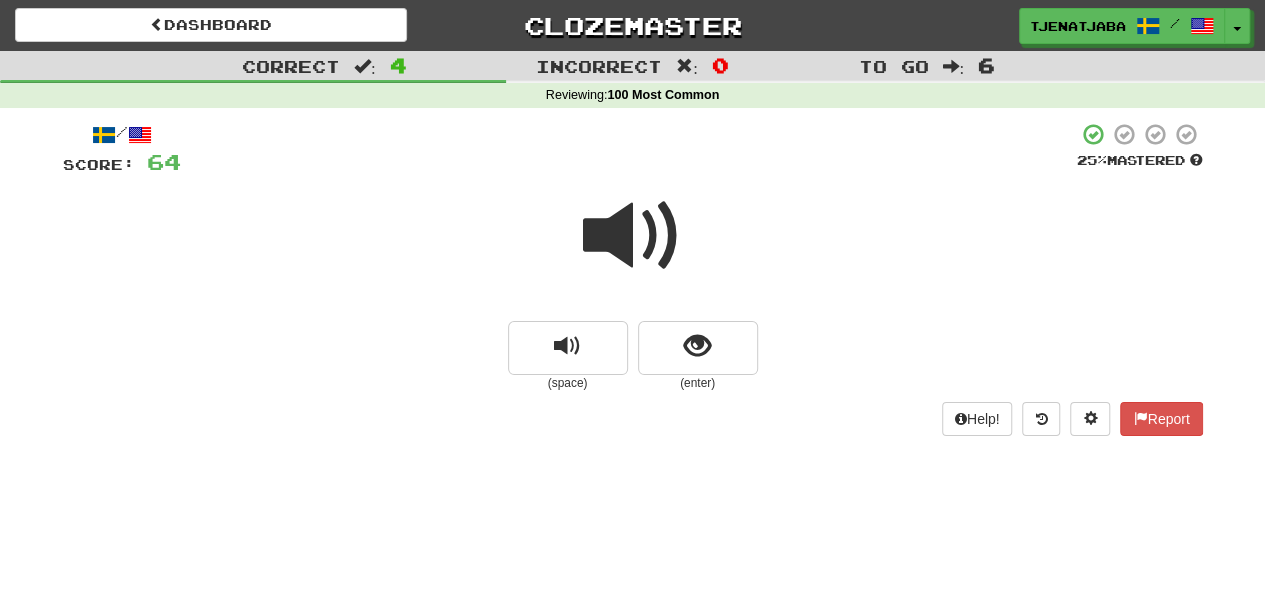 click at bounding box center (633, 236) 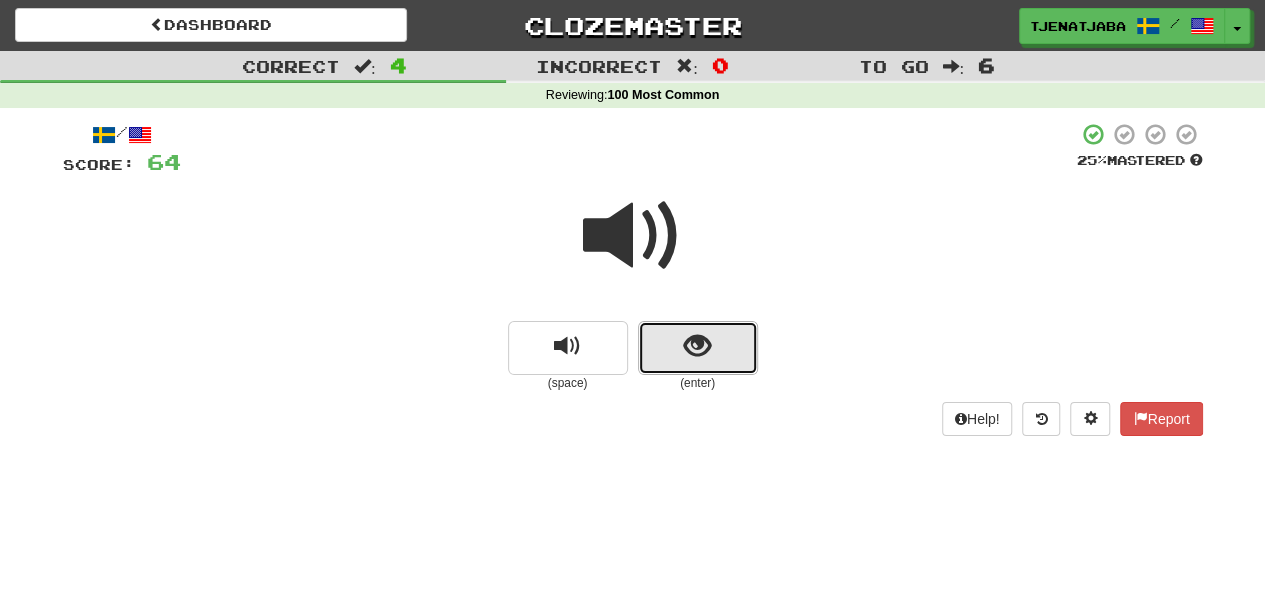 click at bounding box center [698, 348] 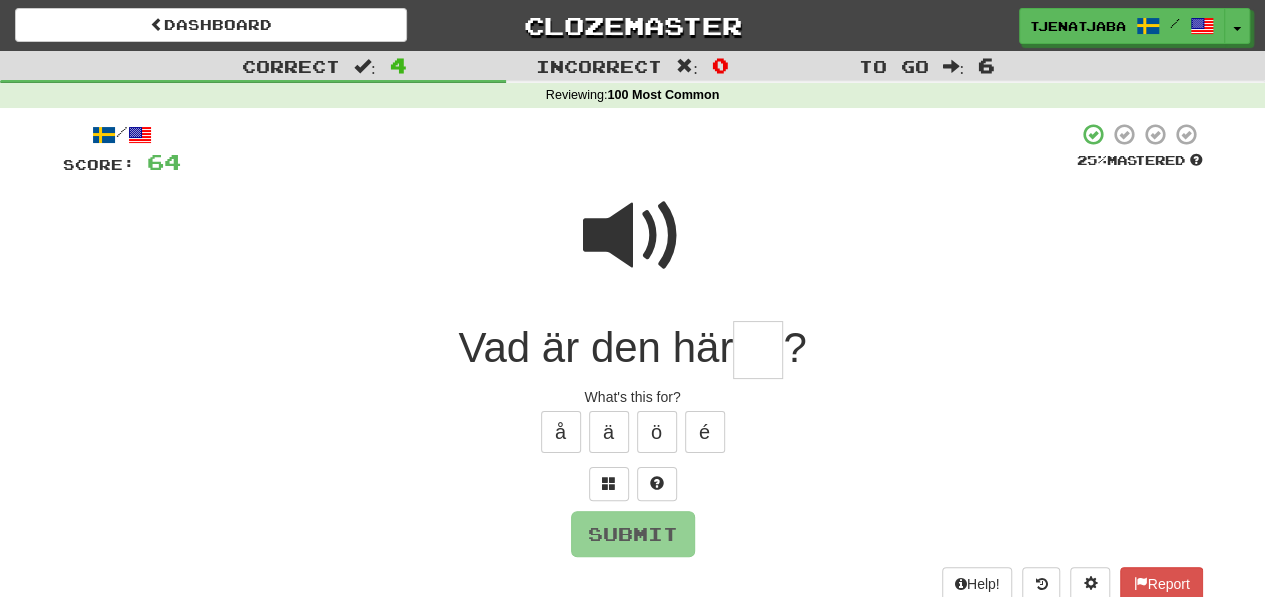 click at bounding box center [758, 350] 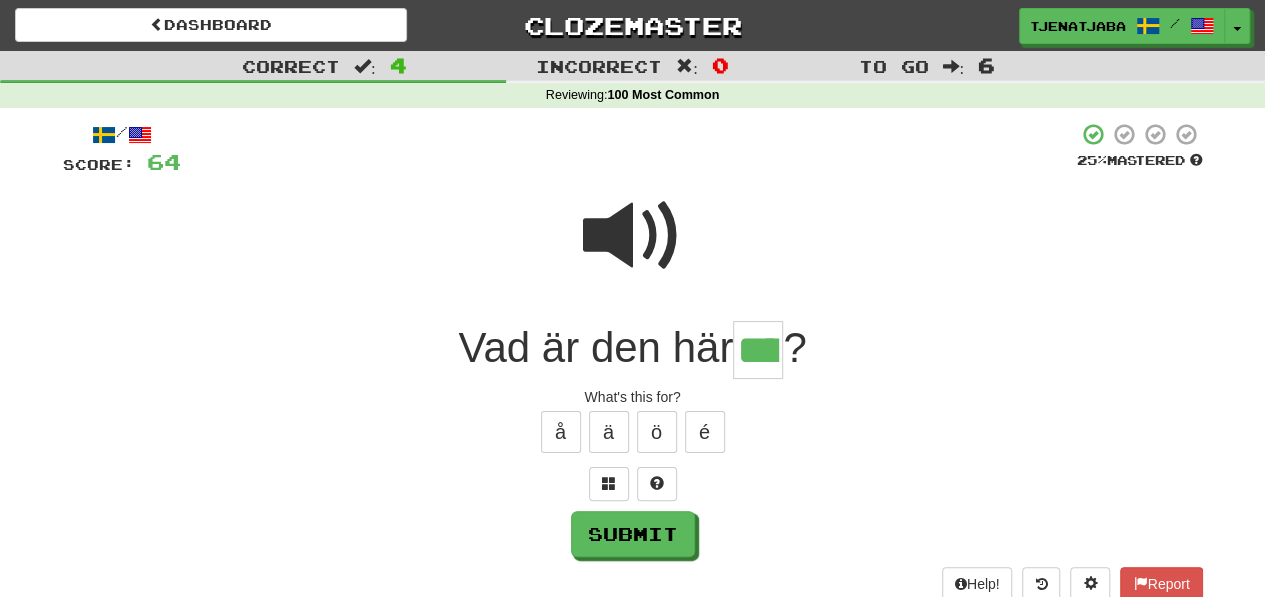 type on "****" 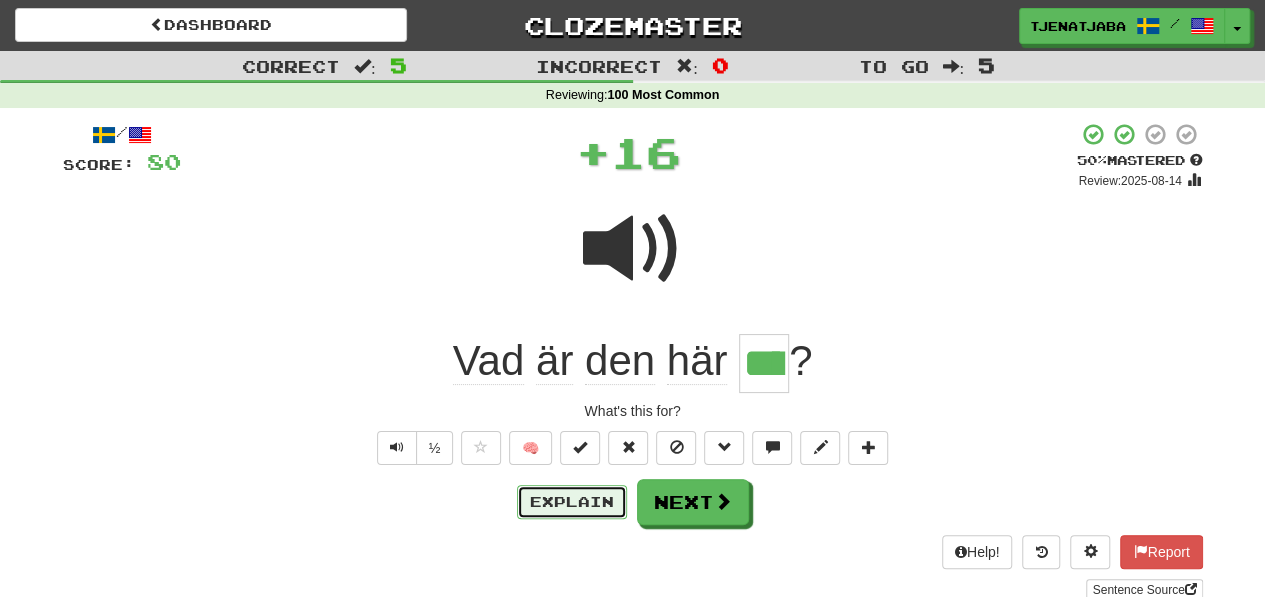 click on "Explain" at bounding box center [572, 502] 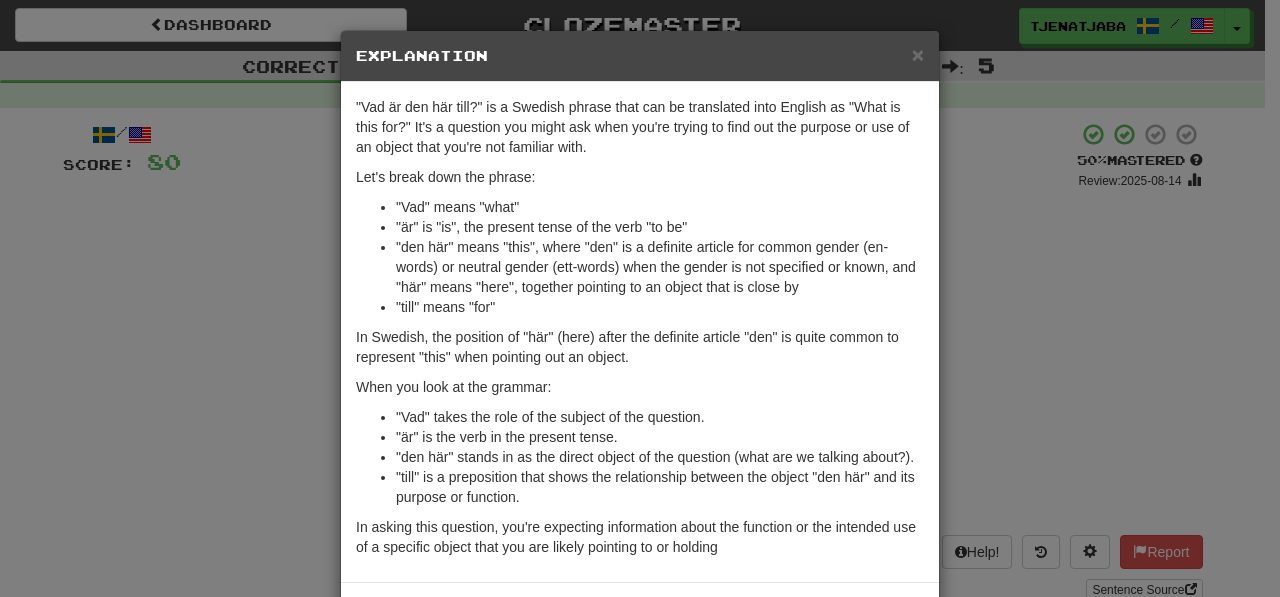 click on "Explanation" at bounding box center [640, 56] 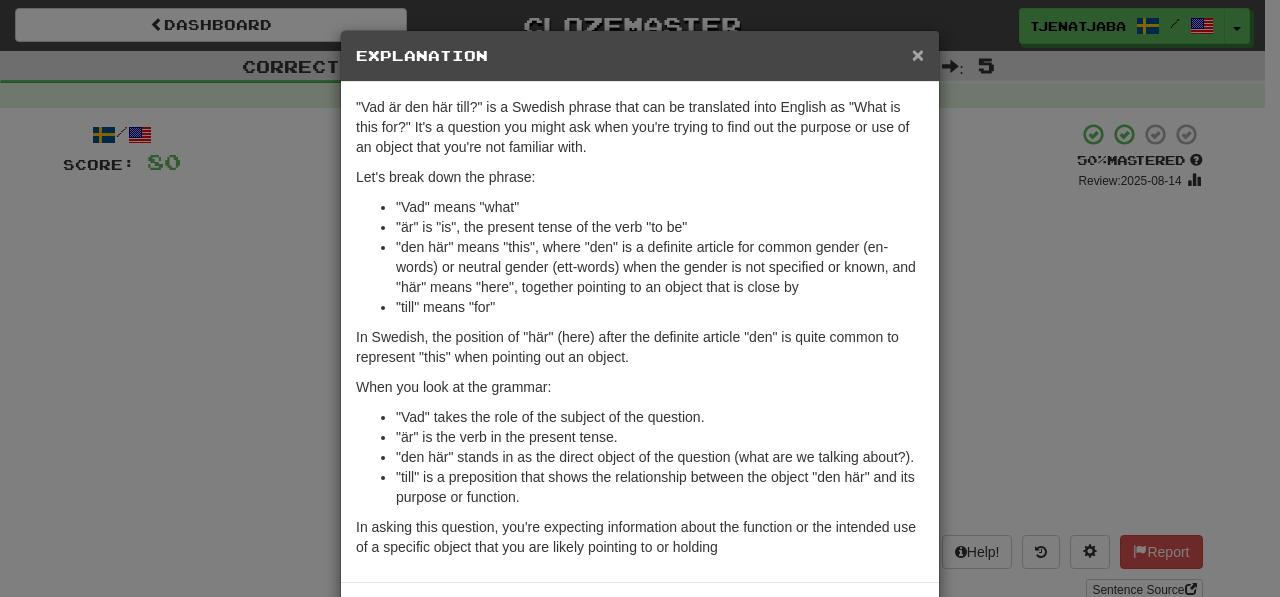 click on "×" at bounding box center [918, 54] 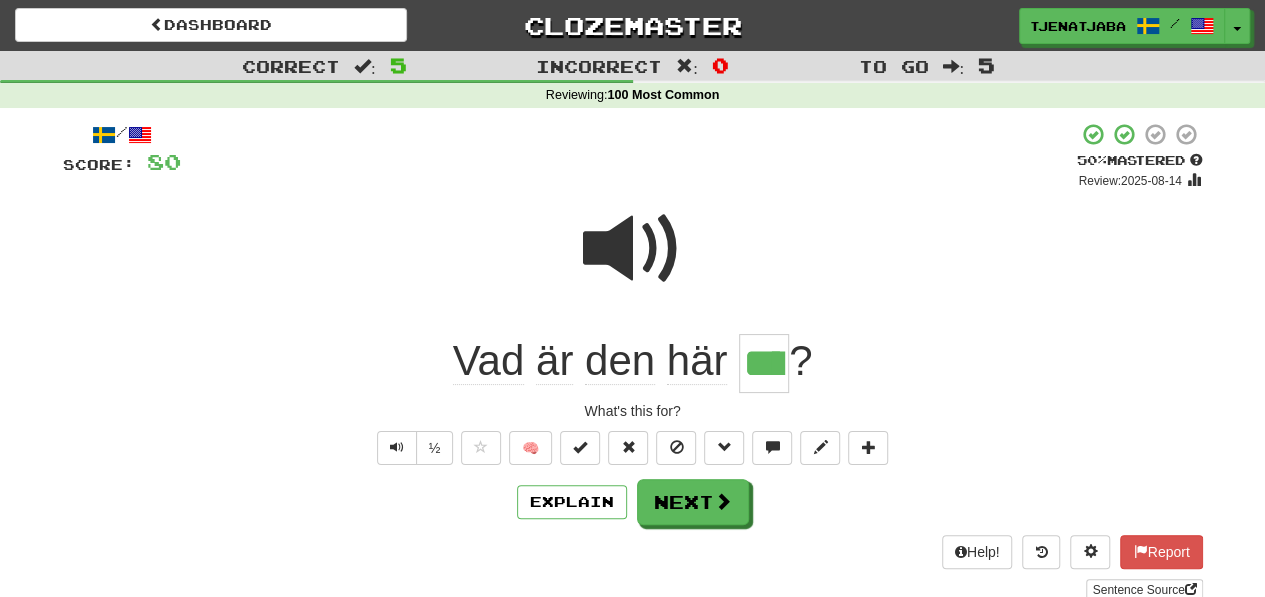 click on "/  Score:   80 + 16 50 %  Mastered Review:  2025-08-14 Vad   är   den   här   **** ? What's this for? ½ 🧠 Explain Next  Help!  Report Sentence Source" at bounding box center (633, 361) 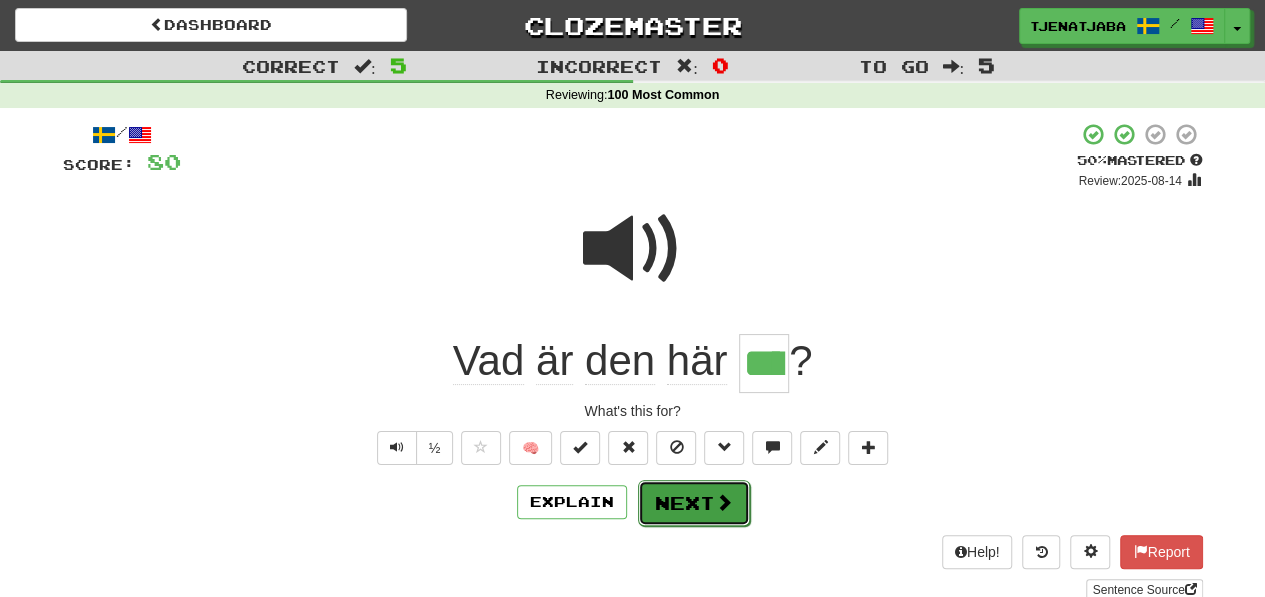 click on "Next" at bounding box center [694, 503] 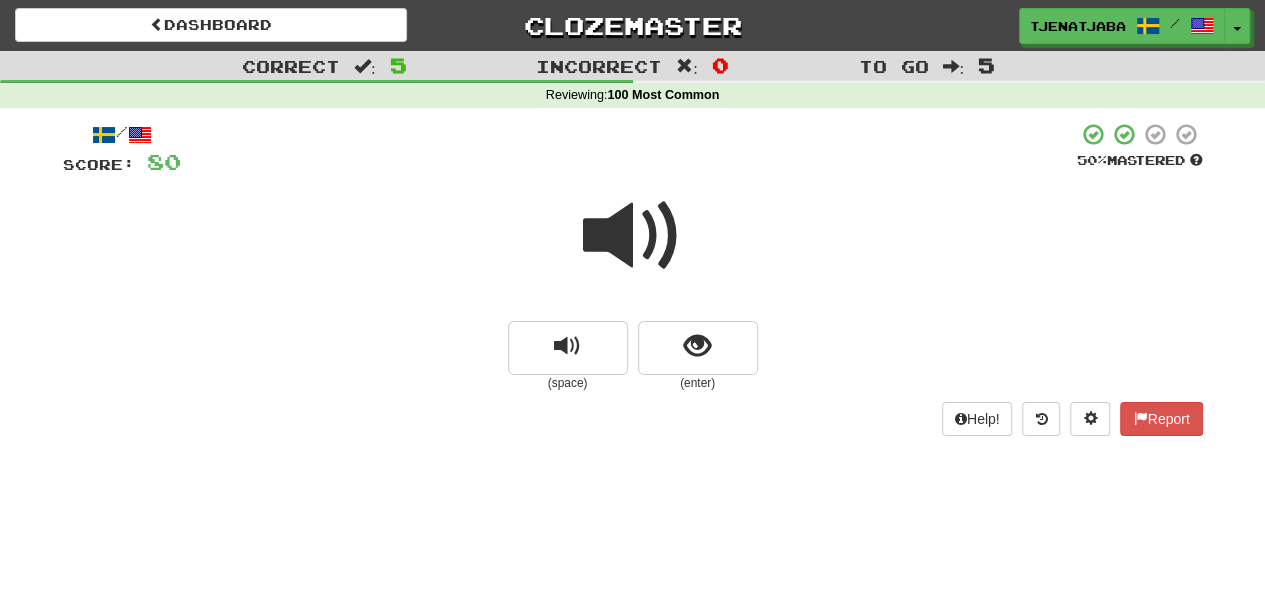 click at bounding box center (633, 236) 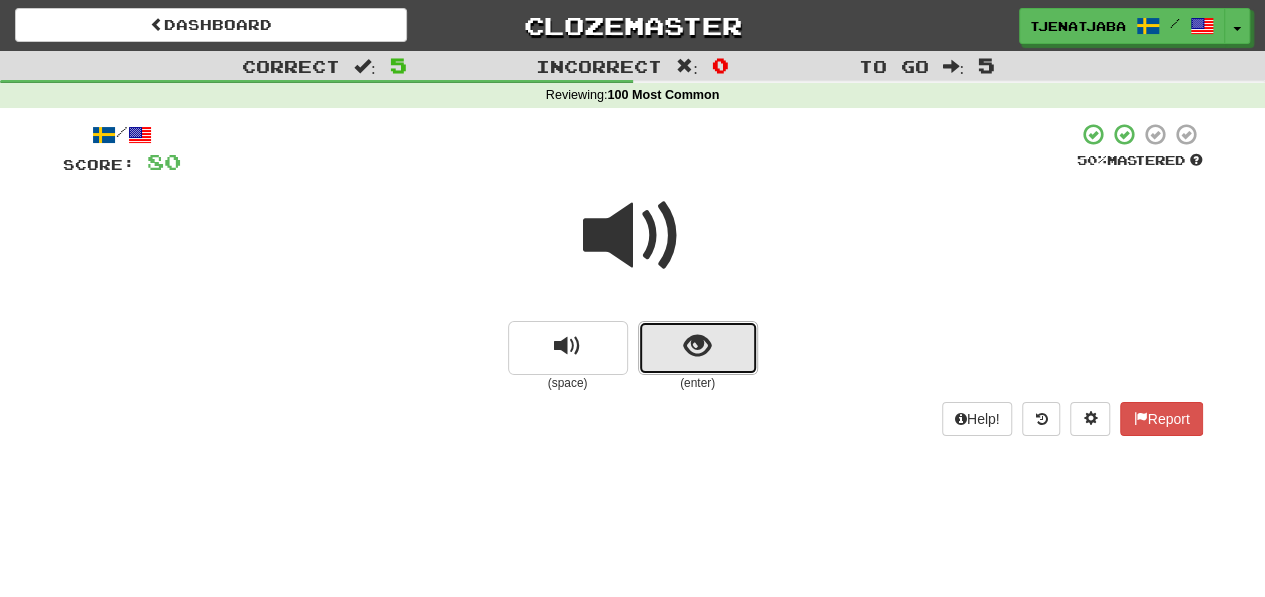 click at bounding box center (697, 346) 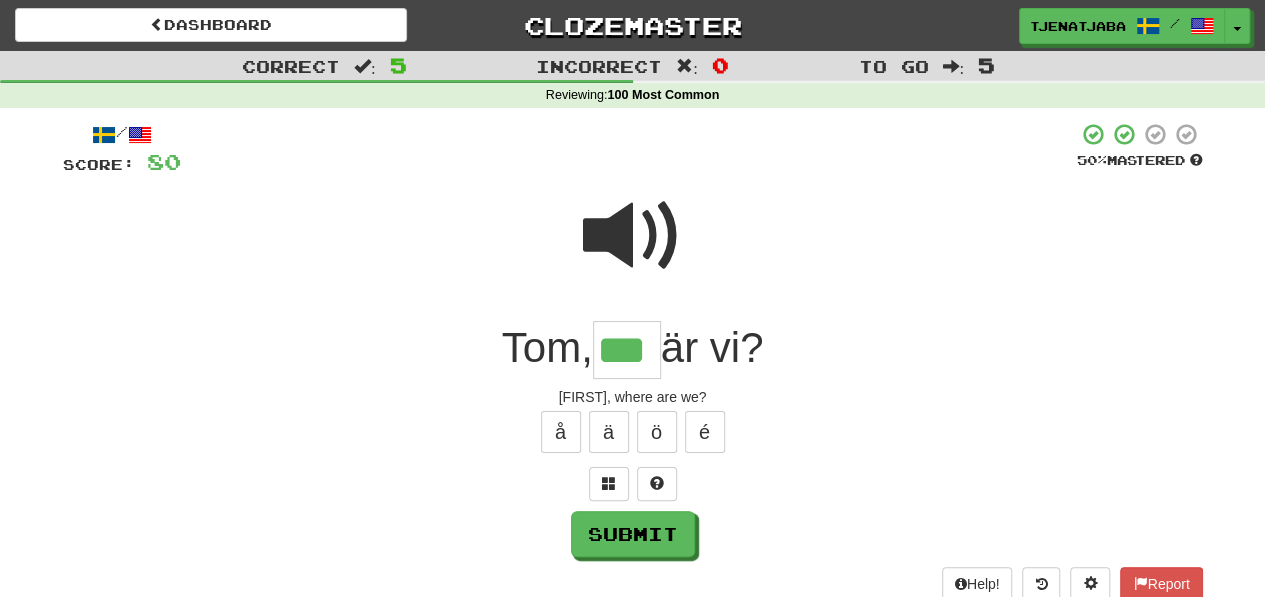 type on "***" 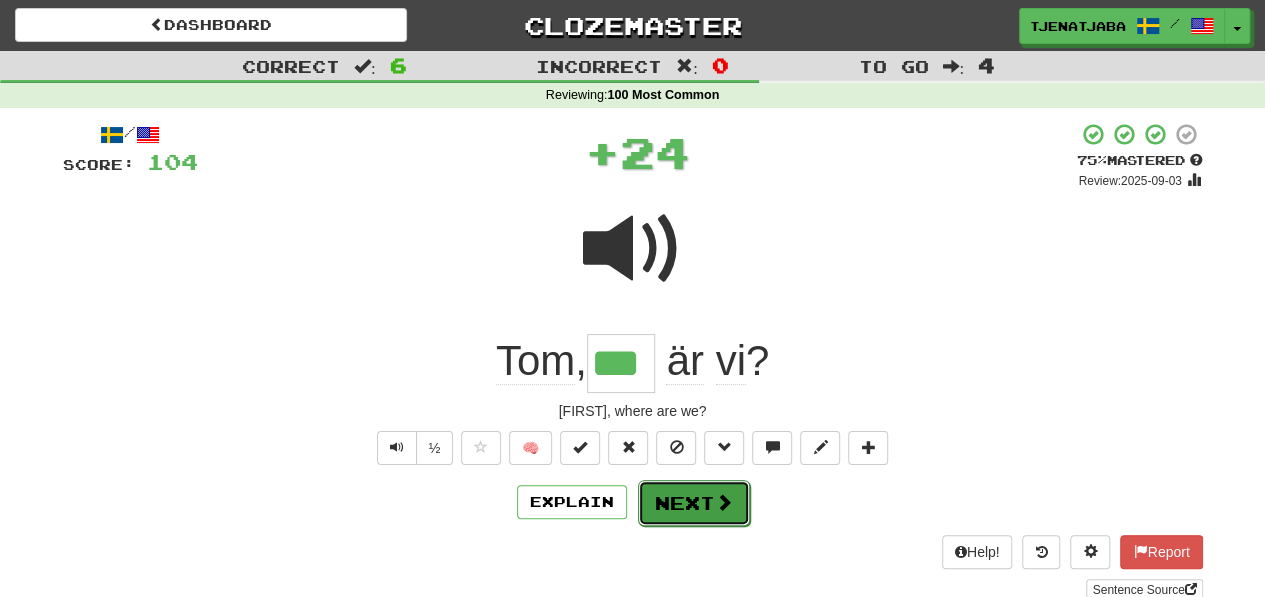 click on "Next" at bounding box center [694, 503] 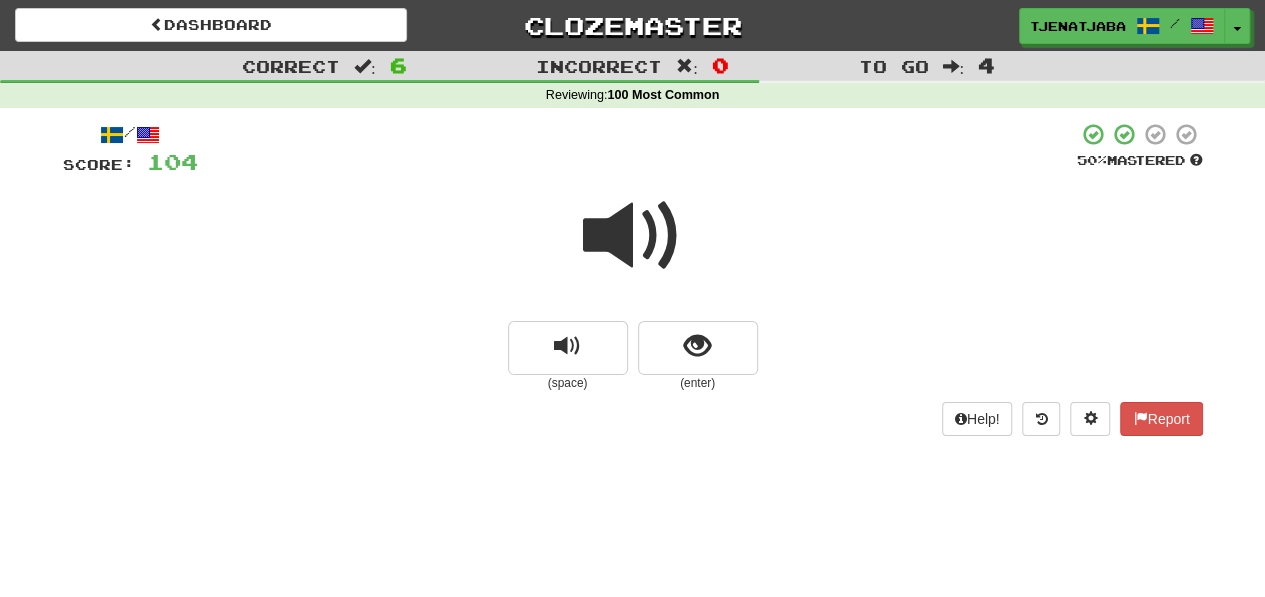 click at bounding box center [633, 236] 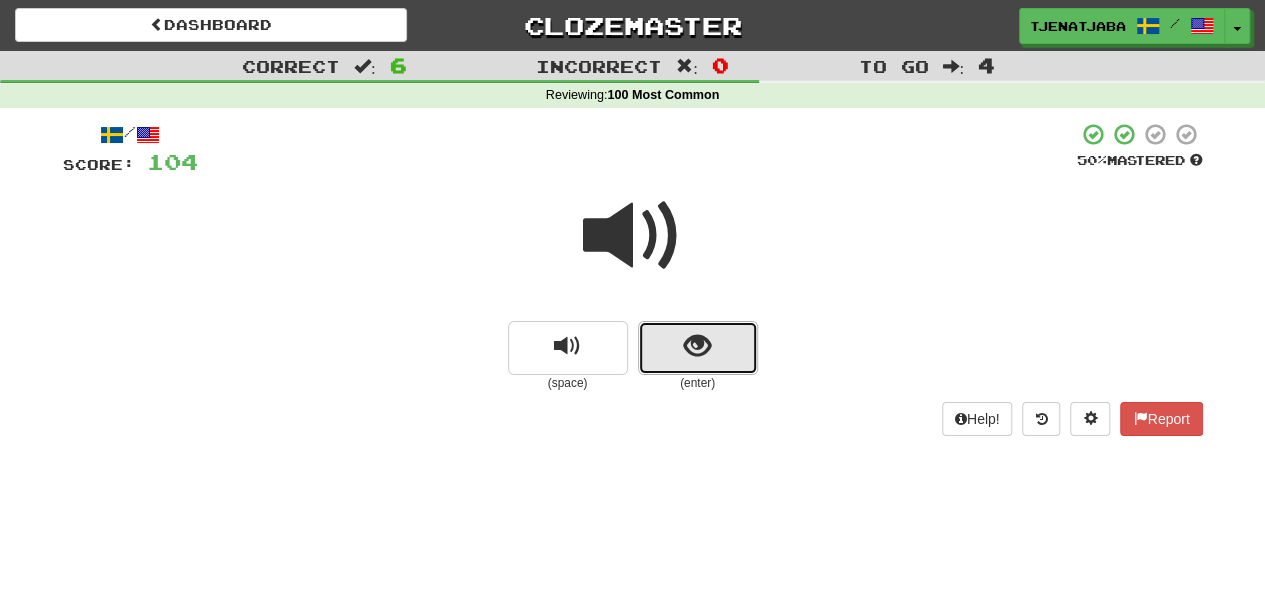 click at bounding box center (698, 348) 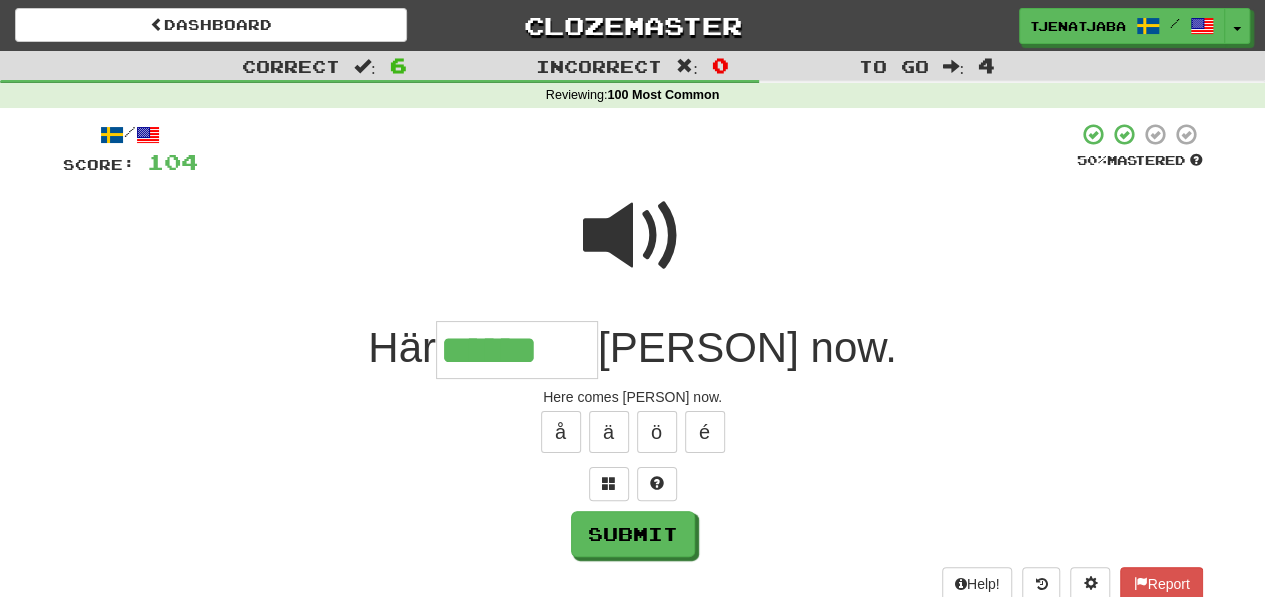 type on "******" 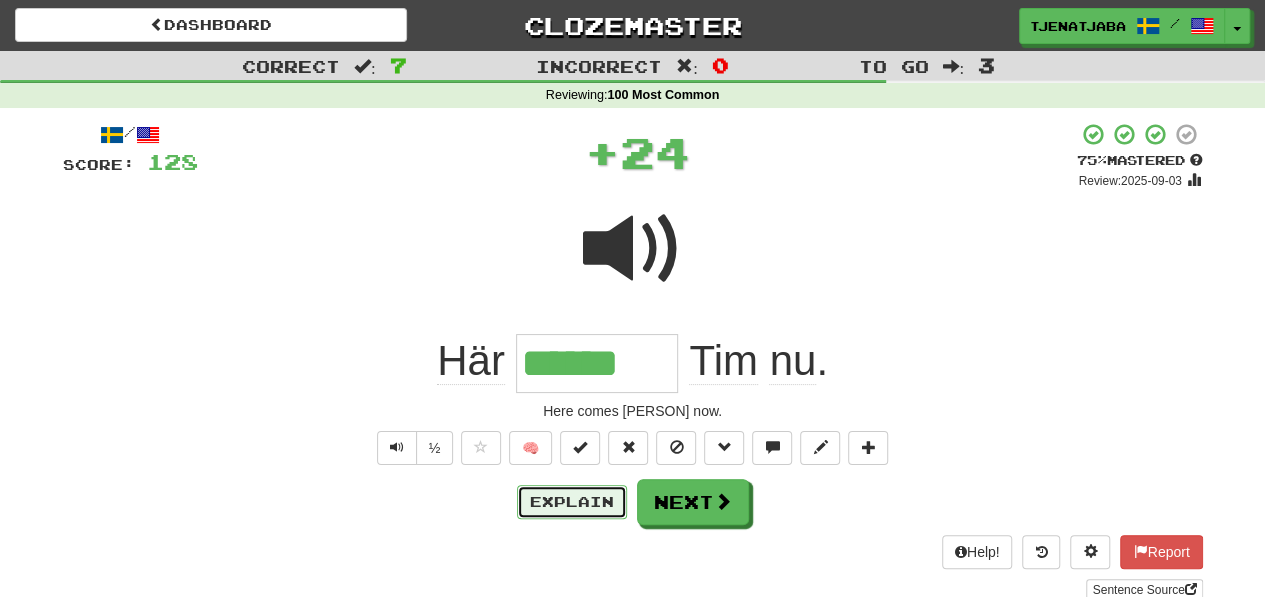 click on "Explain" at bounding box center (572, 502) 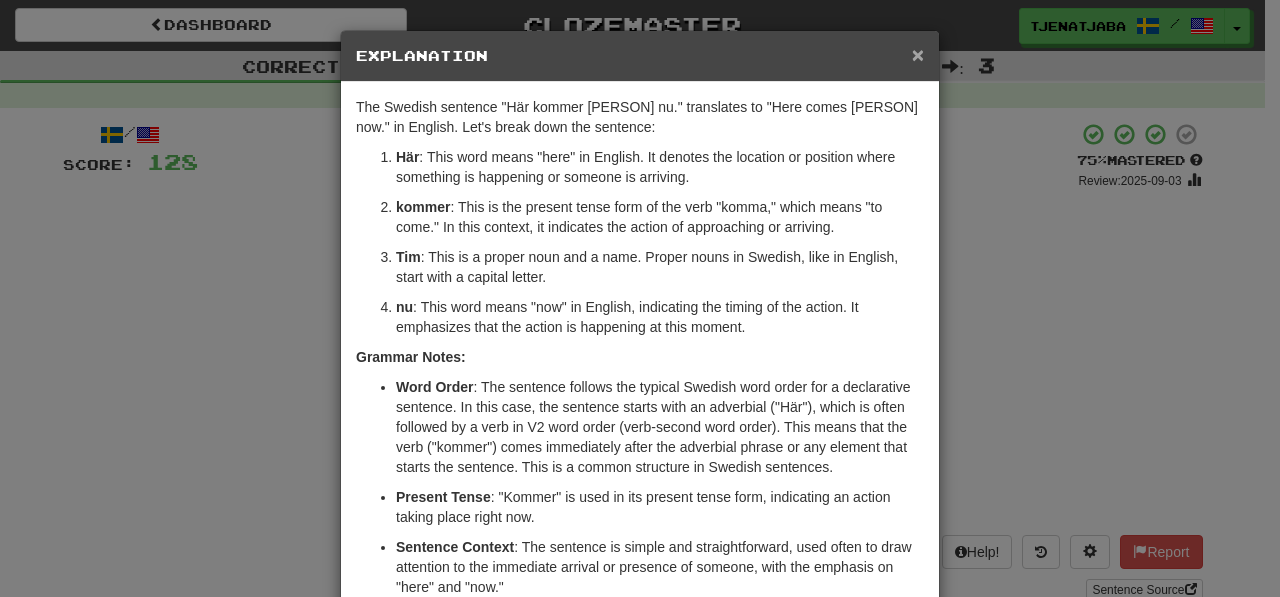 click on "×" at bounding box center (918, 54) 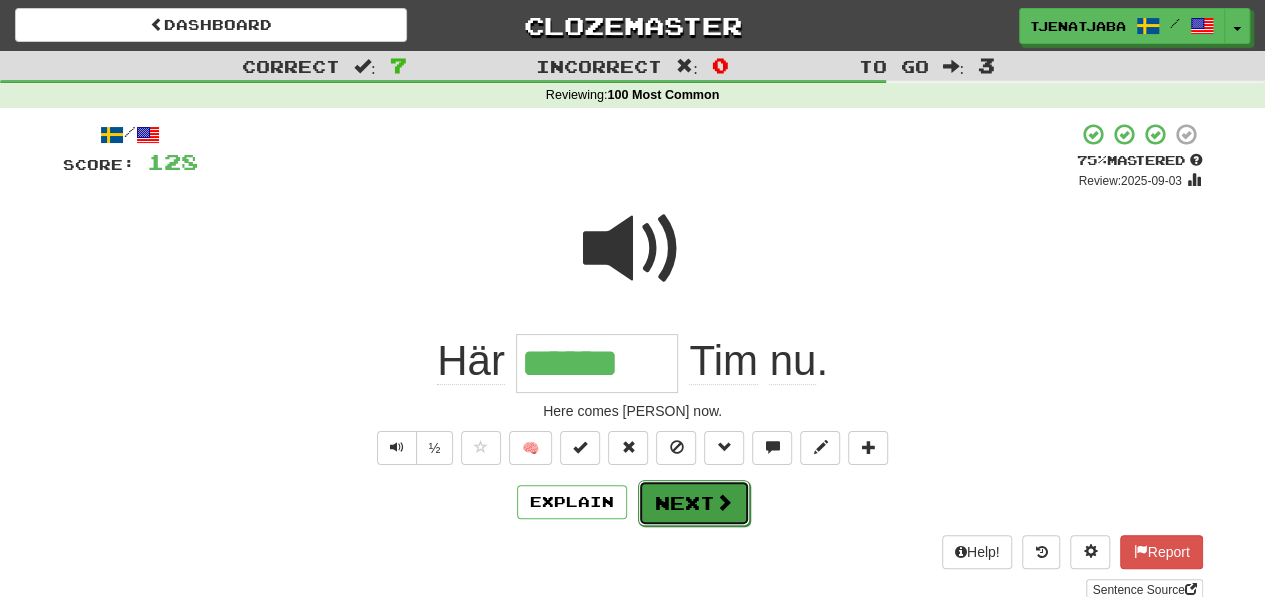 click on "Next" at bounding box center (694, 503) 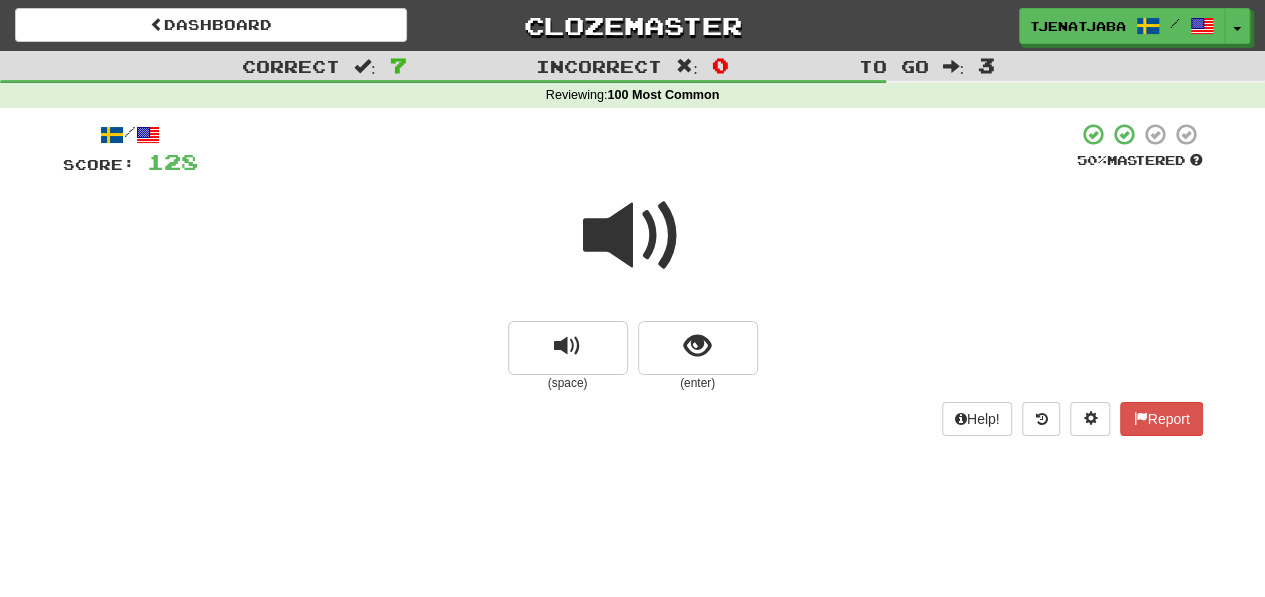 click at bounding box center (633, 236) 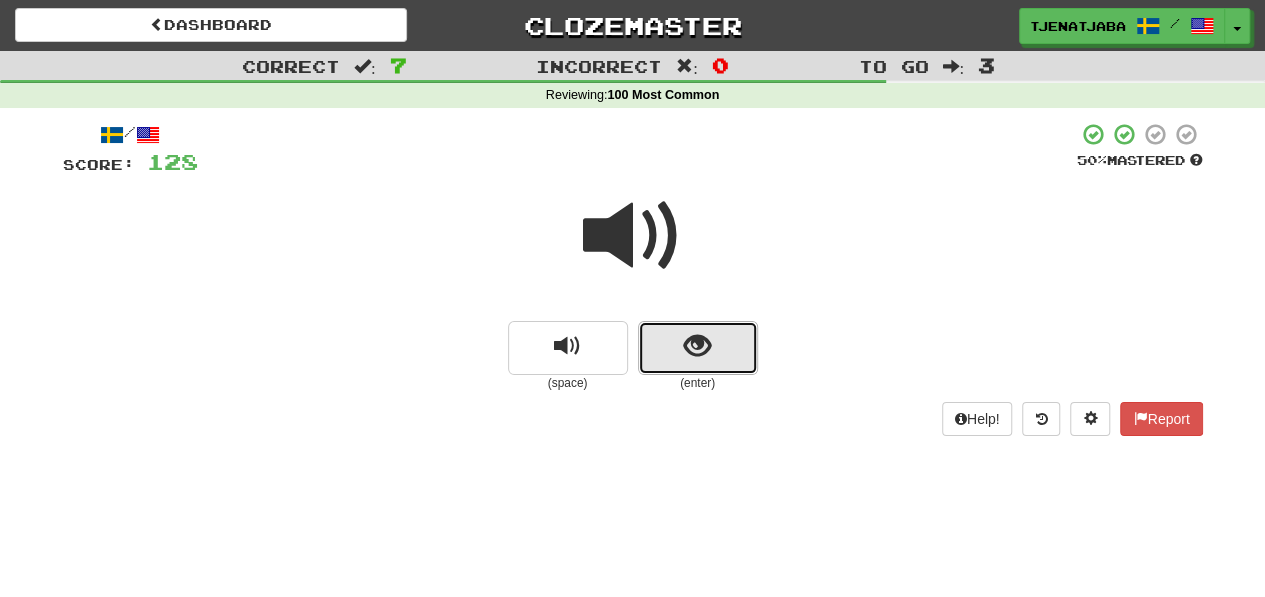 click at bounding box center [698, 348] 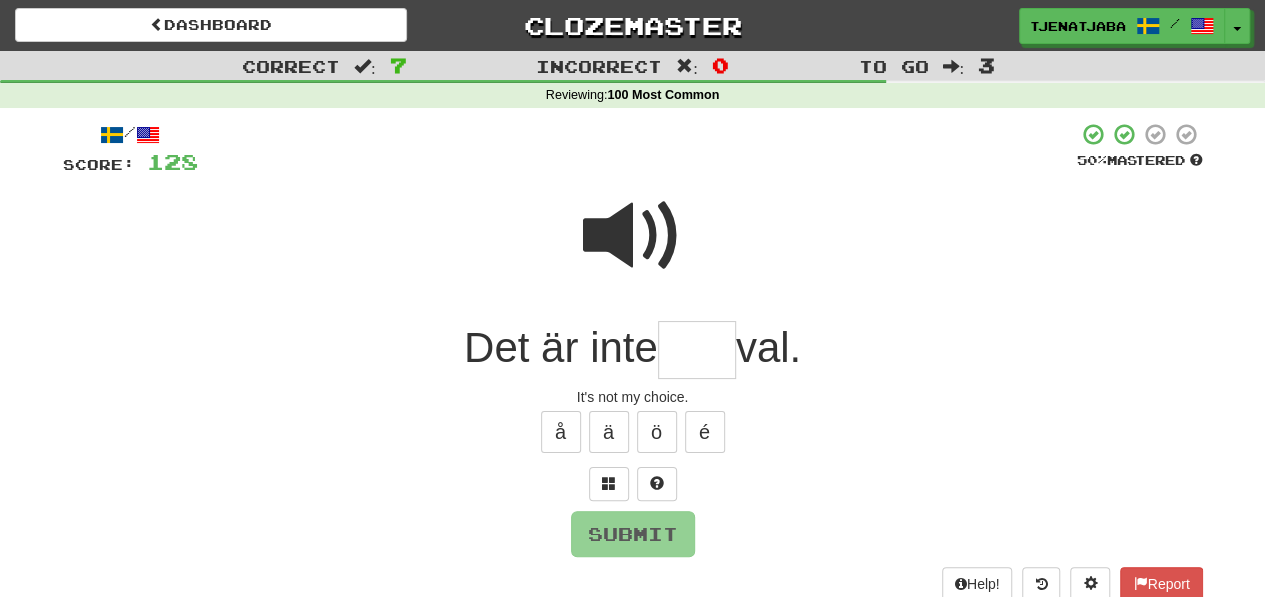 click at bounding box center (697, 350) 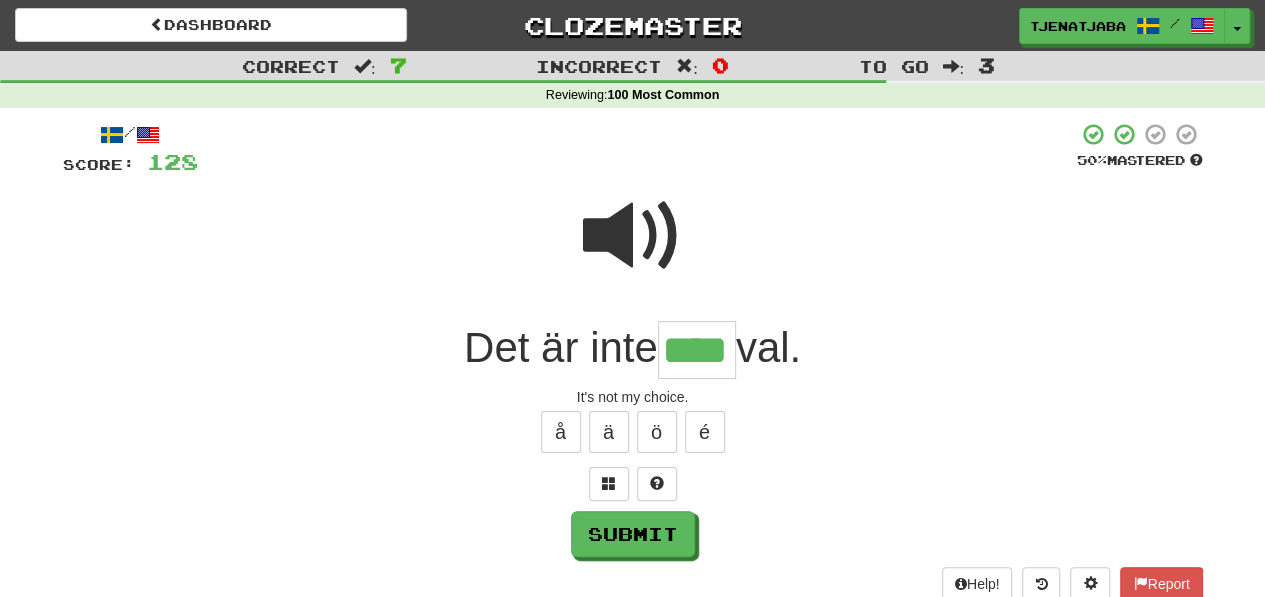 type on "****" 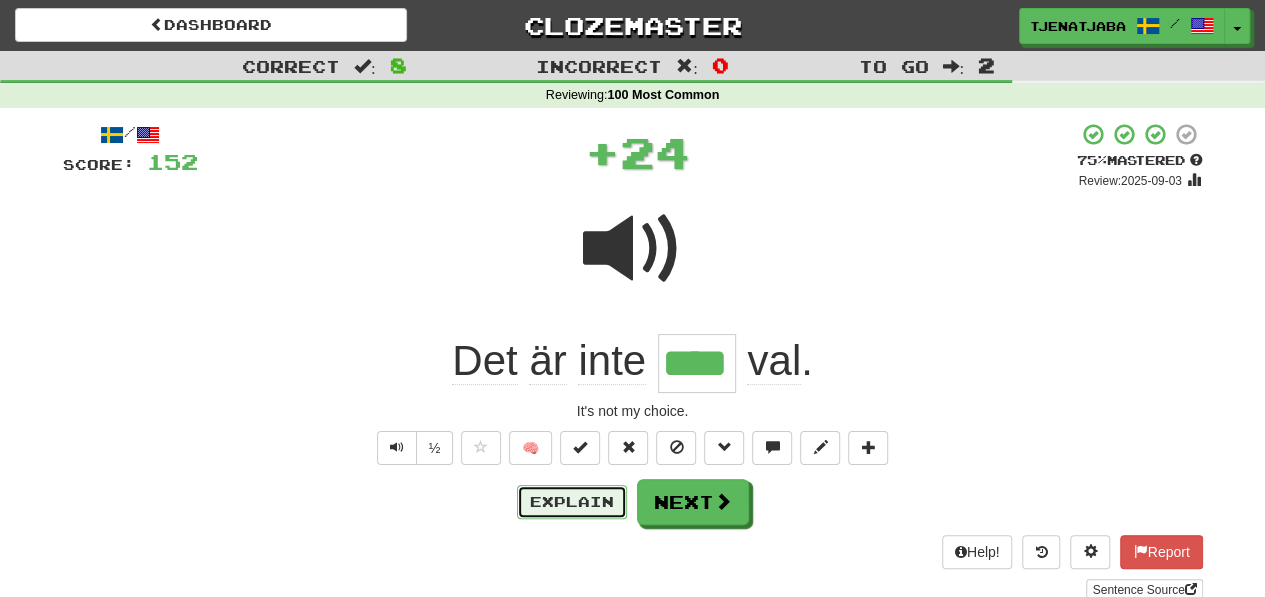 click on "Explain" at bounding box center [572, 502] 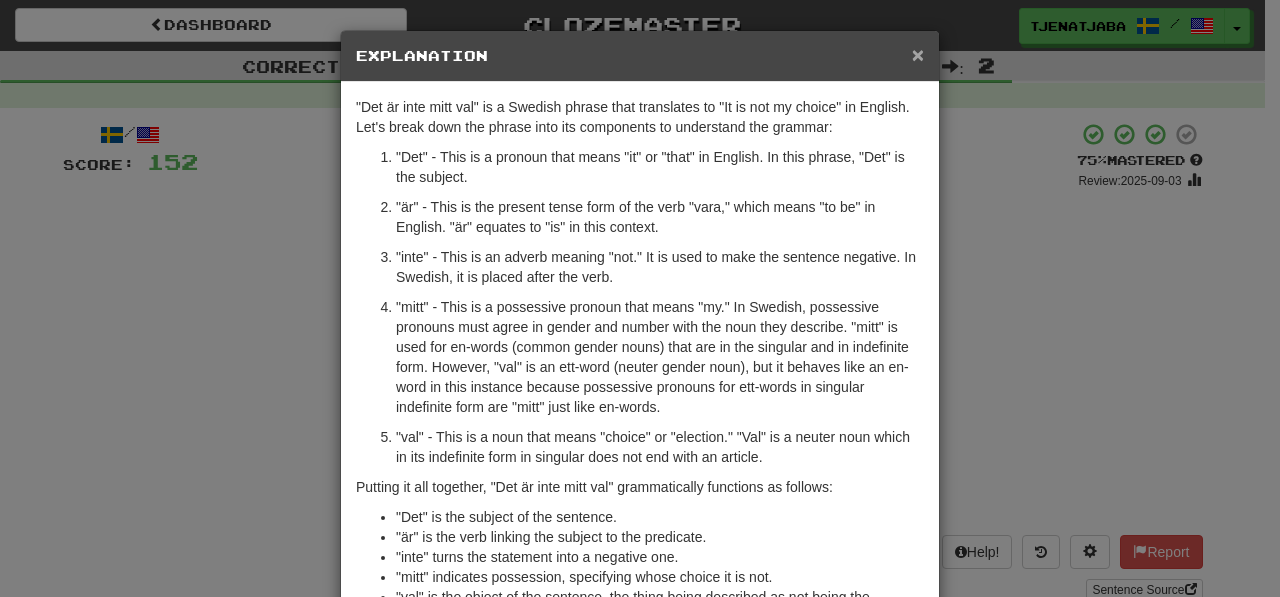 click on "×" at bounding box center (918, 54) 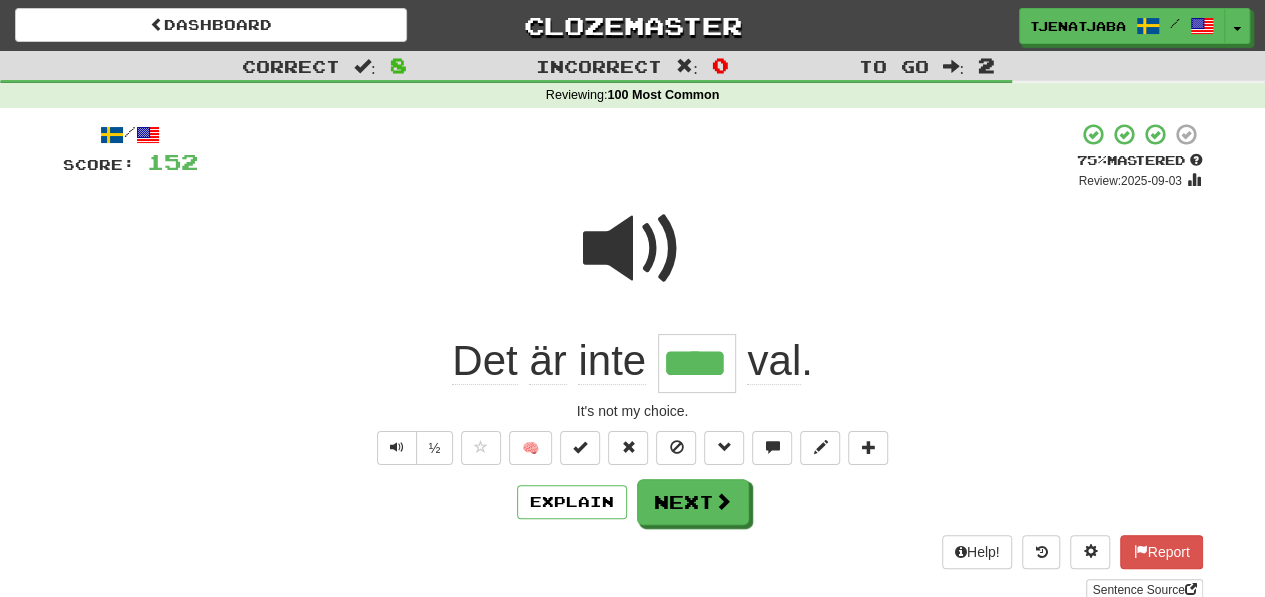 click on "val" at bounding box center [774, 361] 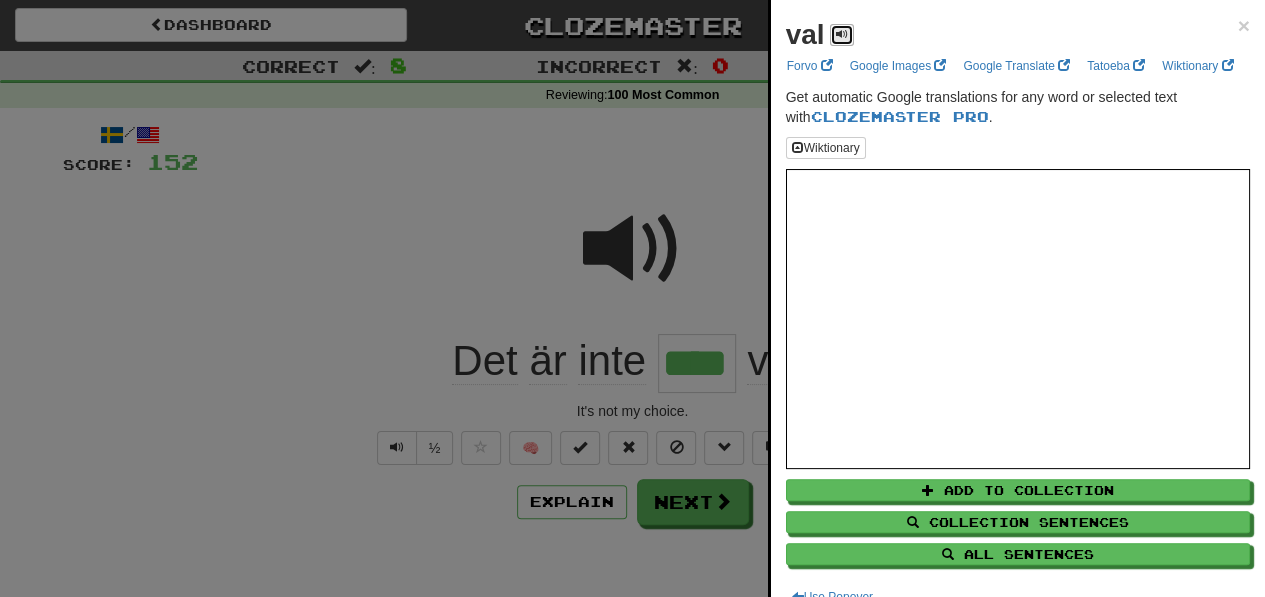 click at bounding box center [842, 35] 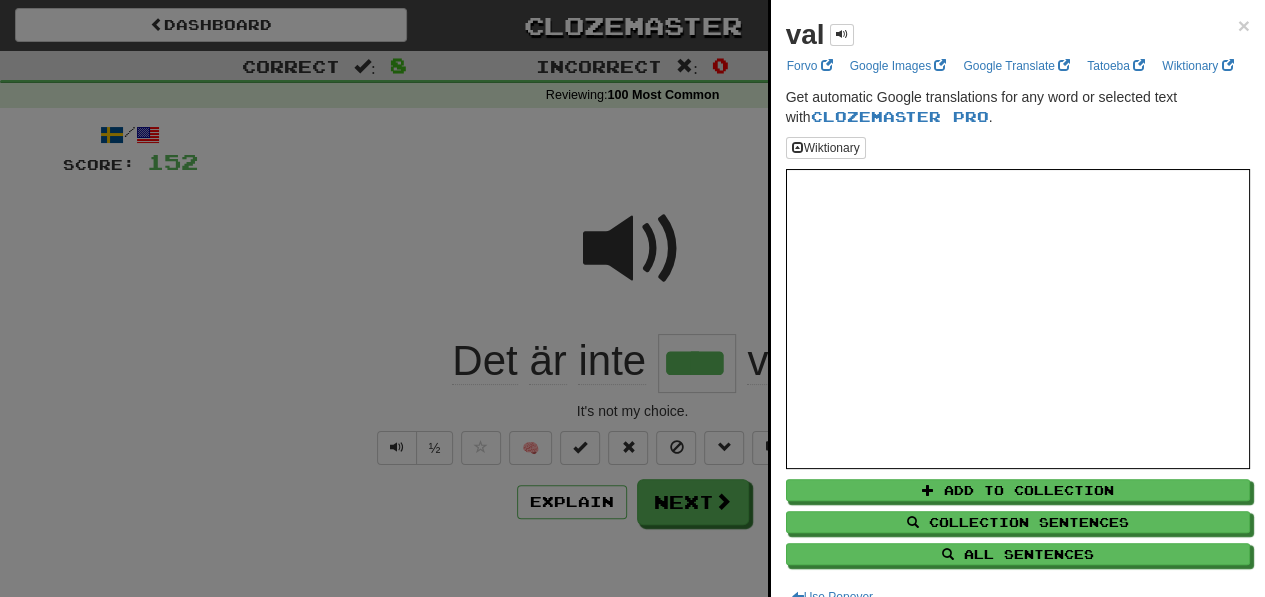 click at bounding box center [632, 298] 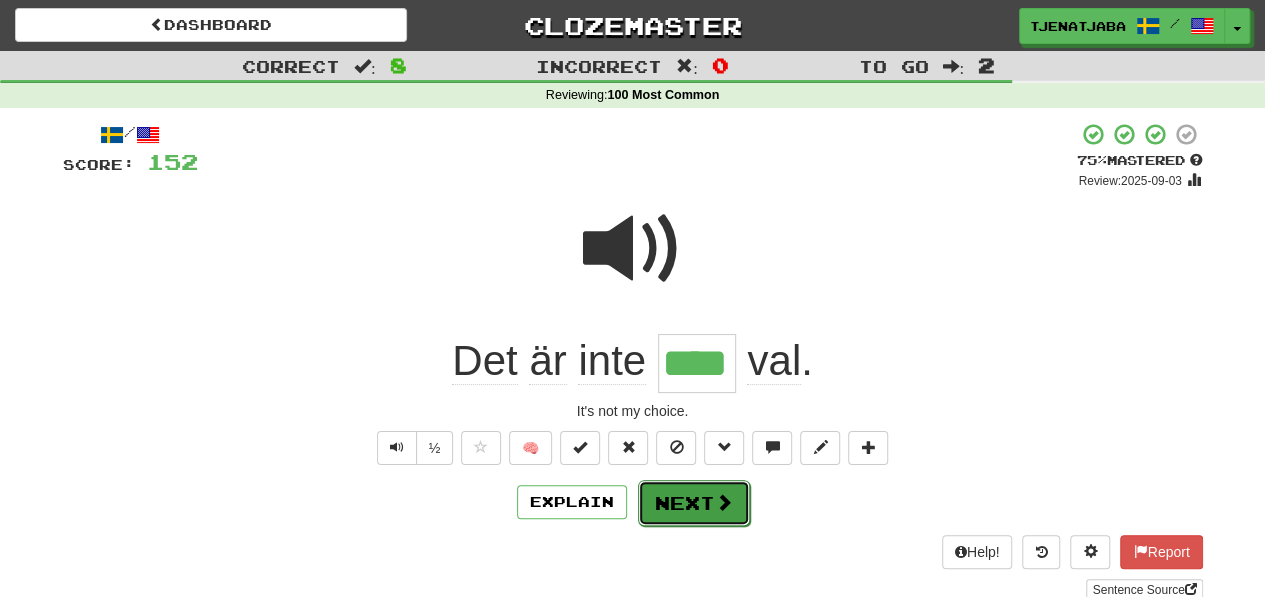 click on "Next" at bounding box center (694, 503) 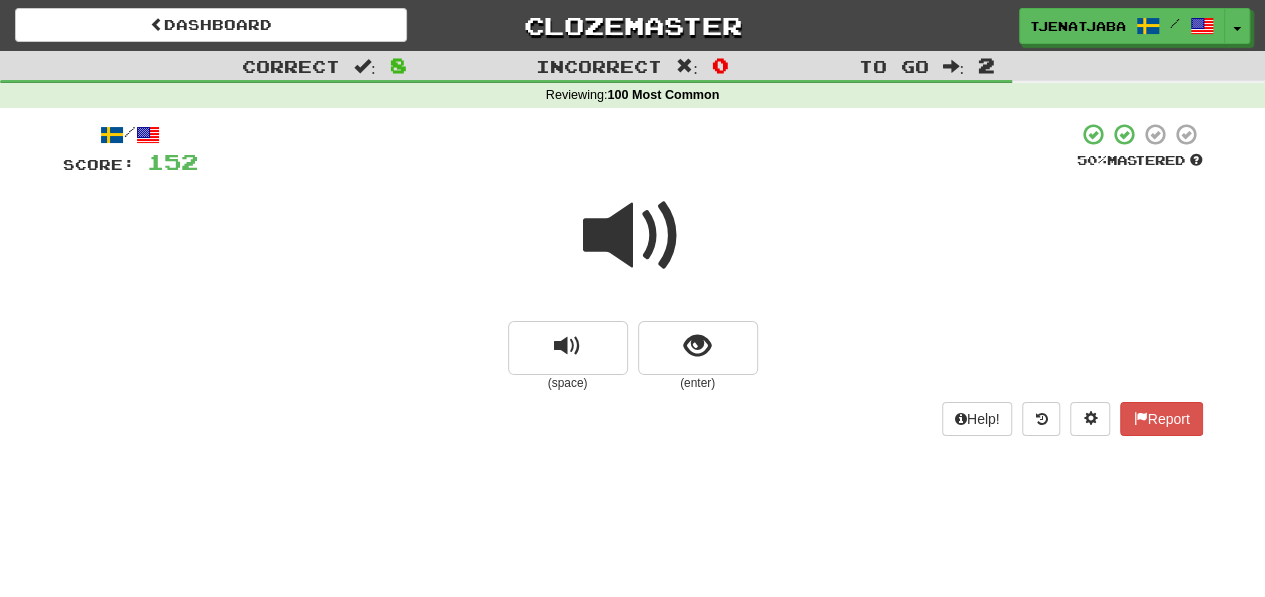 click at bounding box center [633, 236] 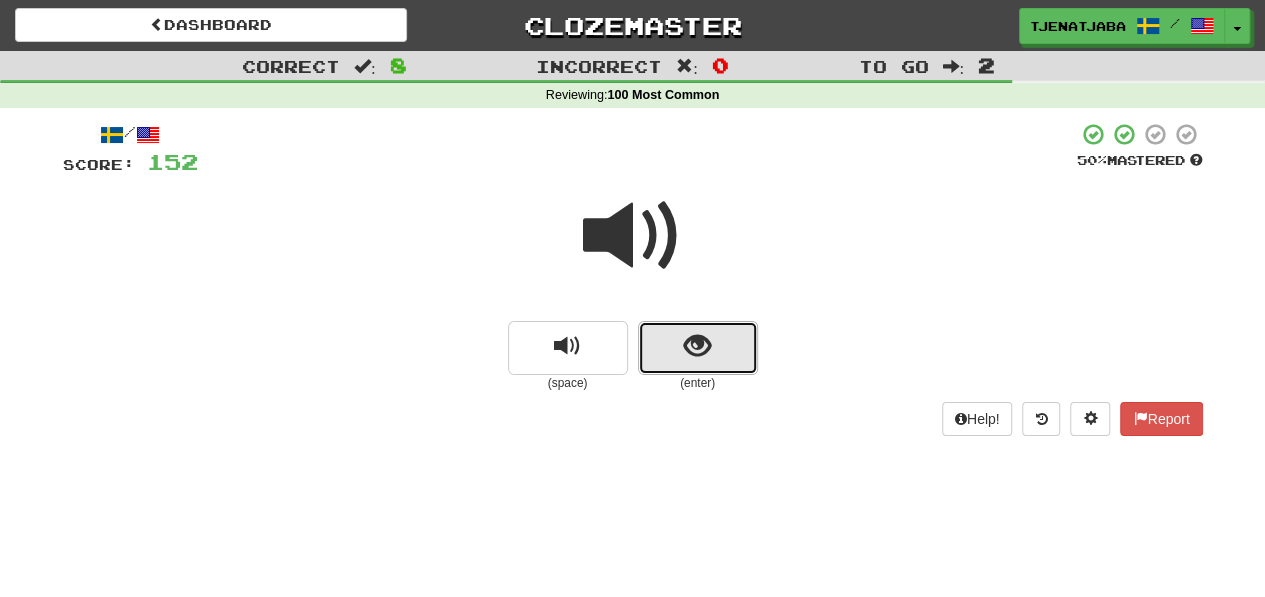 click at bounding box center [697, 346] 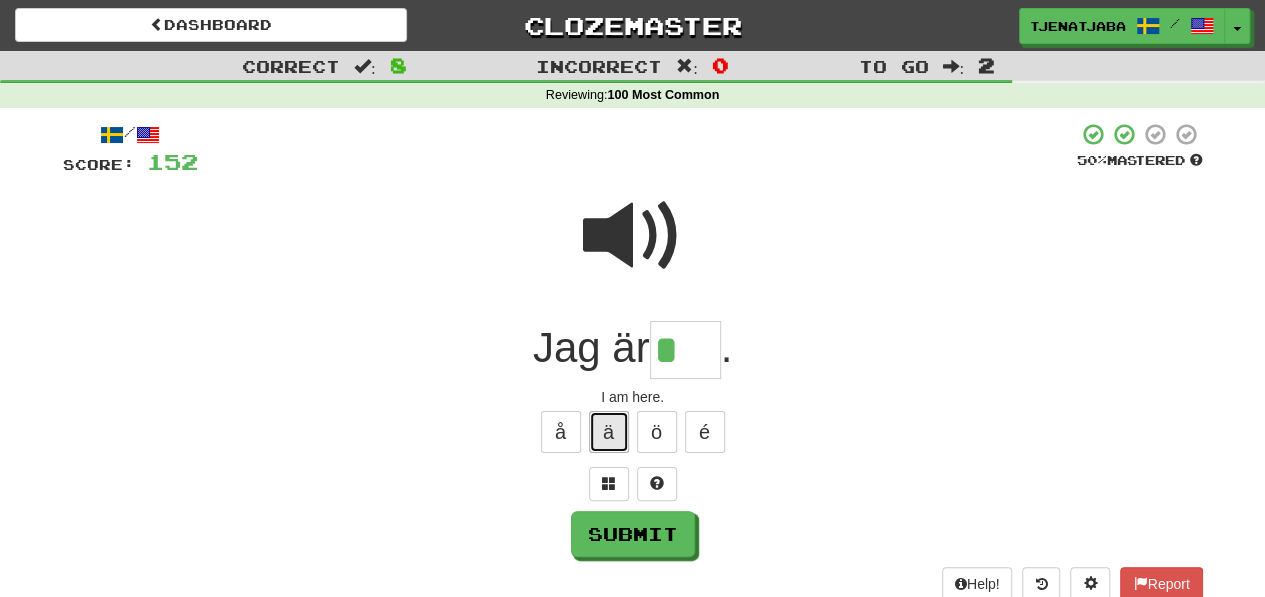 click on "ä" at bounding box center [609, 432] 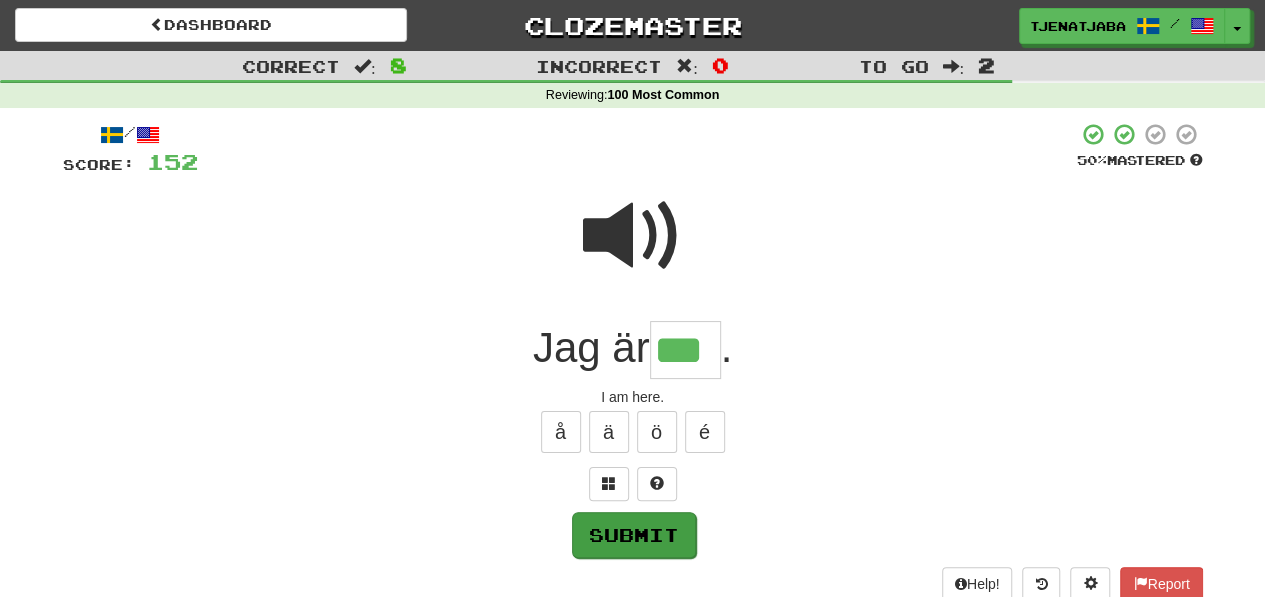 type on "***" 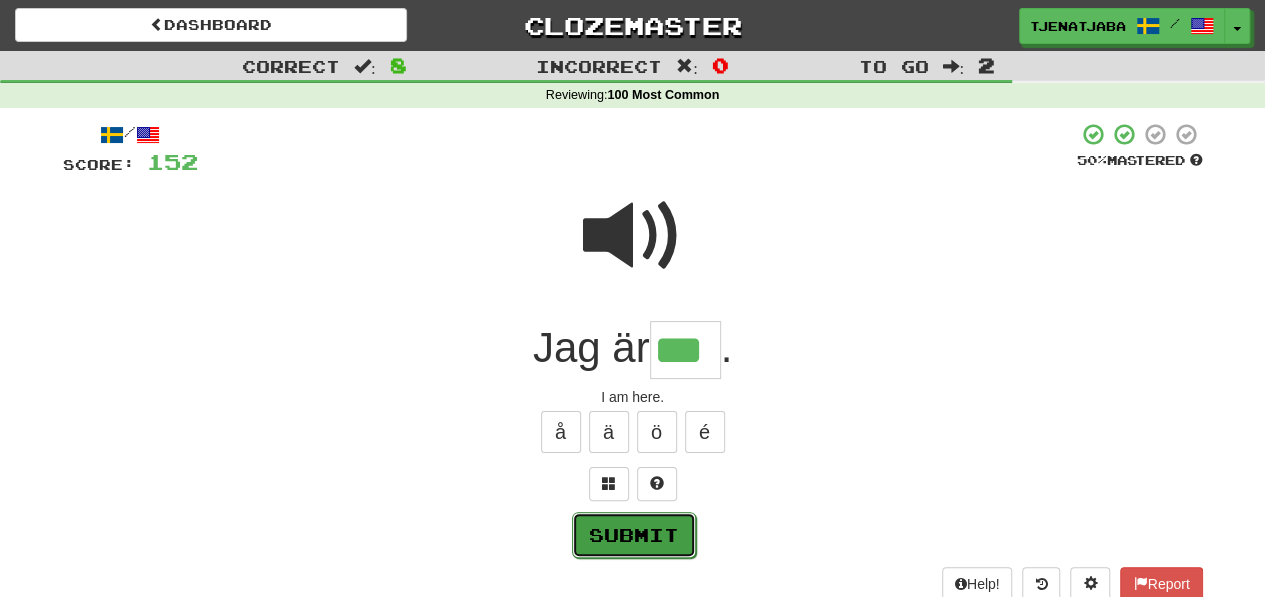 click on "Submit" at bounding box center (634, 535) 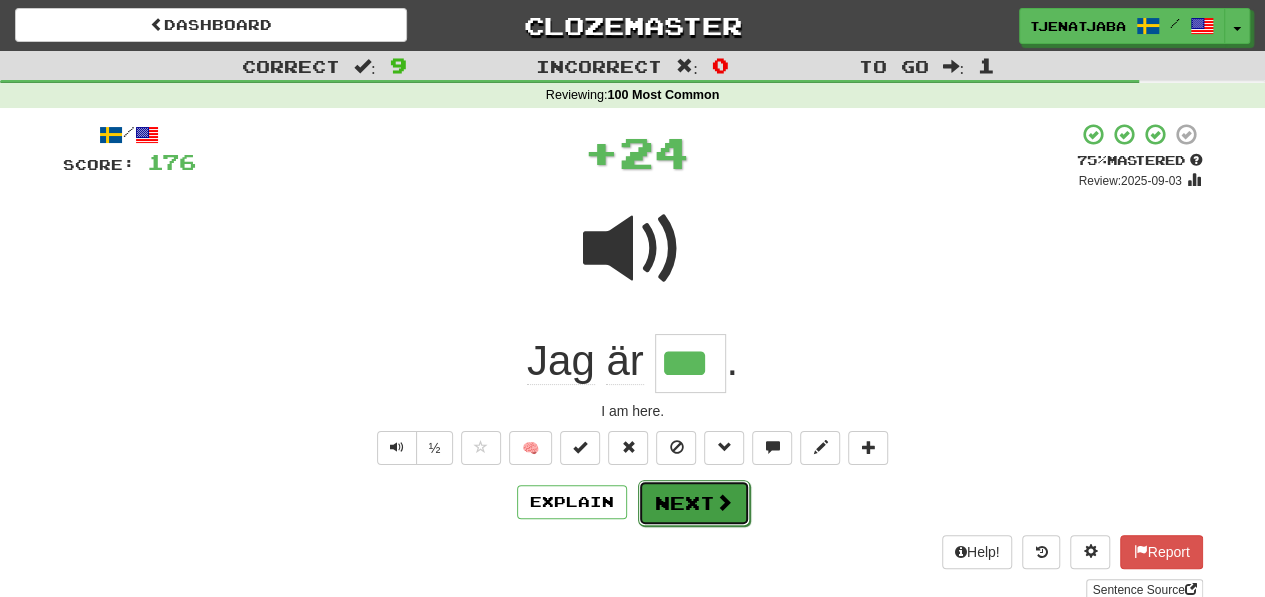 click on "Next" at bounding box center [694, 503] 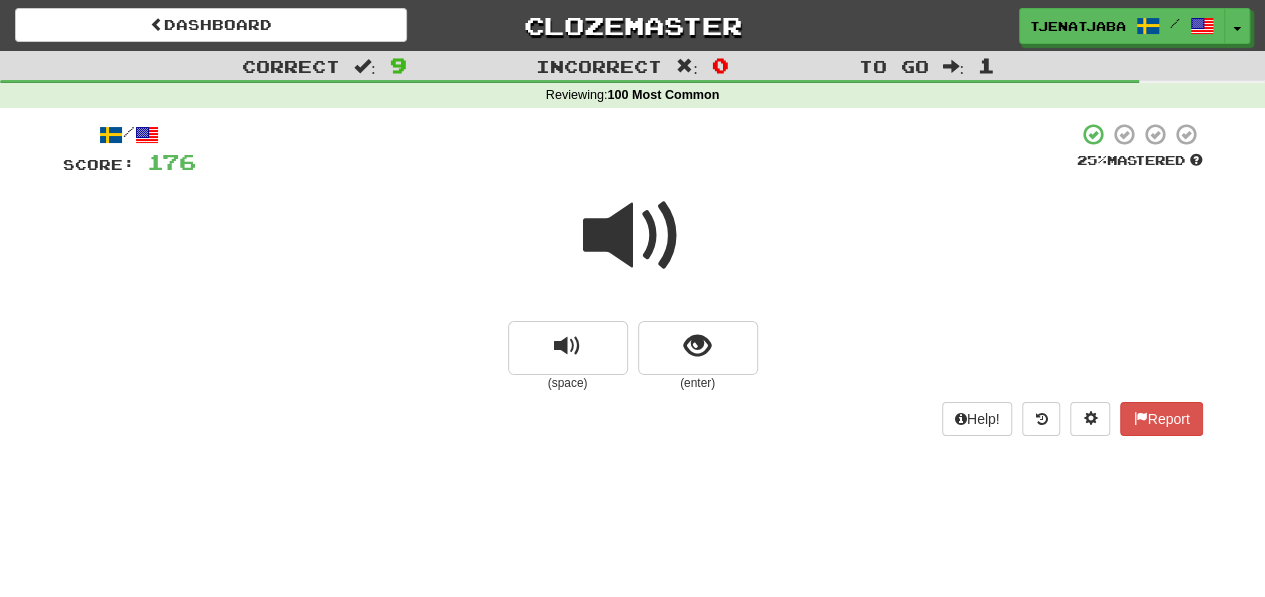 click at bounding box center (633, 236) 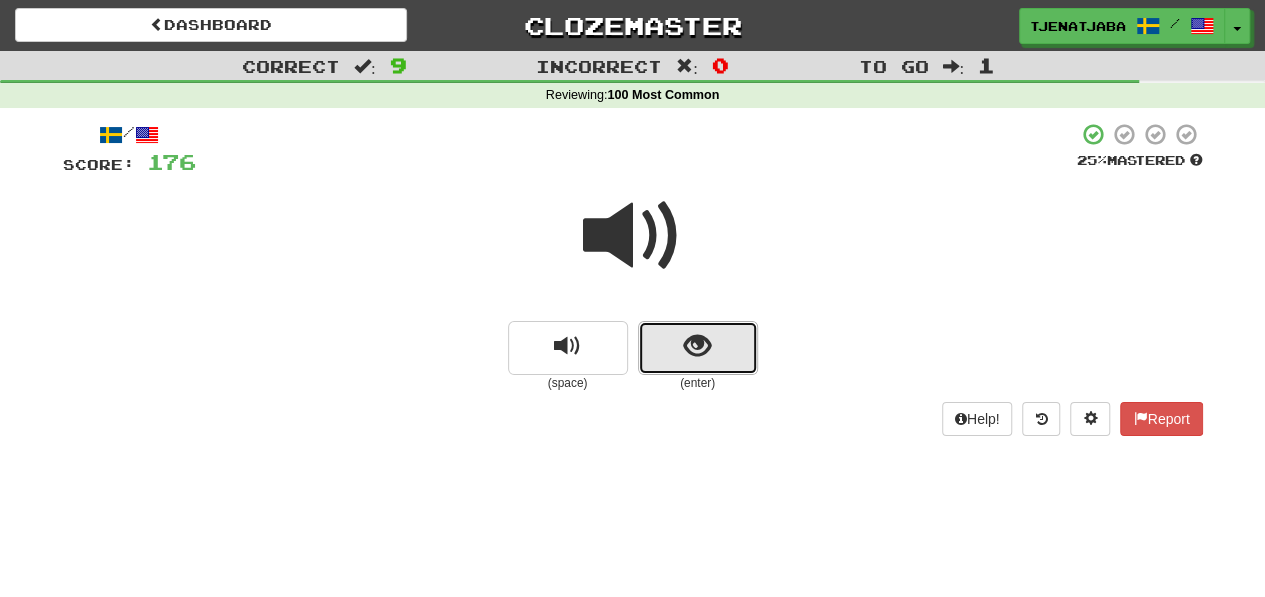 click at bounding box center (698, 348) 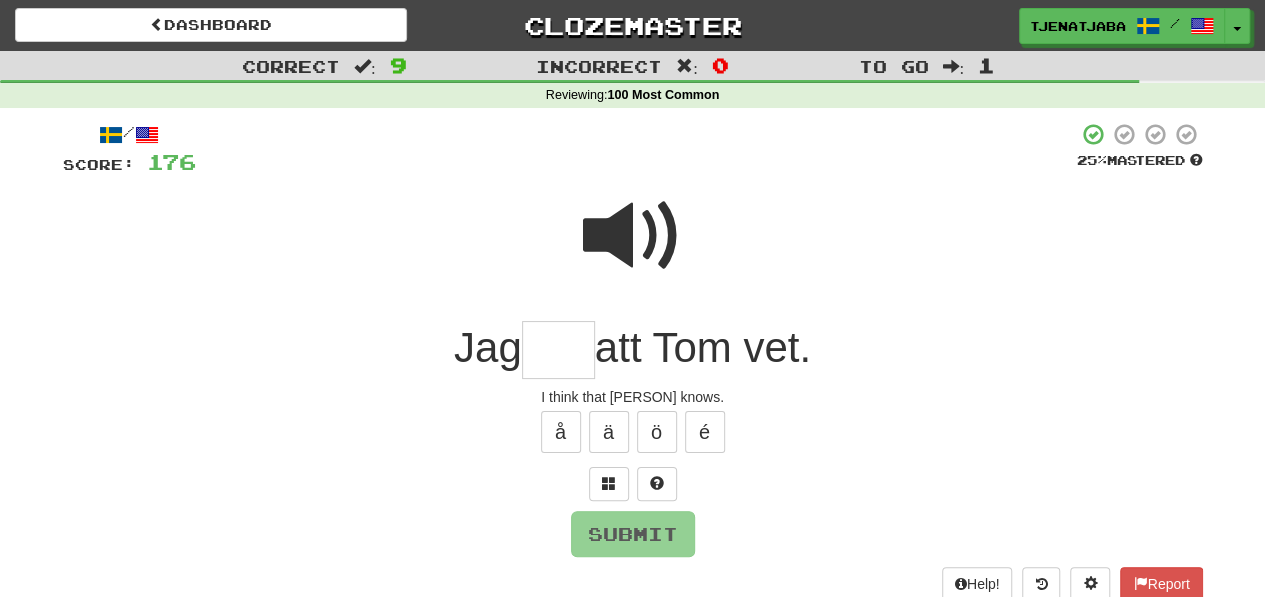 click at bounding box center (558, 350) 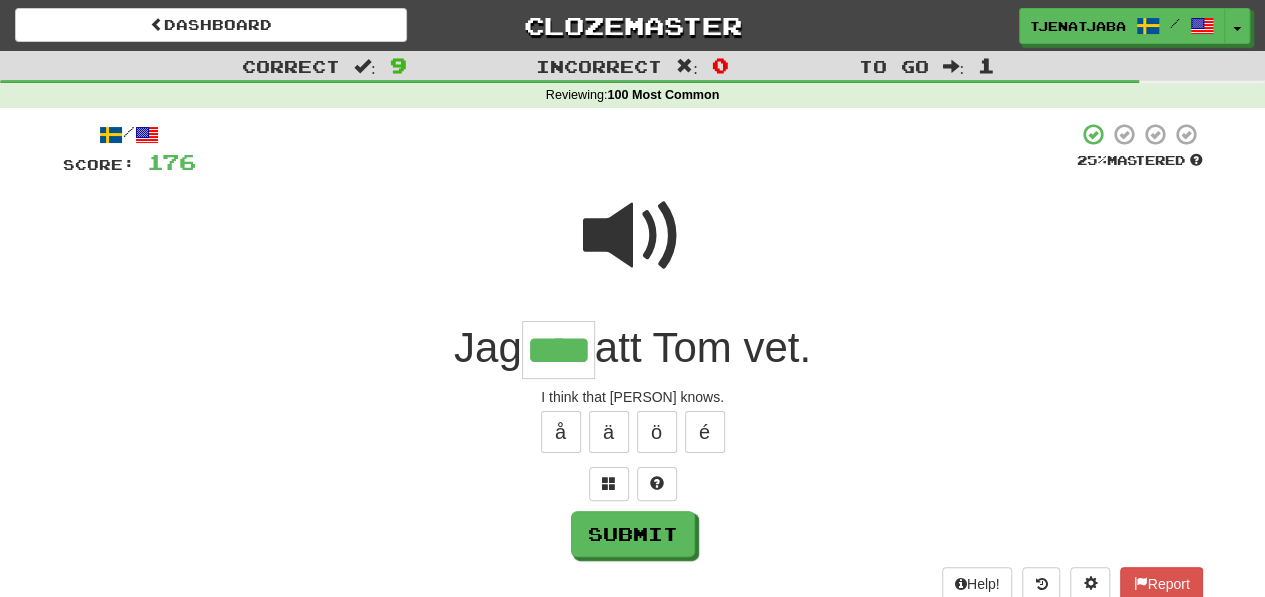 type on "****" 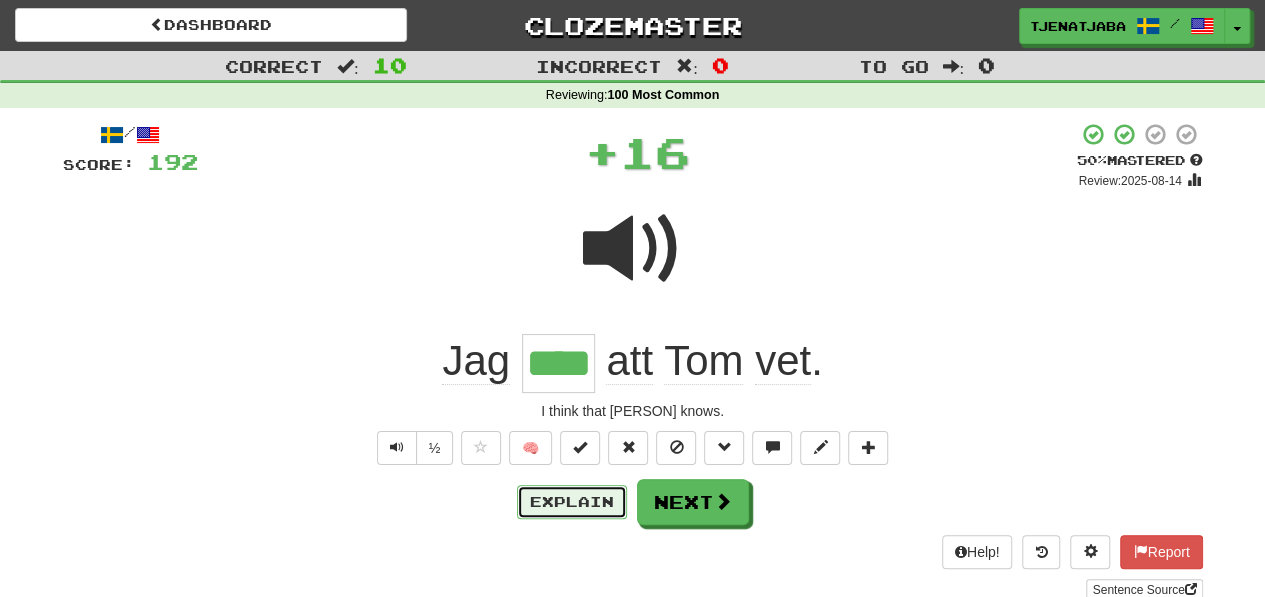 click on "Explain" at bounding box center [572, 502] 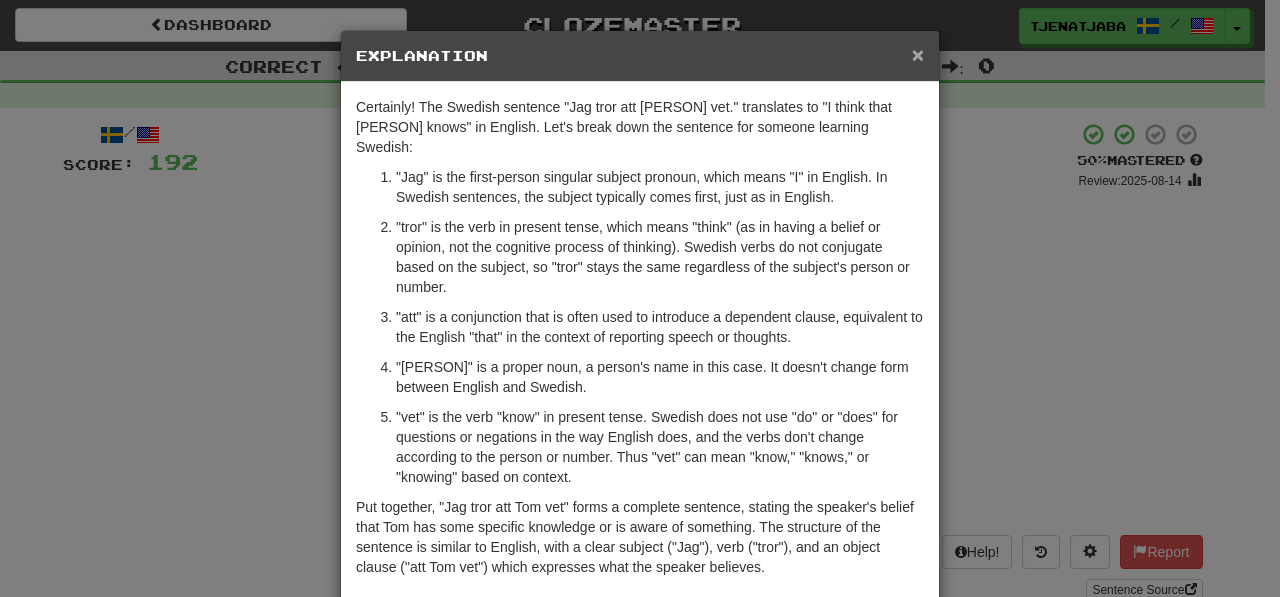 click on "×" at bounding box center [918, 54] 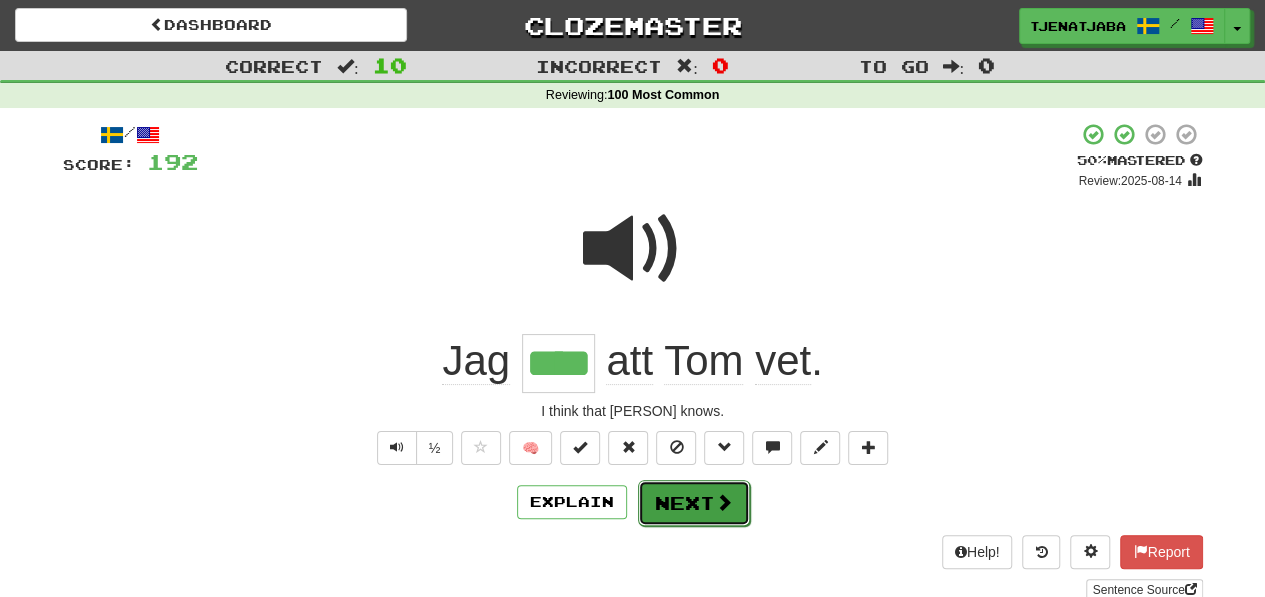 click on "Next" at bounding box center [694, 503] 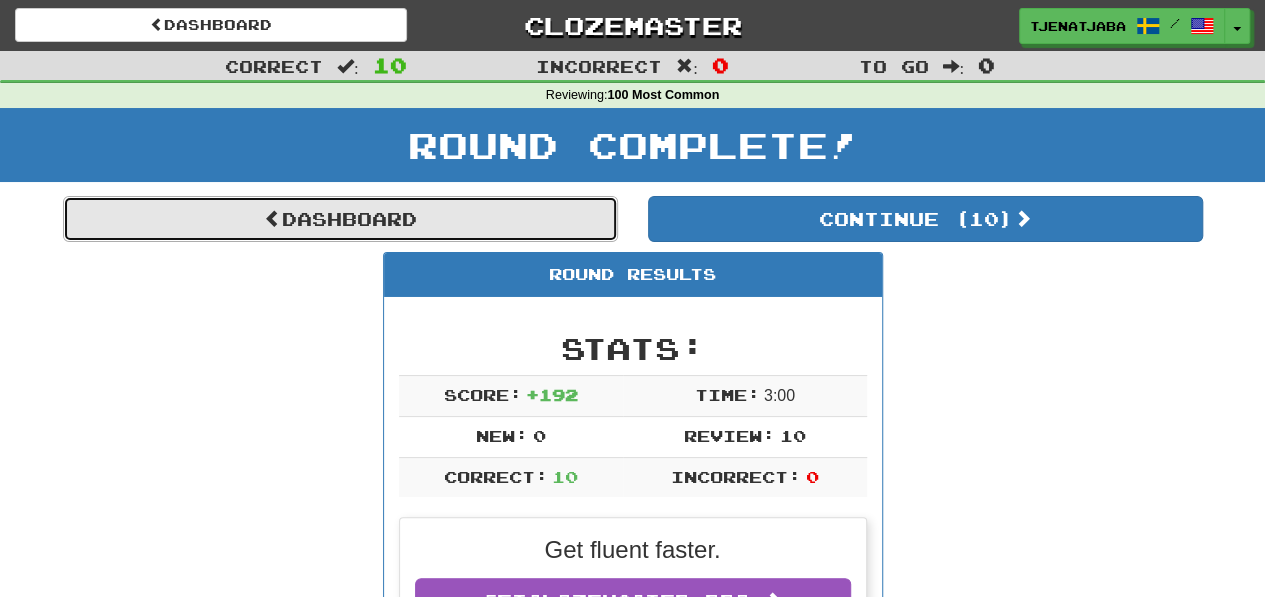 click on "Dashboard" at bounding box center [340, 219] 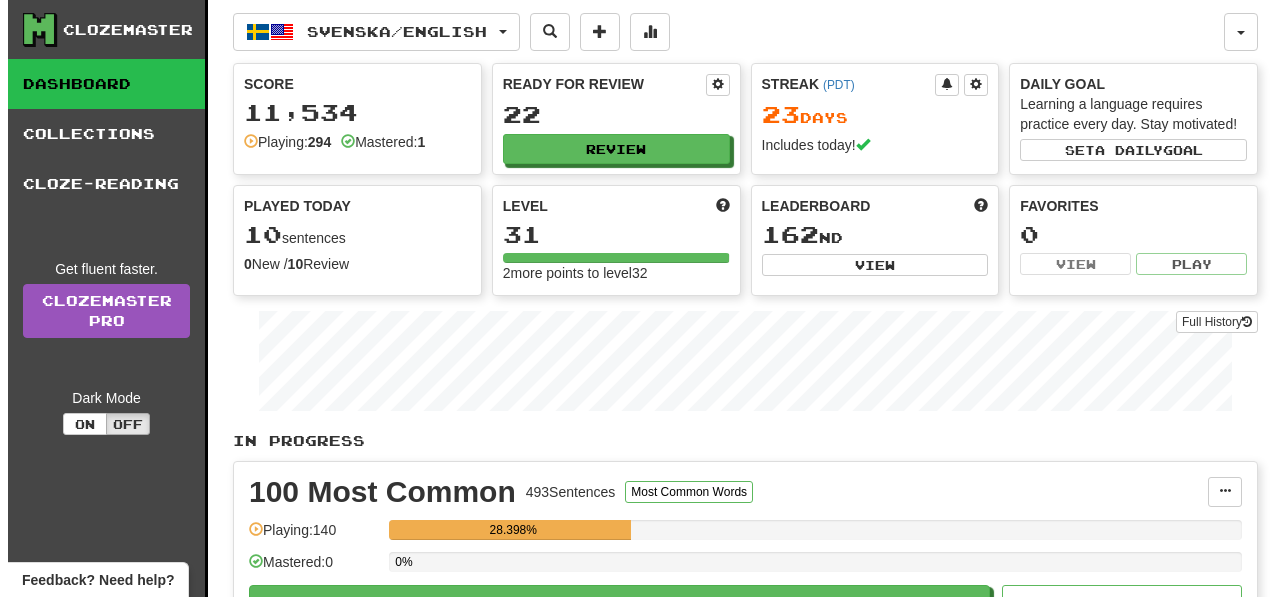 scroll, scrollTop: 0, scrollLeft: 0, axis: both 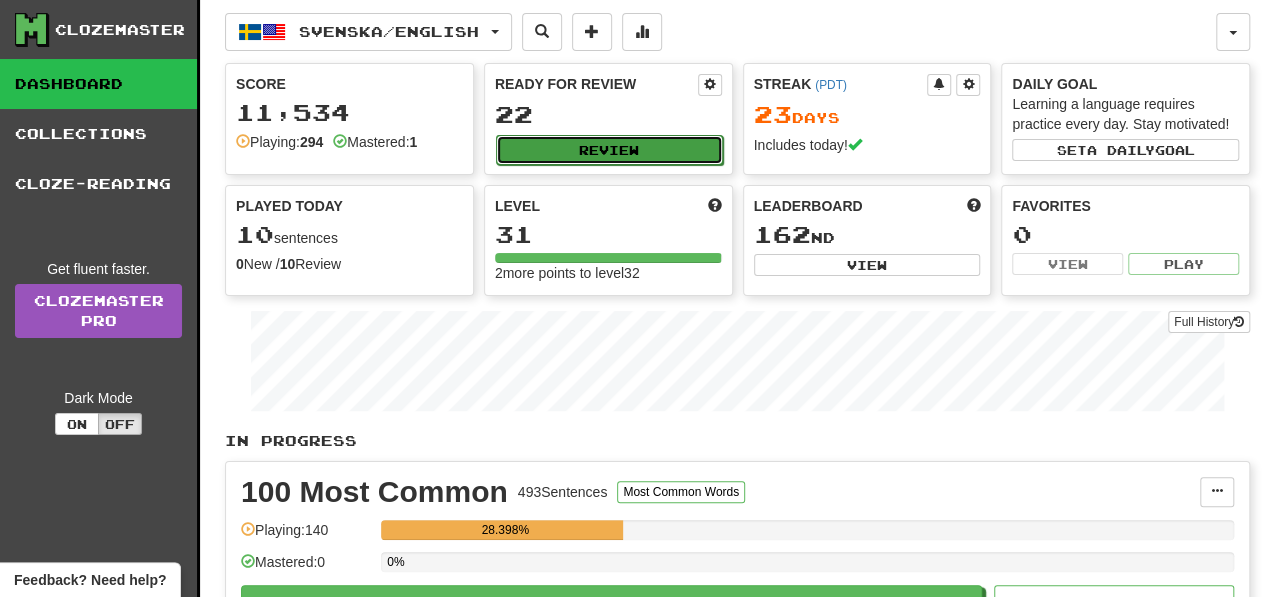 click on "Review" at bounding box center [609, 150] 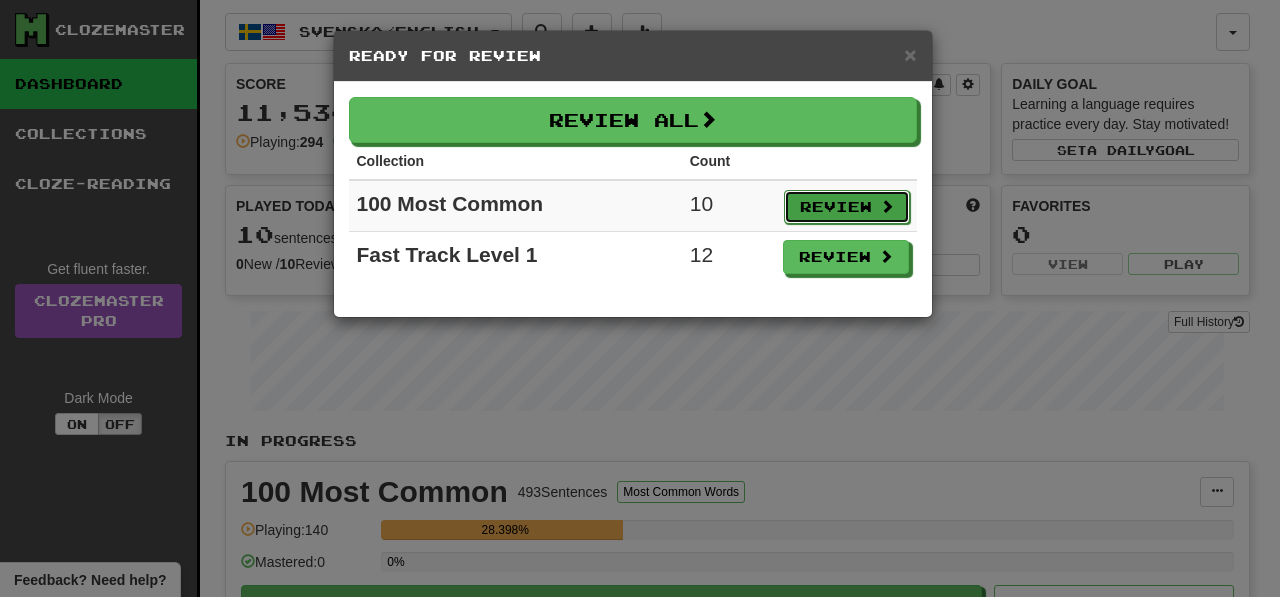 click on "Review" at bounding box center [847, 207] 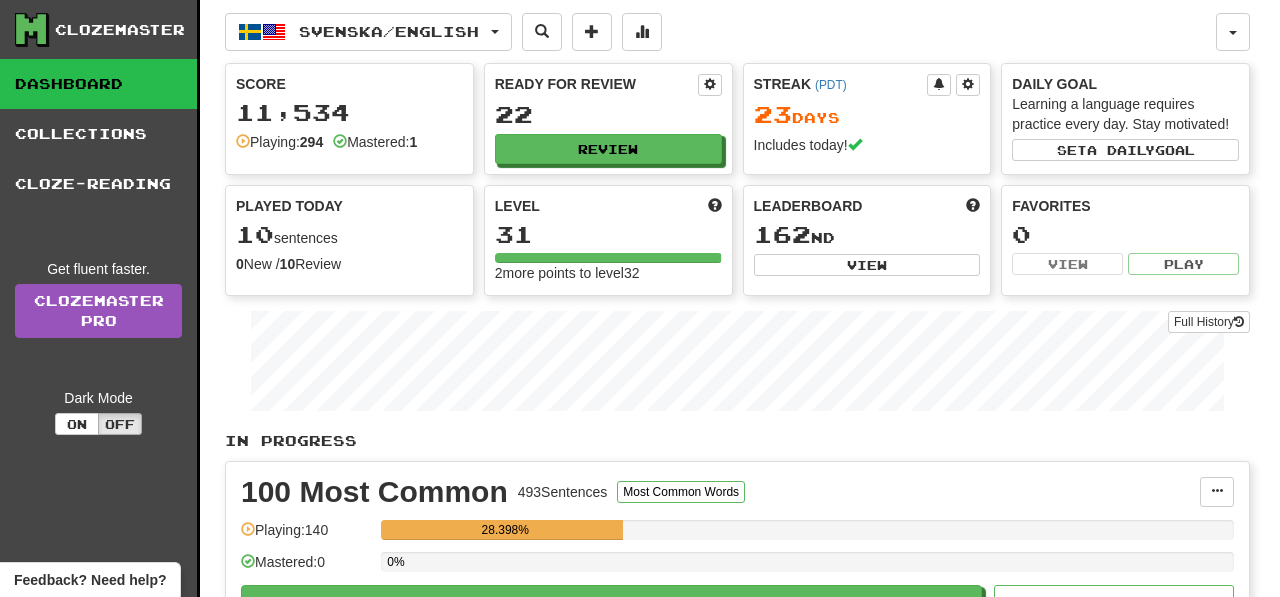 select on "**" 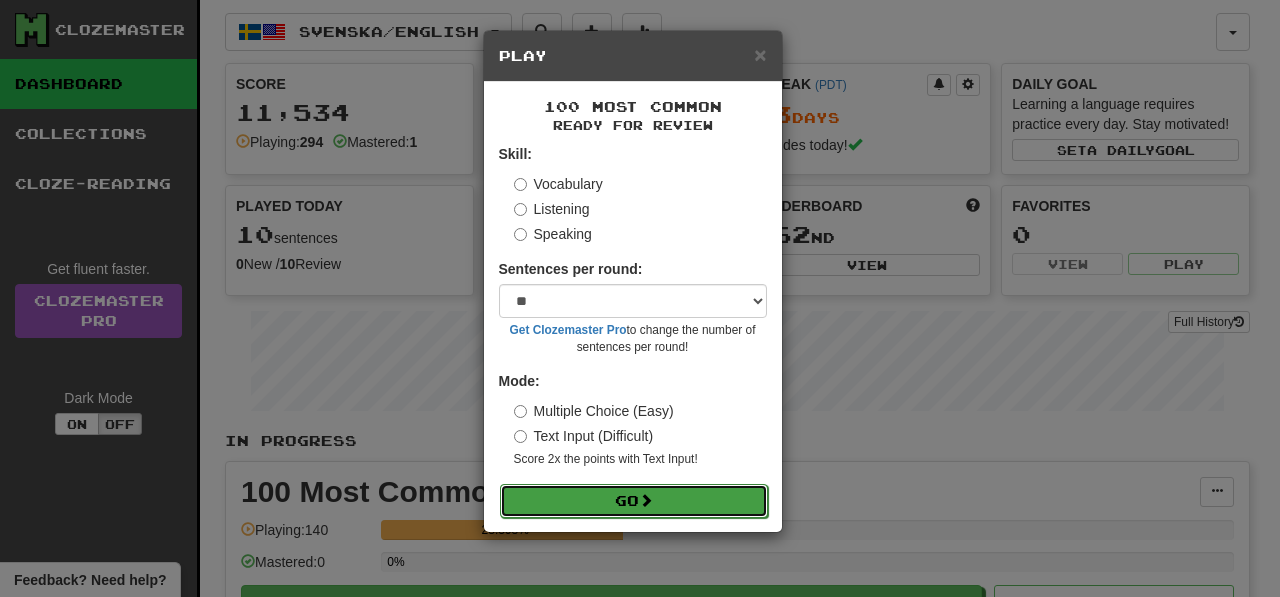 click at bounding box center (646, 500) 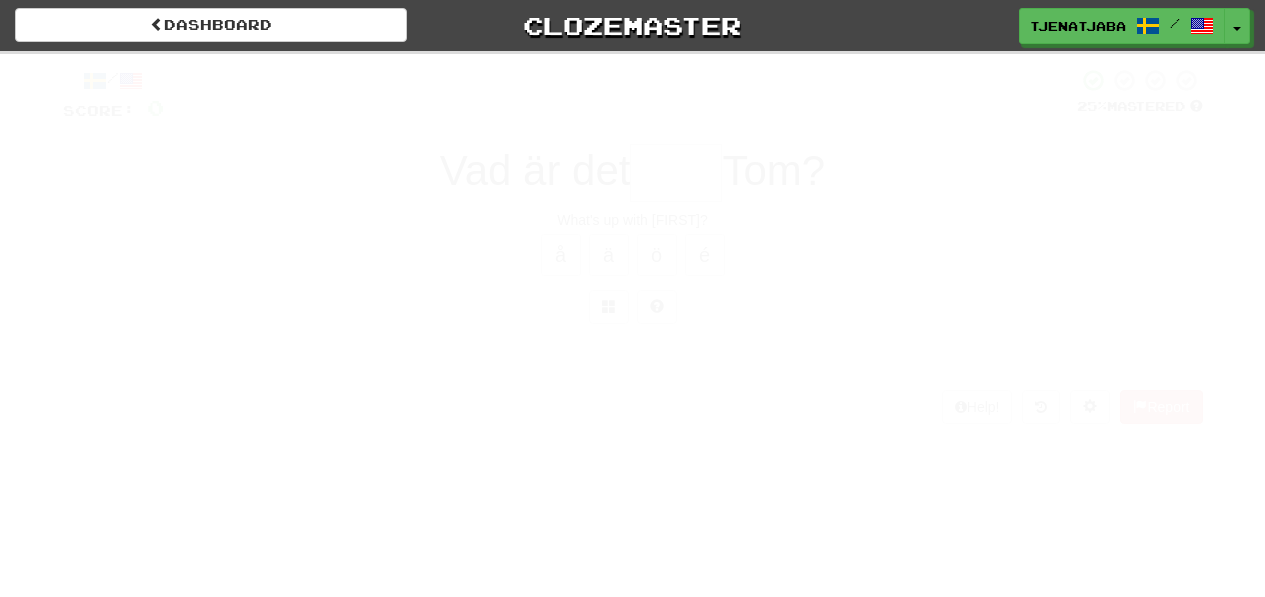 scroll, scrollTop: 0, scrollLeft: 0, axis: both 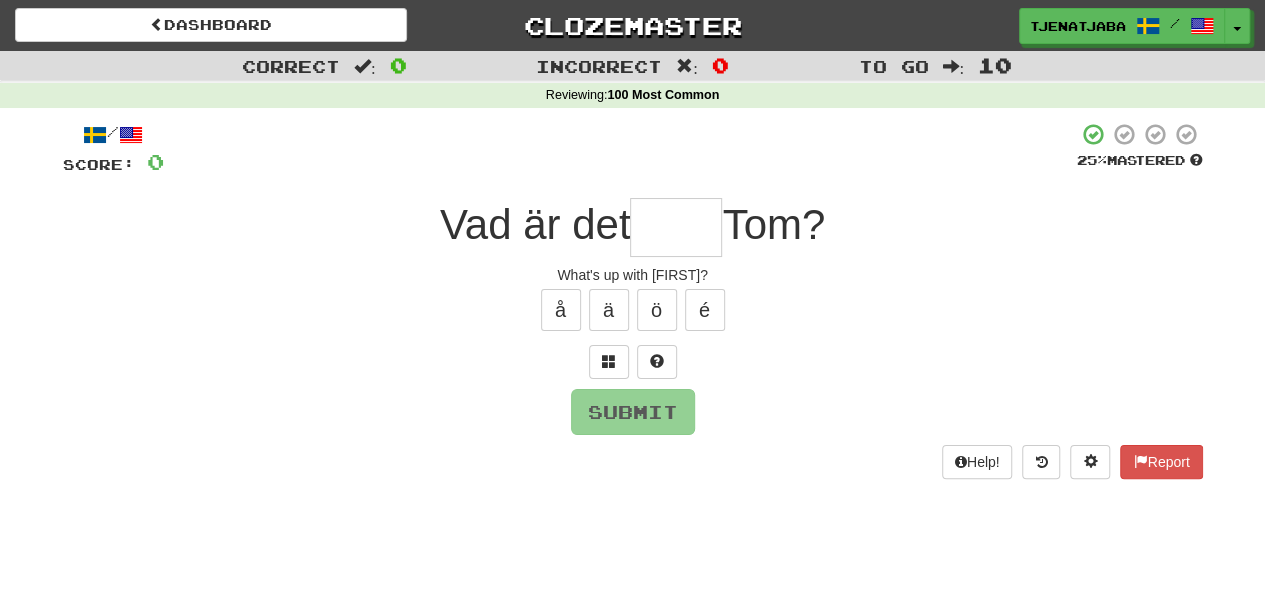 click at bounding box center [676, 227] 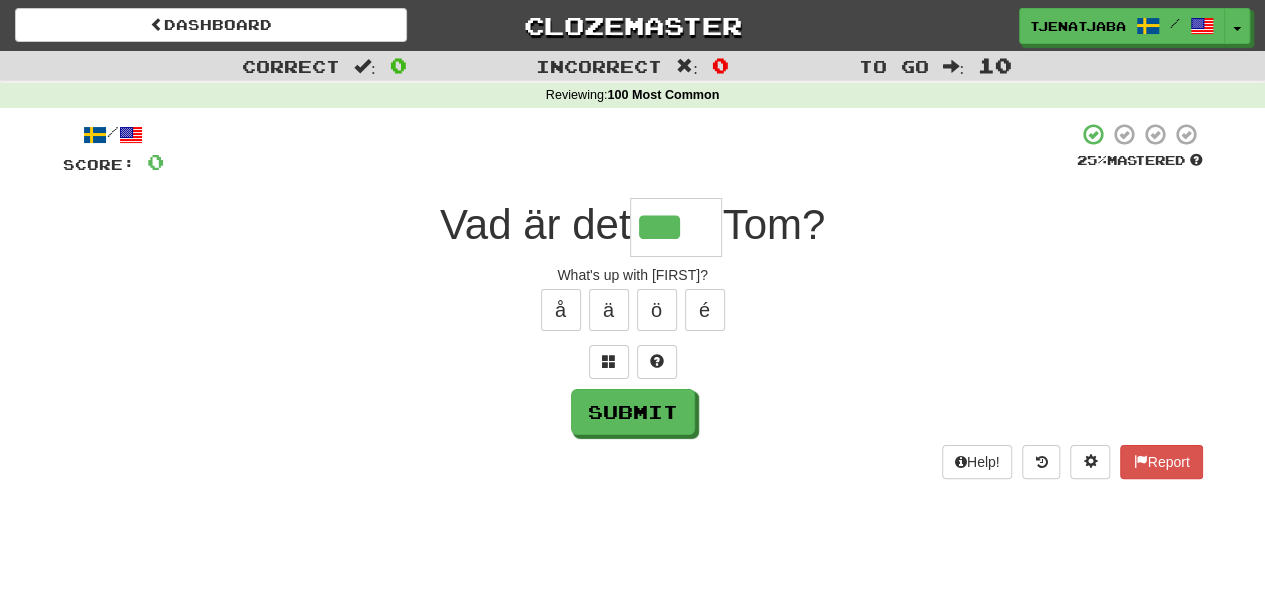 type on "***" 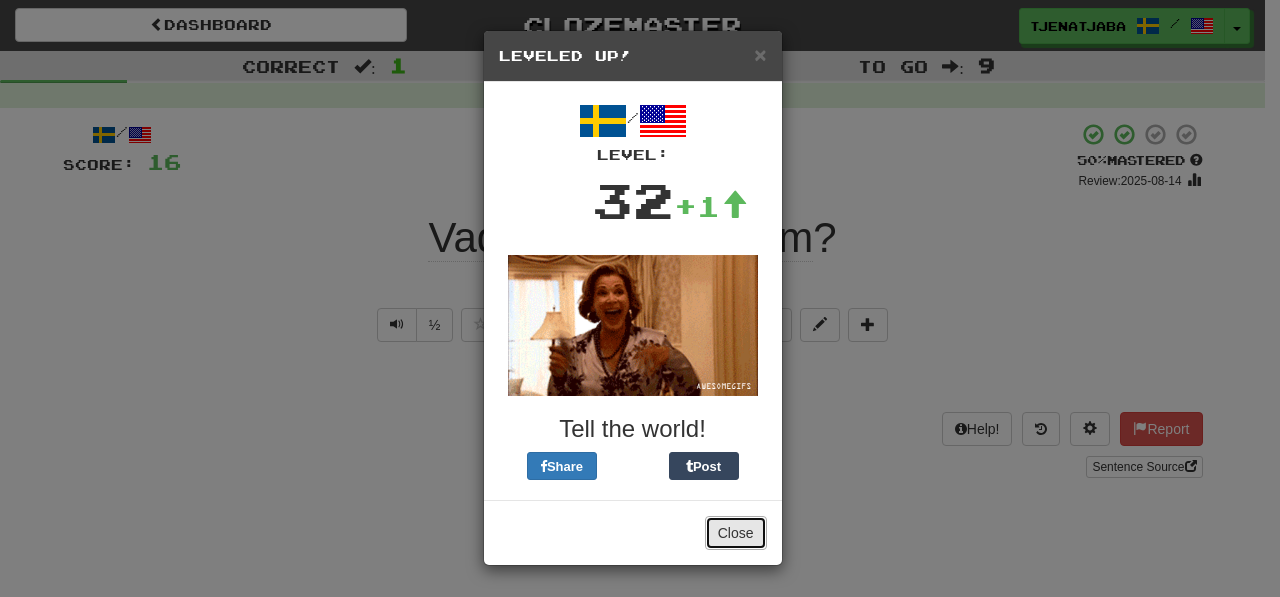 click on "Close" at bounding box center (736, 533) 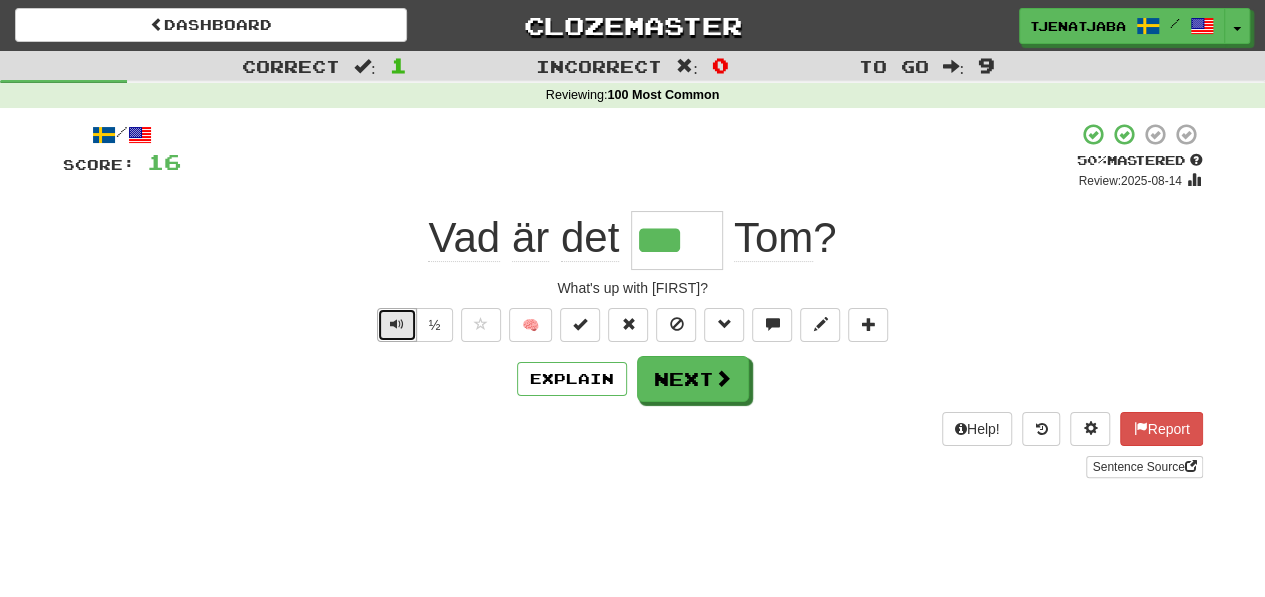 click at bounding box center [397, 324] 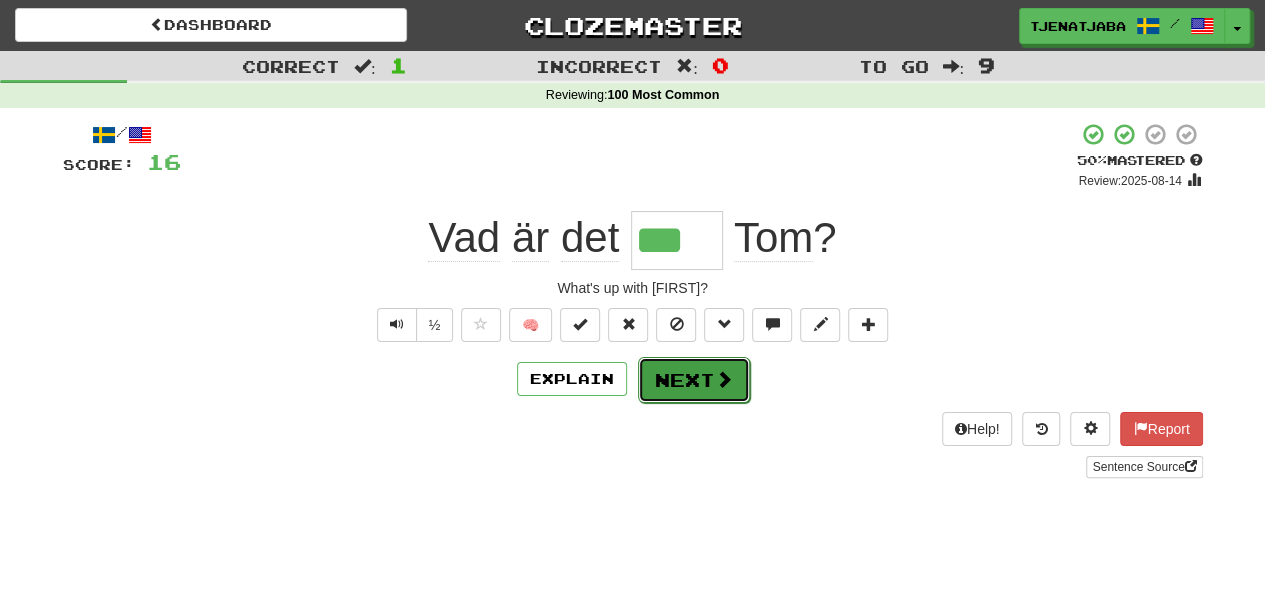 click on "Next" at bounding box center [694, 380] 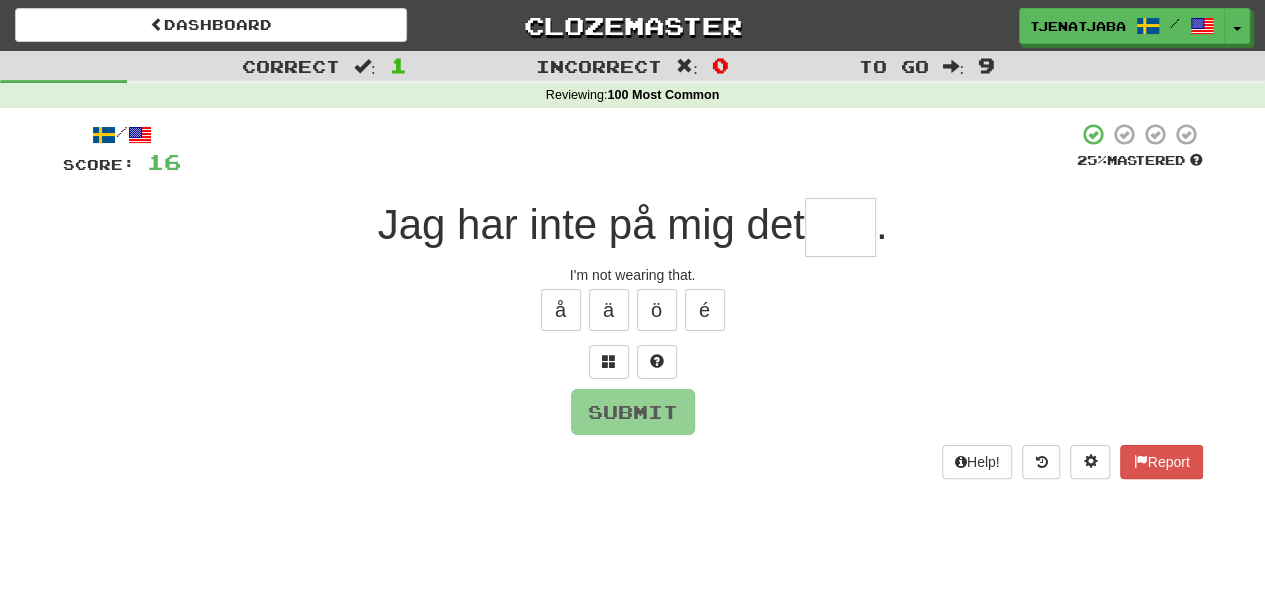 click on "I'm not wearing that." at bounding box center (633, 275) 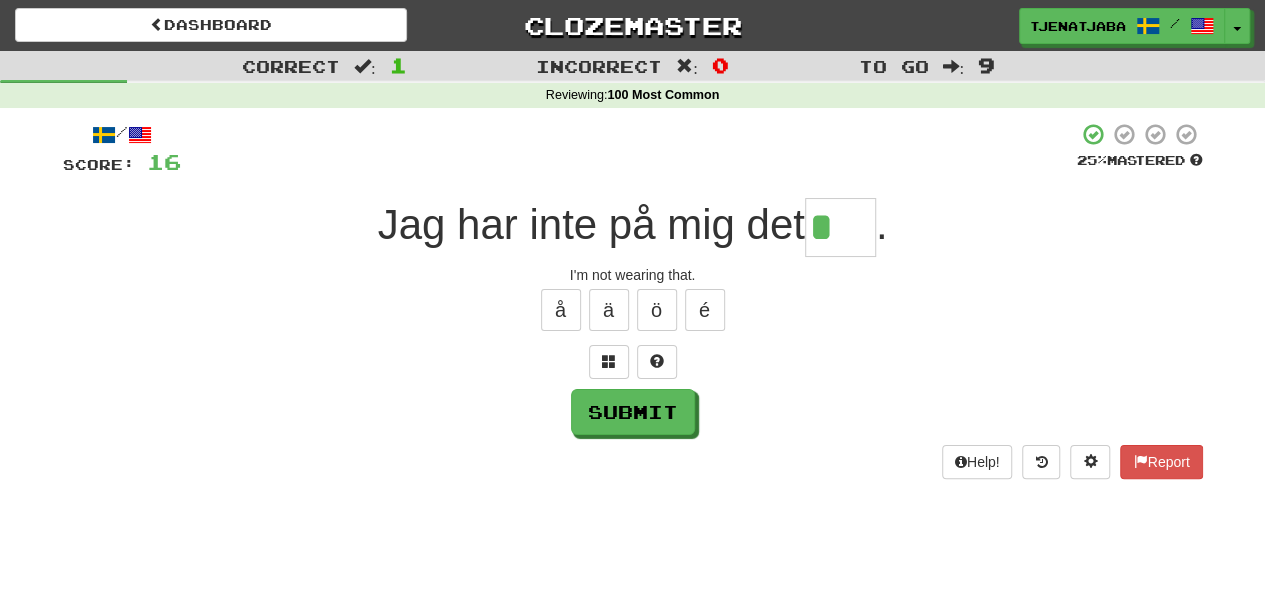 click on "å ä ö é" at bounding box center (633, 310) 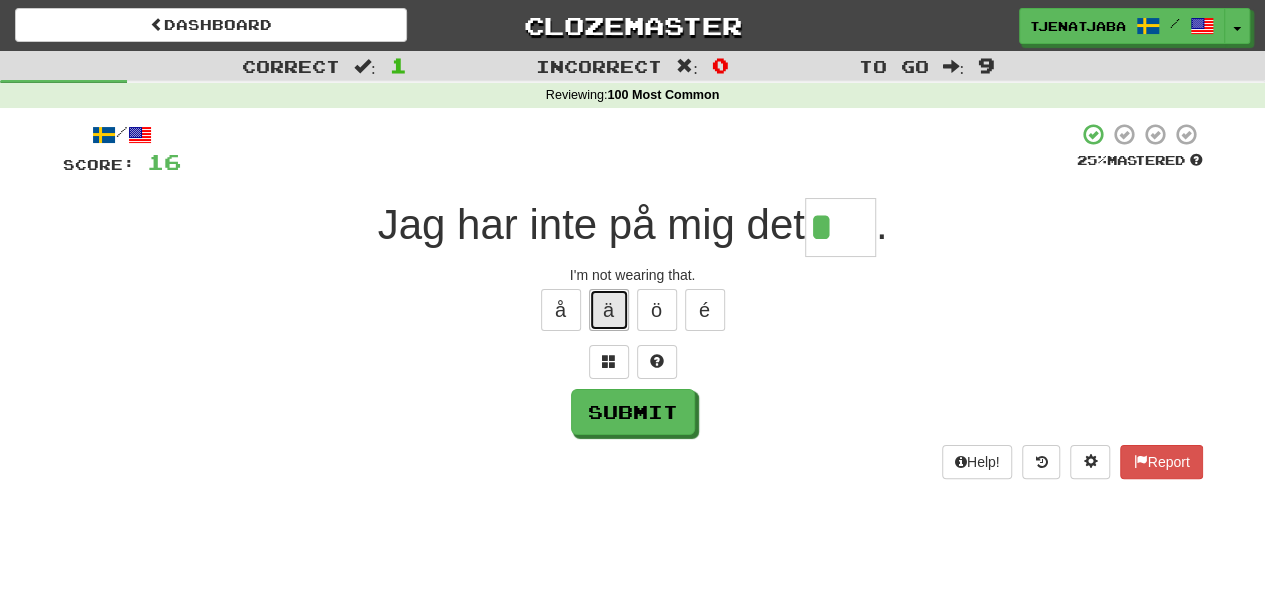 click on "ä" at bounding box center (609, 310) 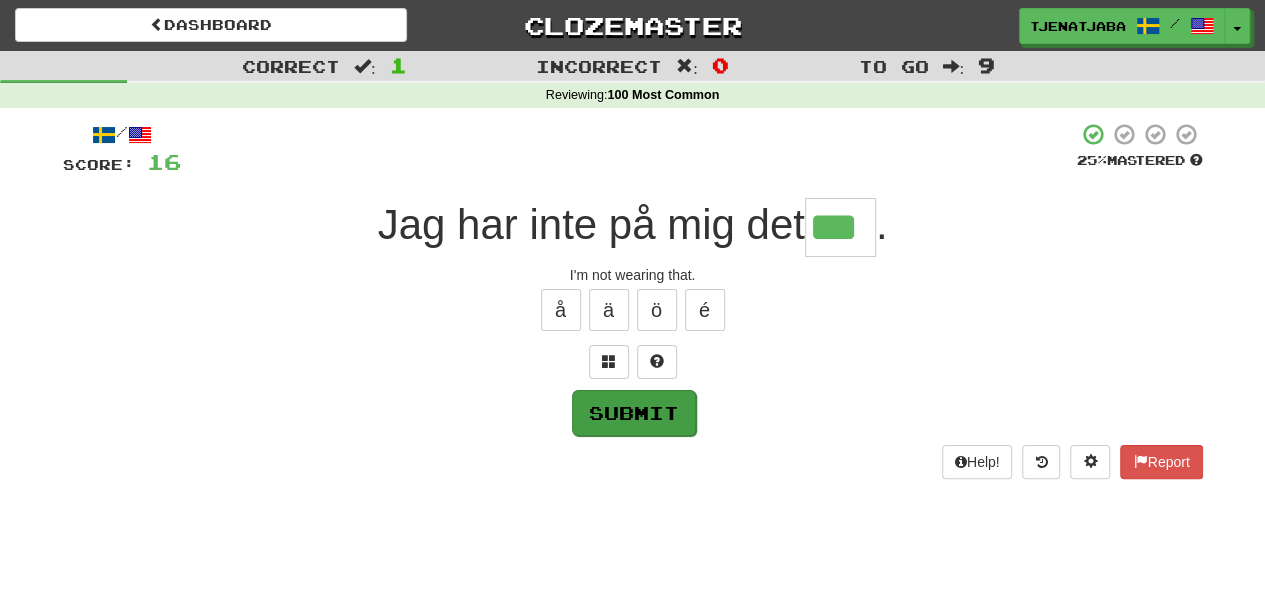 type on "***" 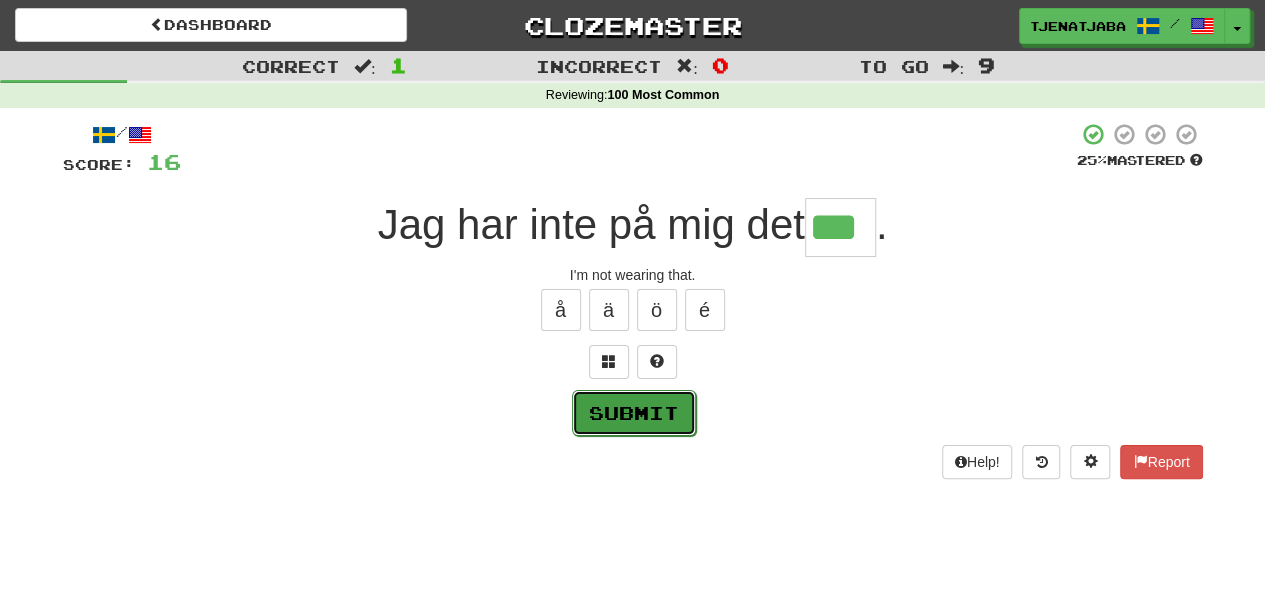 click on "Submit" at bounding box center (634, 413) 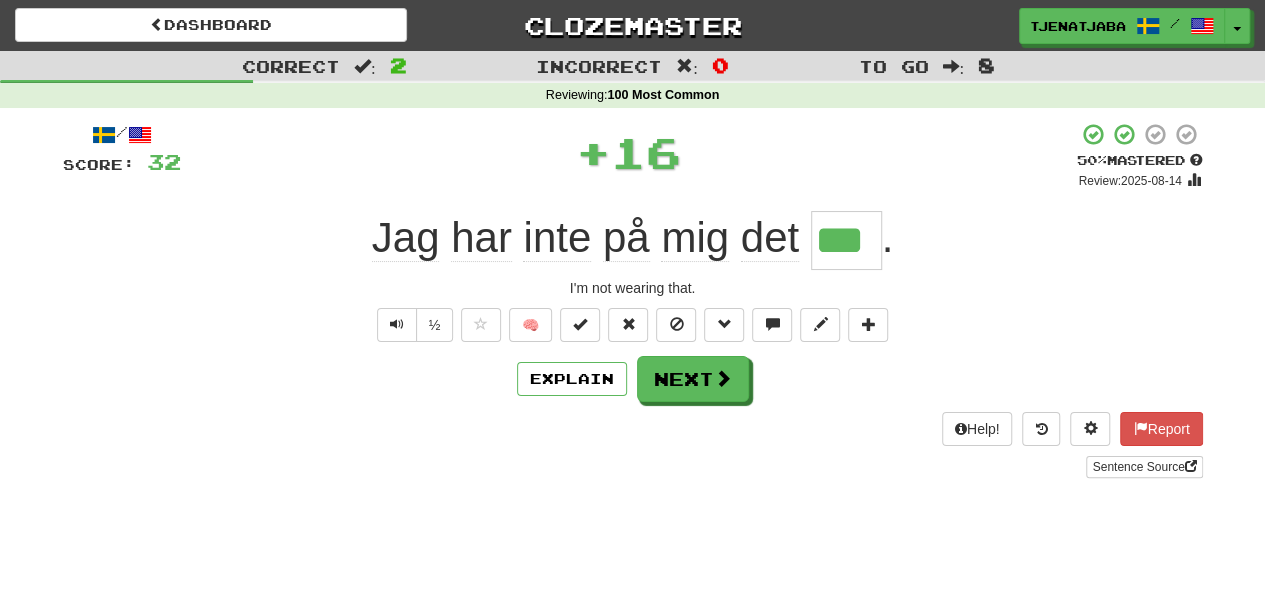 click on "Explain Next" at bounding box center [633, 379] 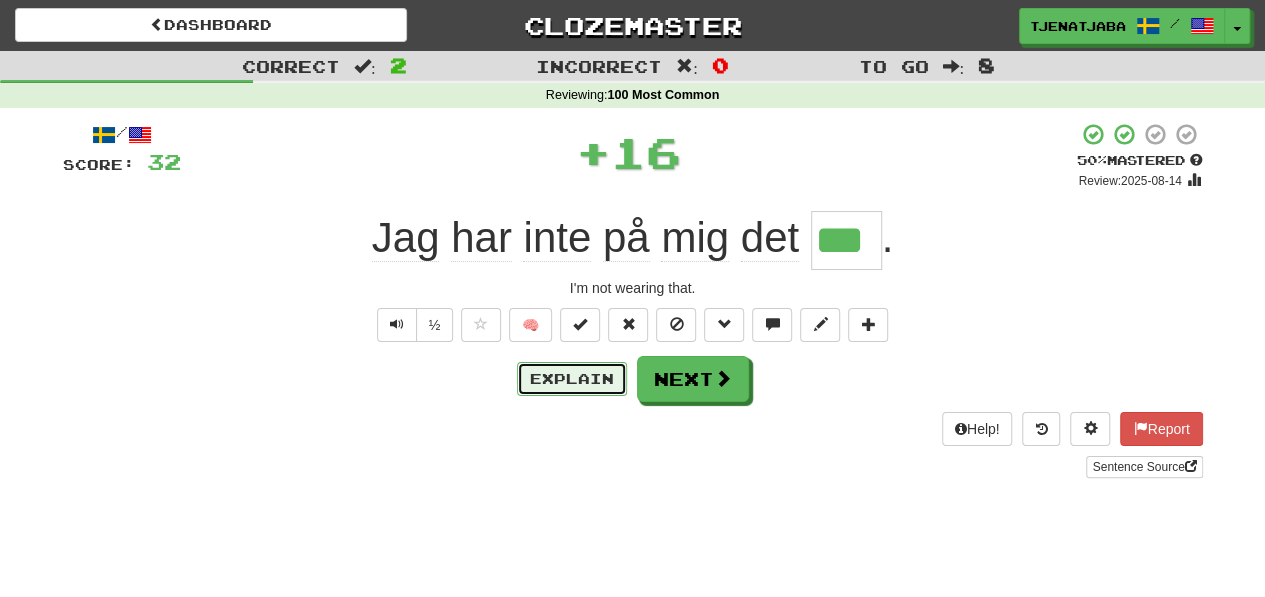 click on "Explain" at bounding box center [572, 379] 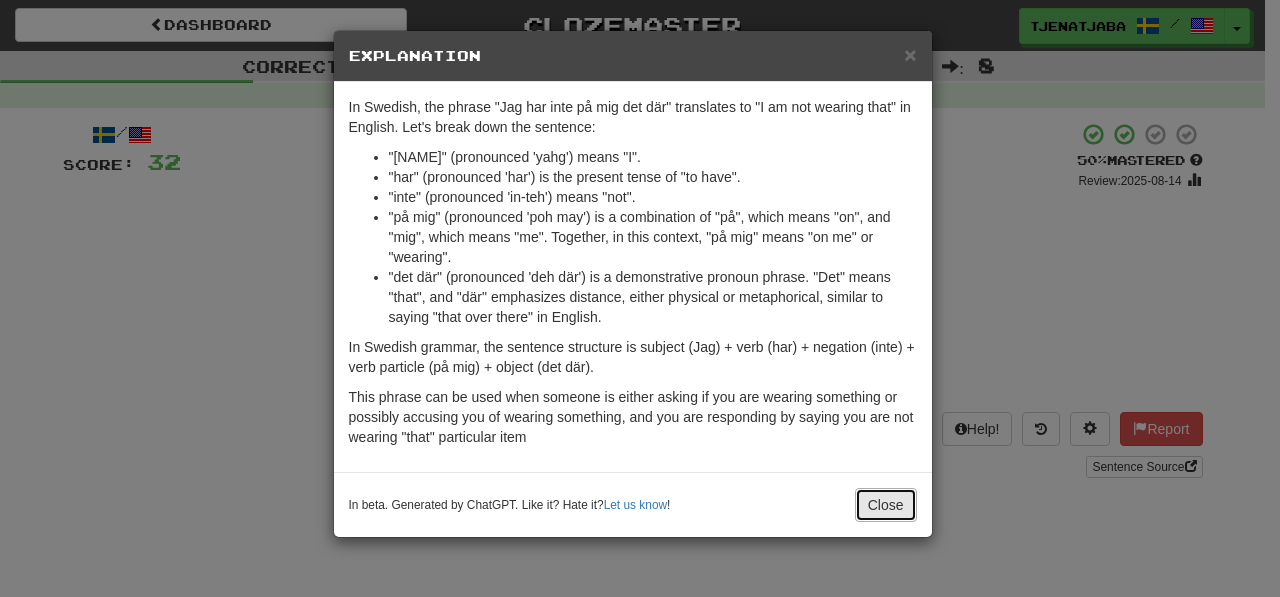 click on "Close" at bounding box center [886, 505] 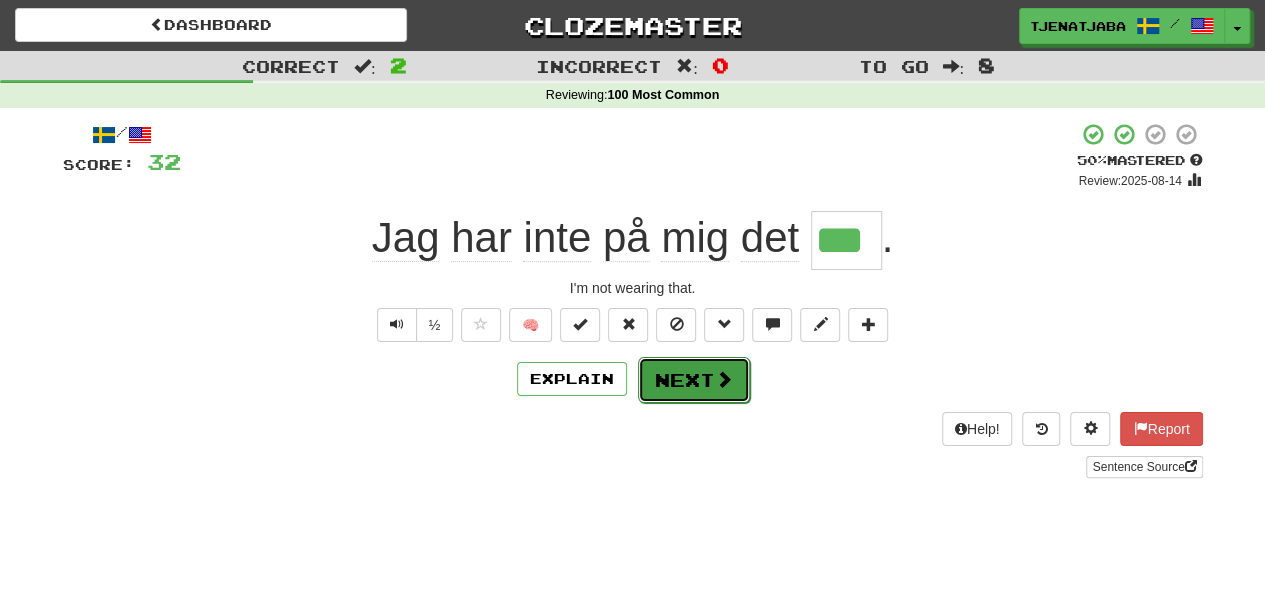 click on "Next" at bounding box center [694, 380] 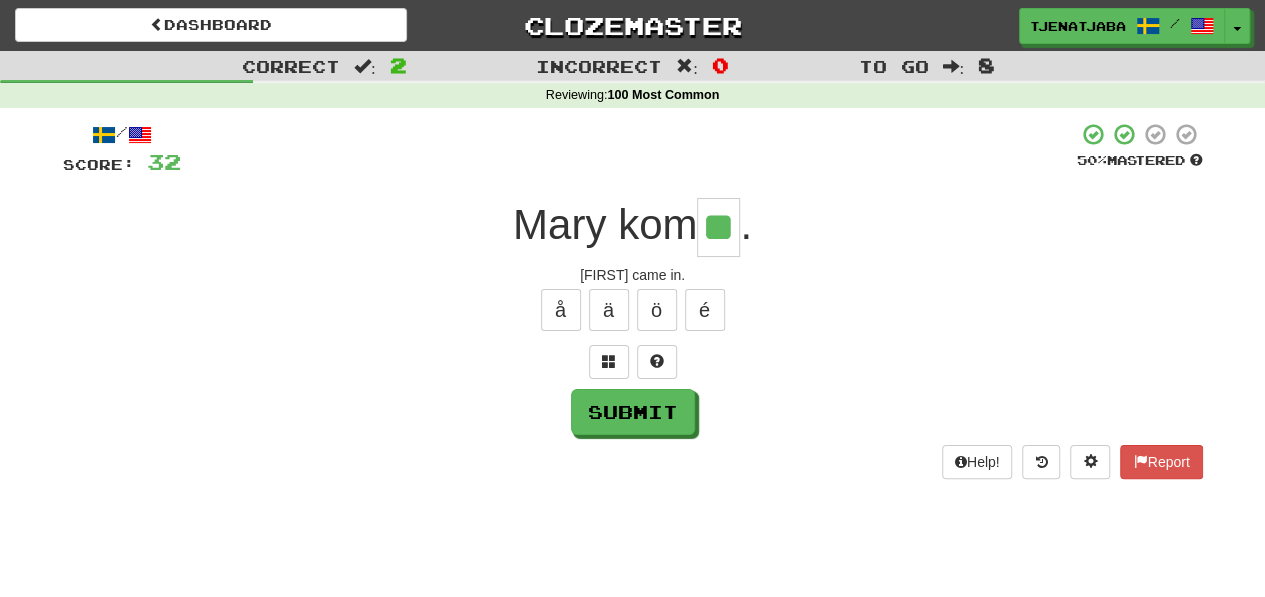 type on "**" 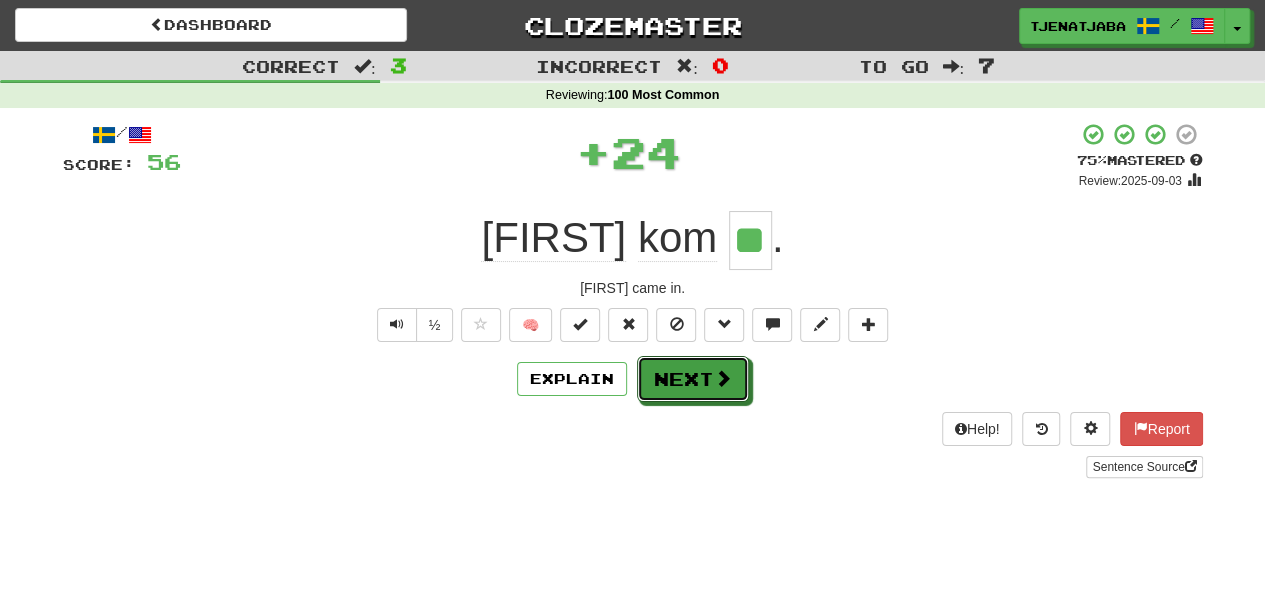 click on "Next" at bounding box center [693, 379] 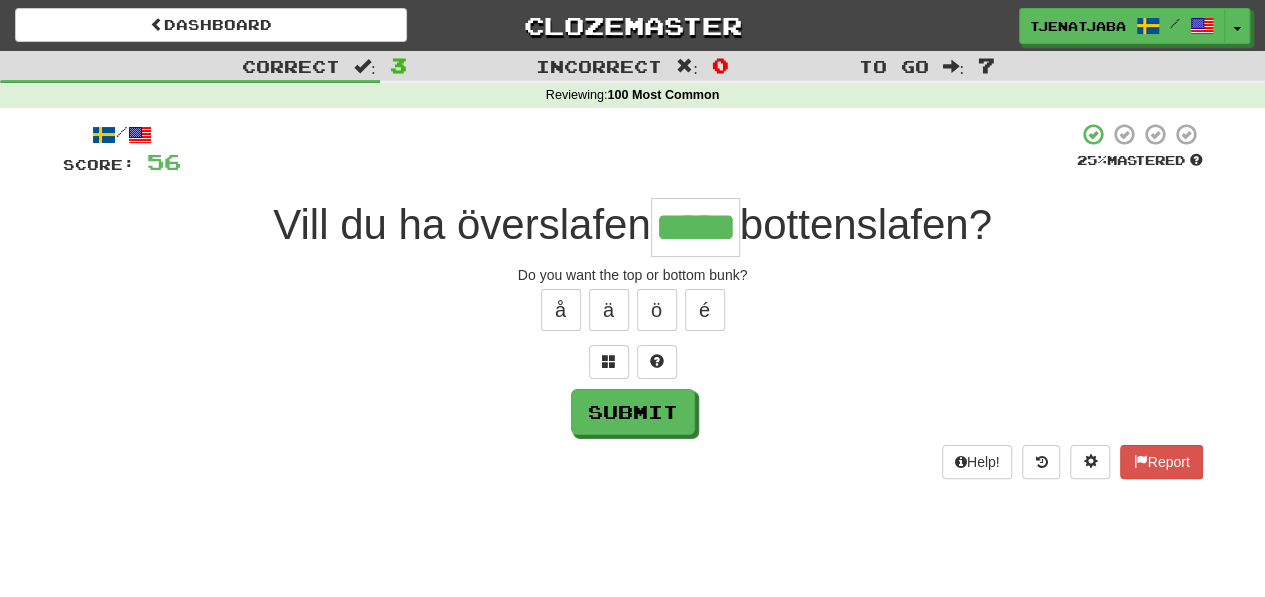 type on "*****" 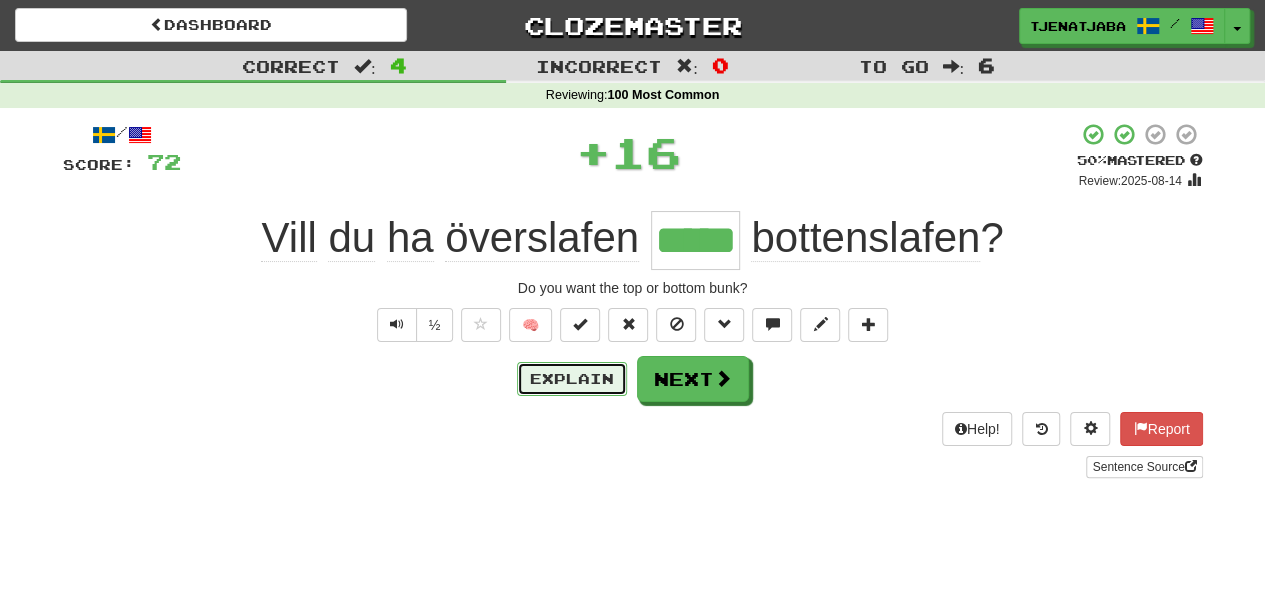 click on "Explain" at bounding box center [572, 379] 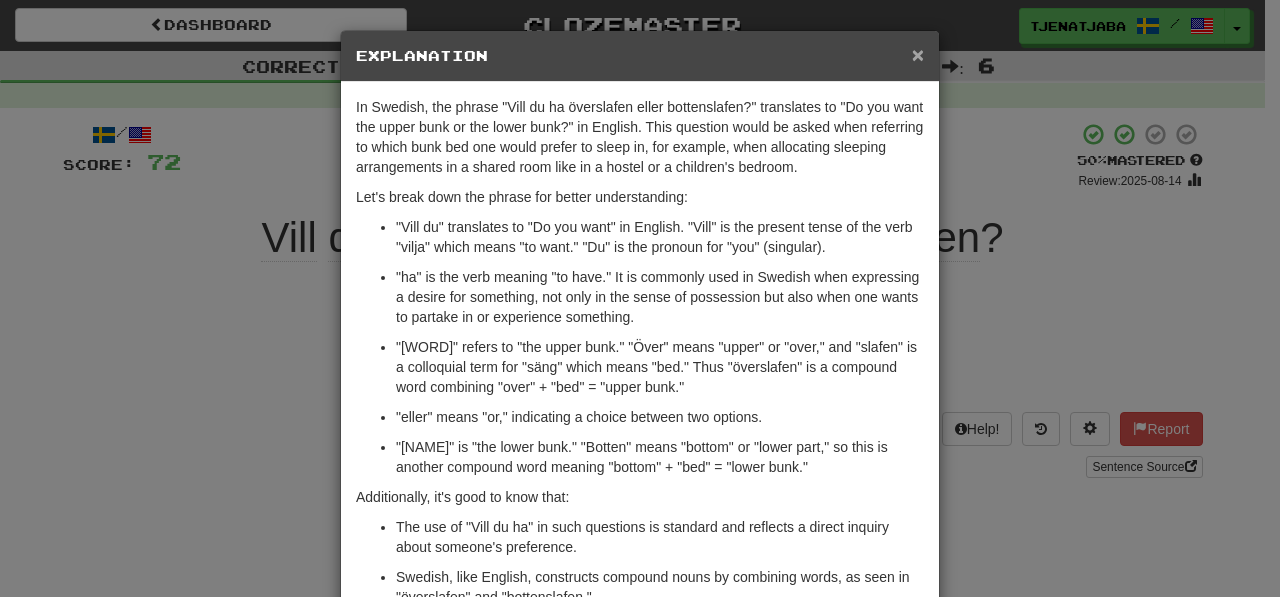 click on "×" at bounding box center (918, 54) 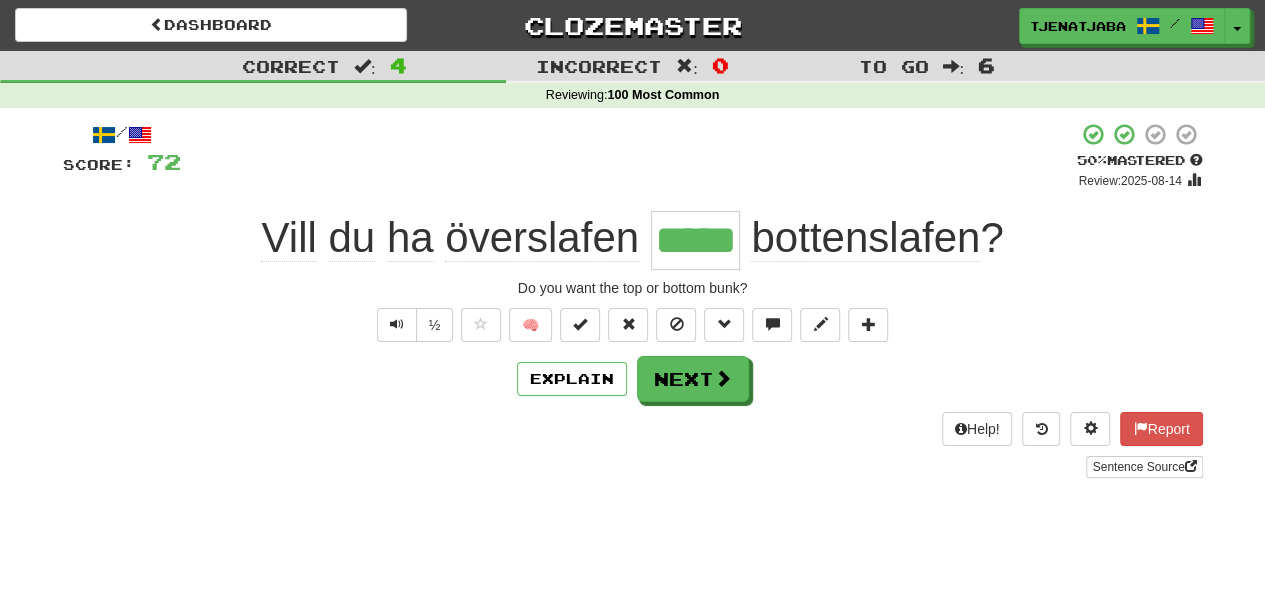 click on "/  Score:   72 + 16 50 %  Mastered Review:  2025-08-14 Vill   du   ha   överslafen   *****   bottenslafen ? Do you want the top or bottom bunk? ½ 🧠 Explain Next  Help!  Report Sentence Source" at bounding box center [633, 300] 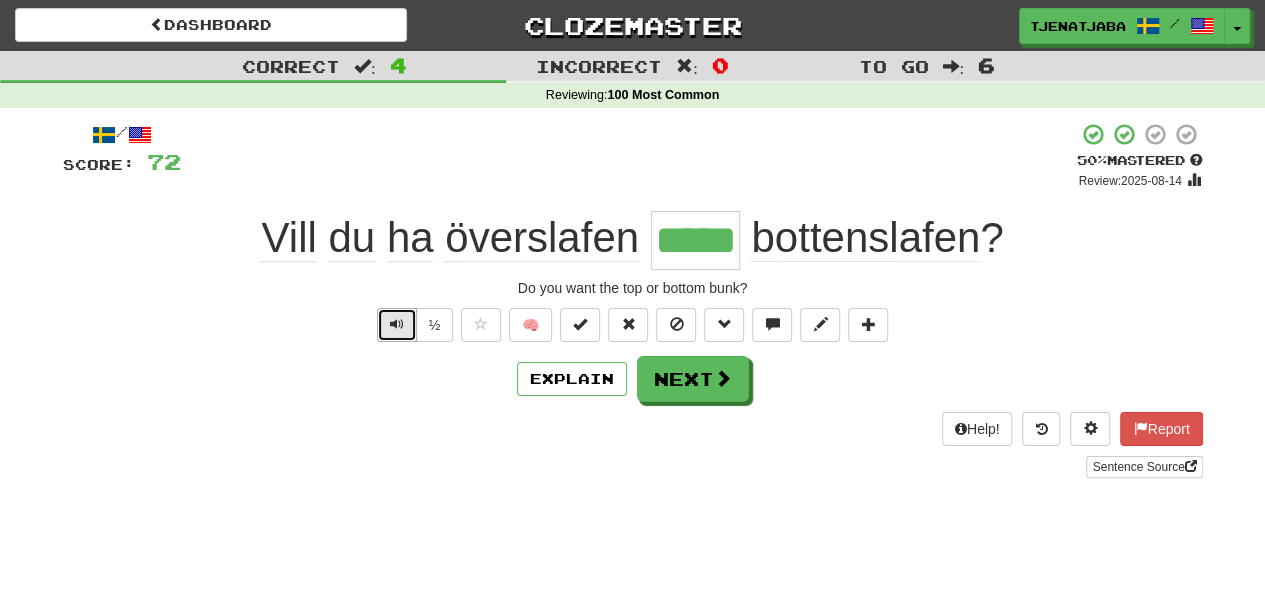 click at bounding box center [397, 325] 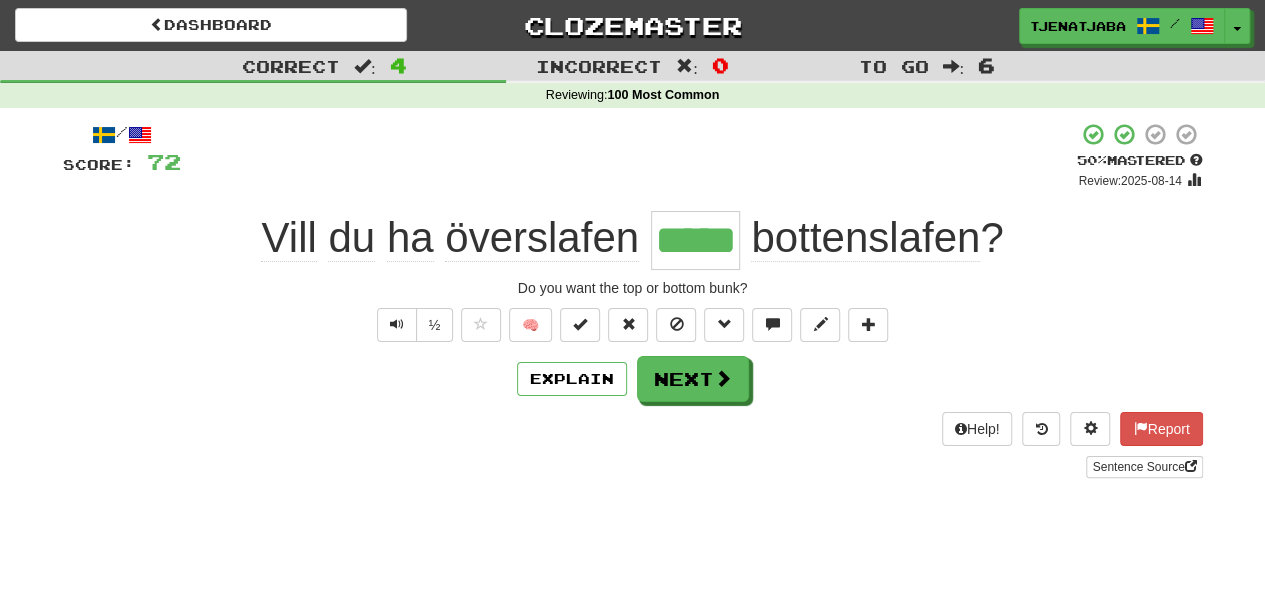 click on "bottenslafen" at bounding box center [865, 238] 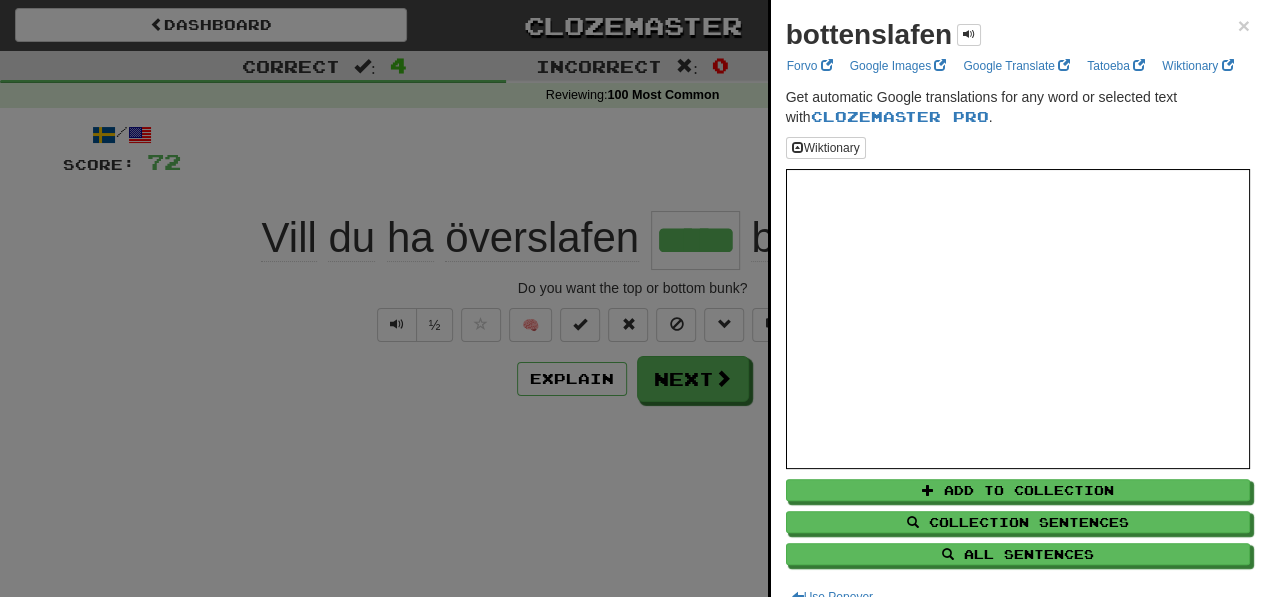 click on "bottenslafen" at bounding box center (883, 35) 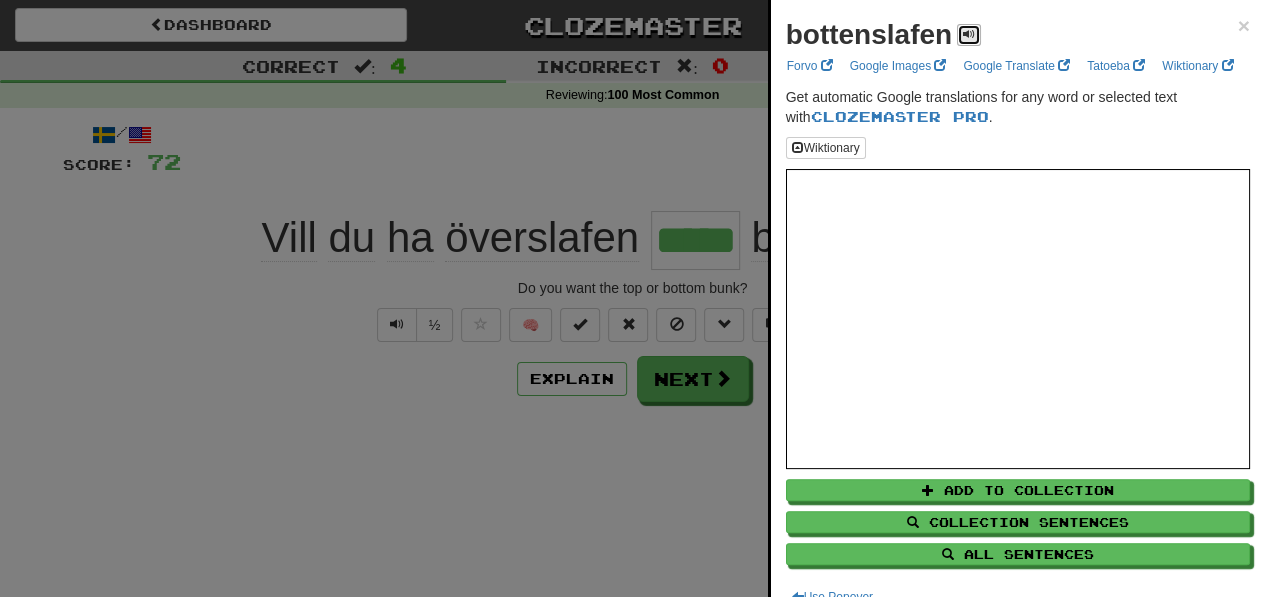 click at bounding box center (969, 34) 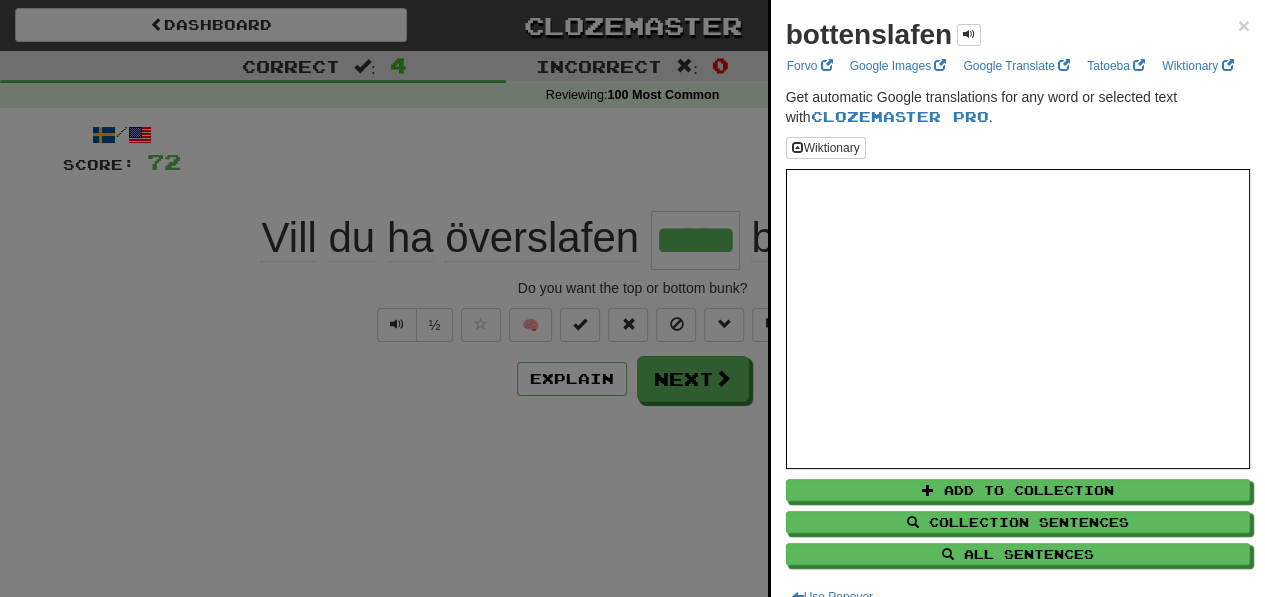 click at bounding box center (632, 298) 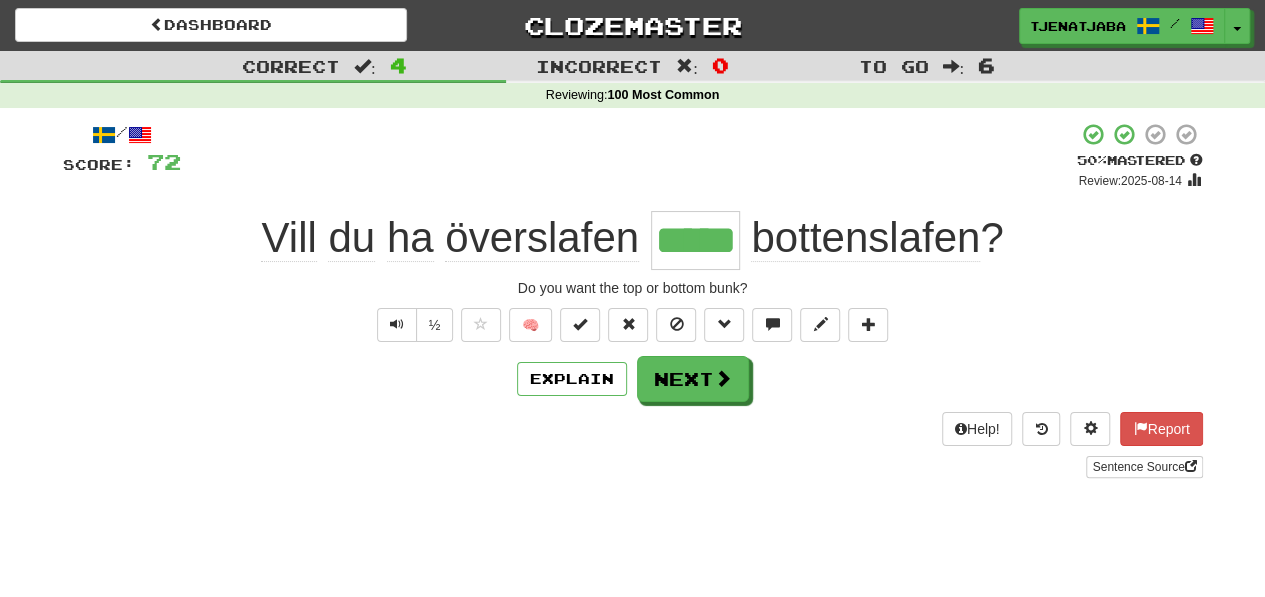 click on "överslafen" 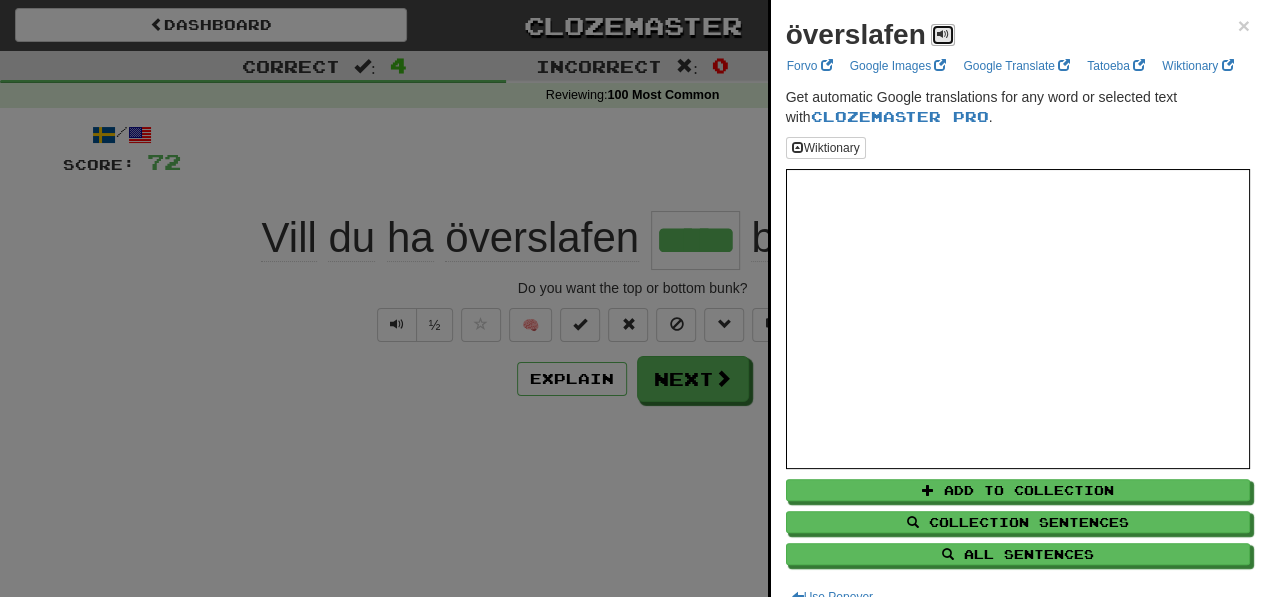 click at bounding box center (943, 35) 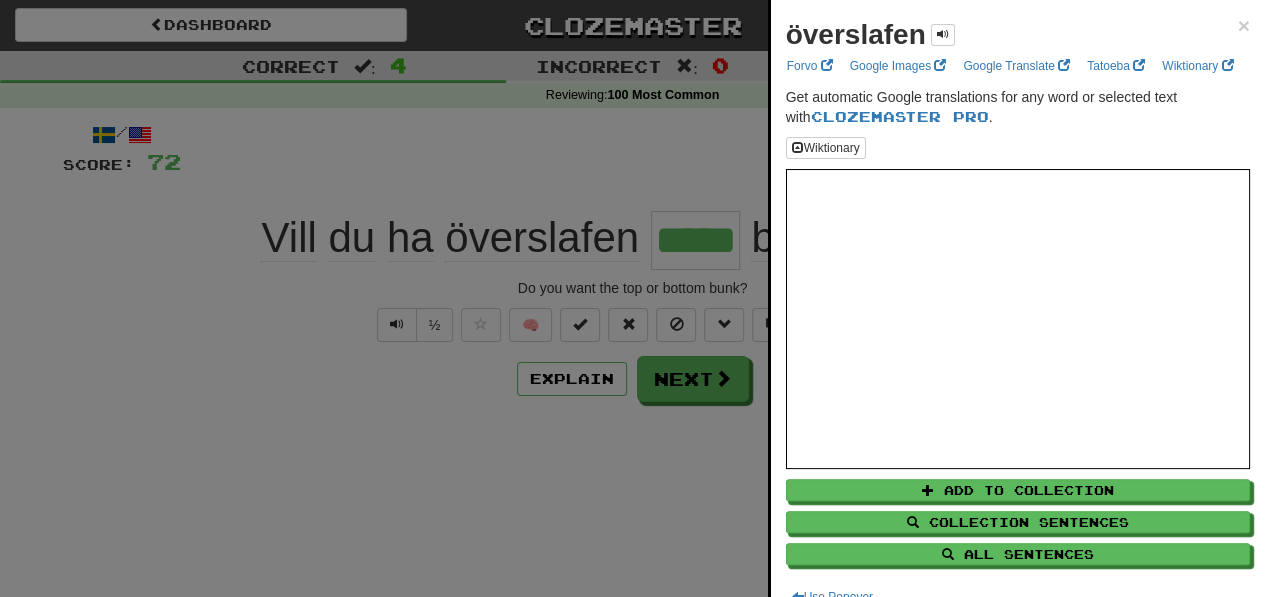 click at bounding box center (632, 298) 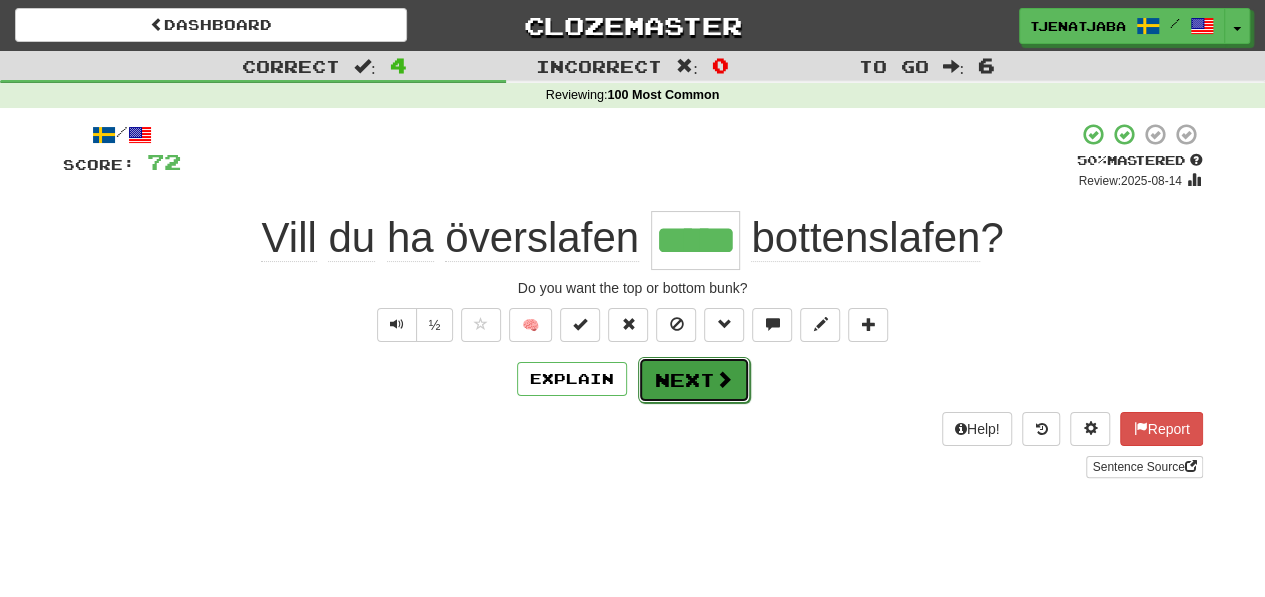 click on "Next" at bounding box center [694, 380] 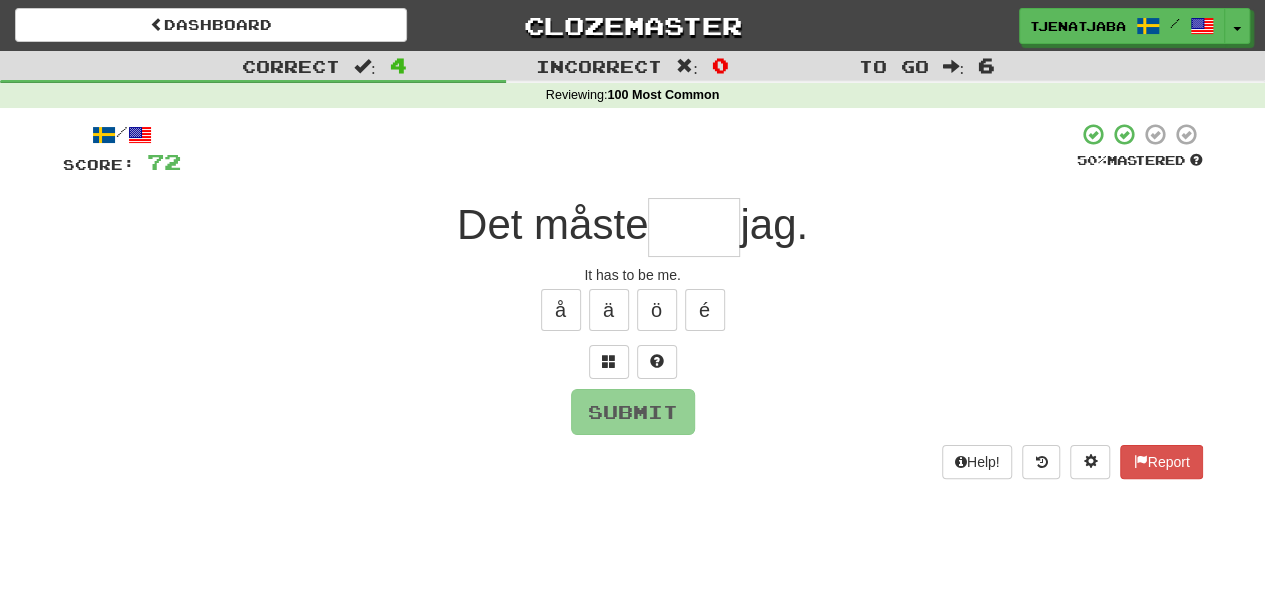 click at bounding box center [694, 227] 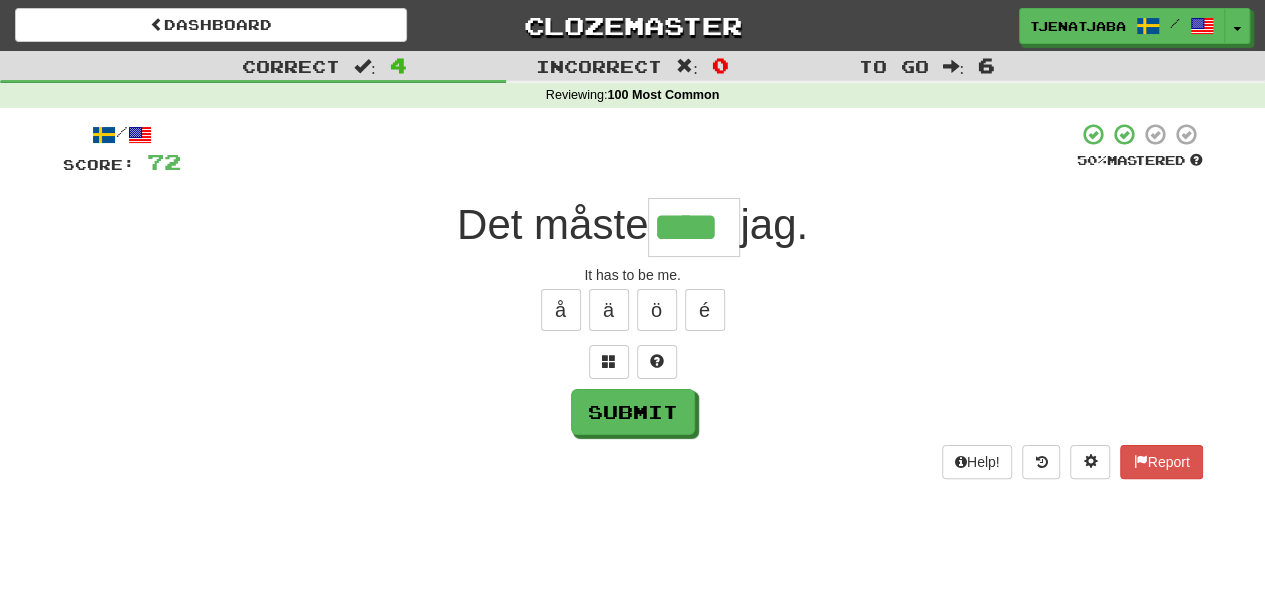 type on "****" 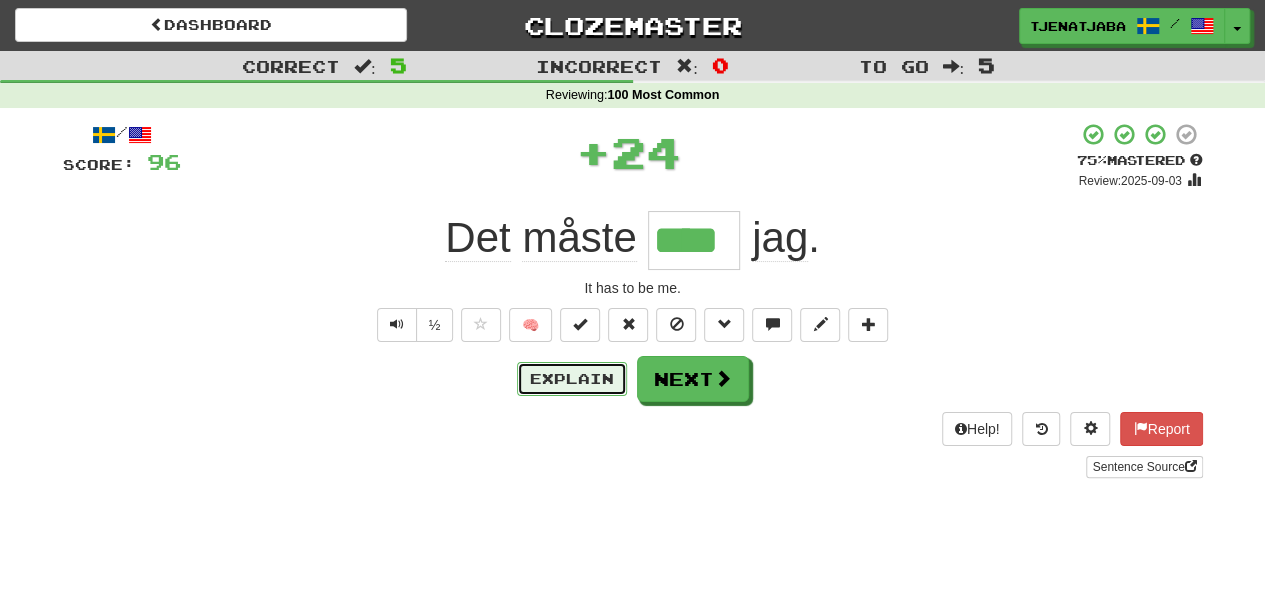 click on "Explain" at bounding box center [572, 379] 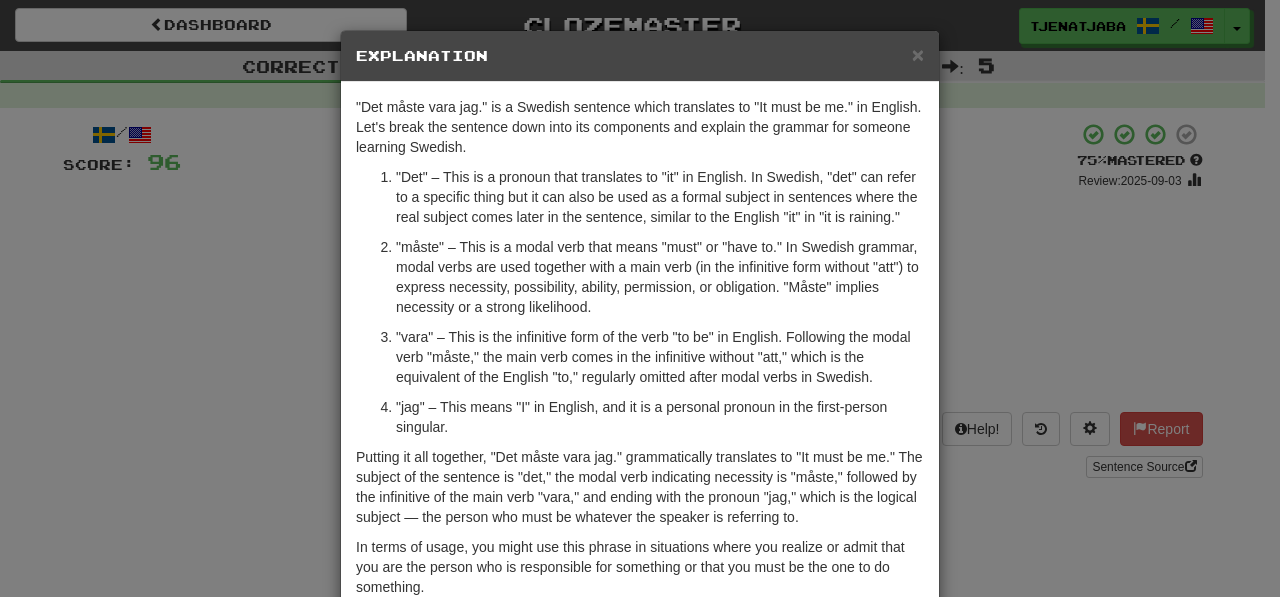click on "× Explanation" at bounding box center [640, 56] 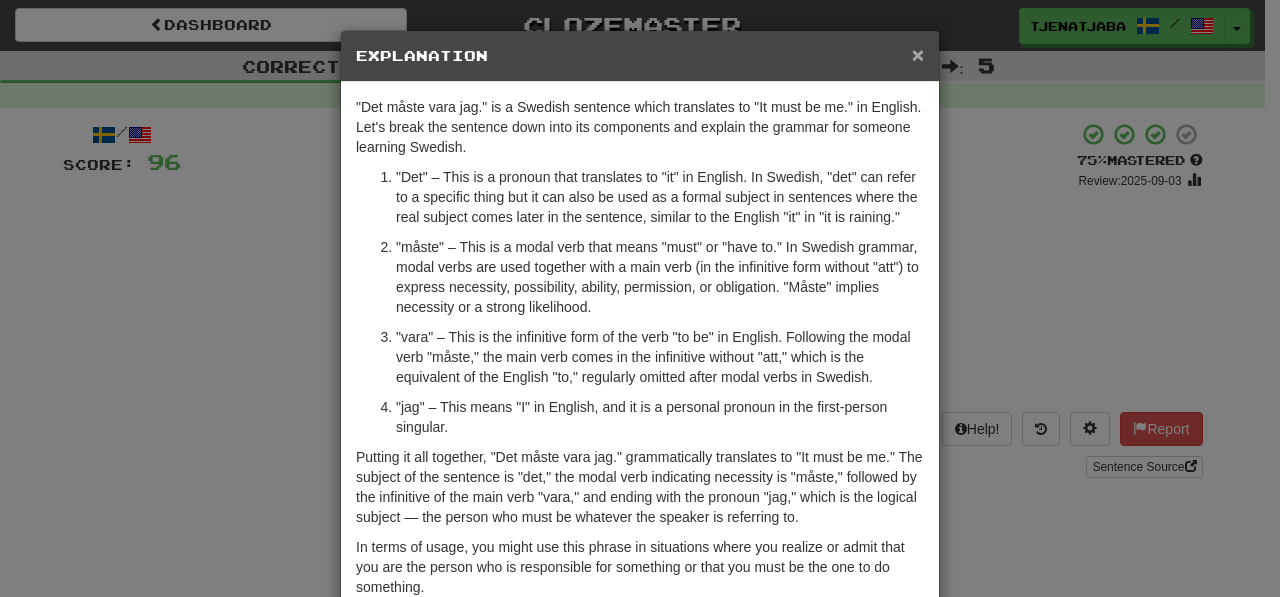 click on "×" at bounding box center (918, 54) 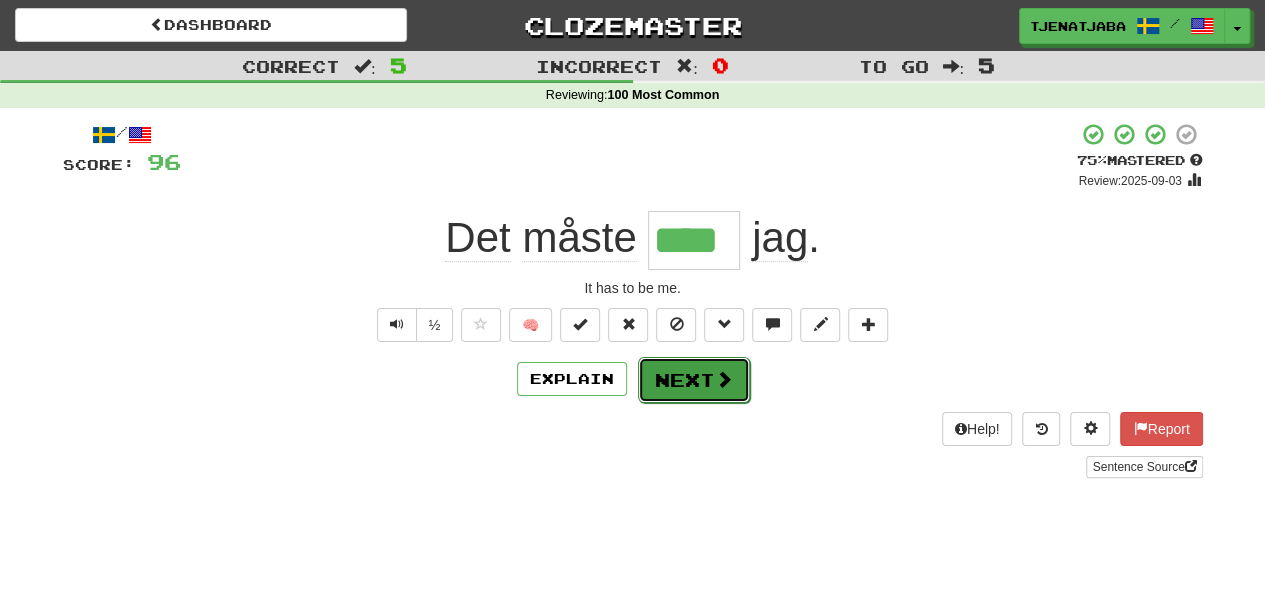 click on "Next" at bounding box center (694, 380) 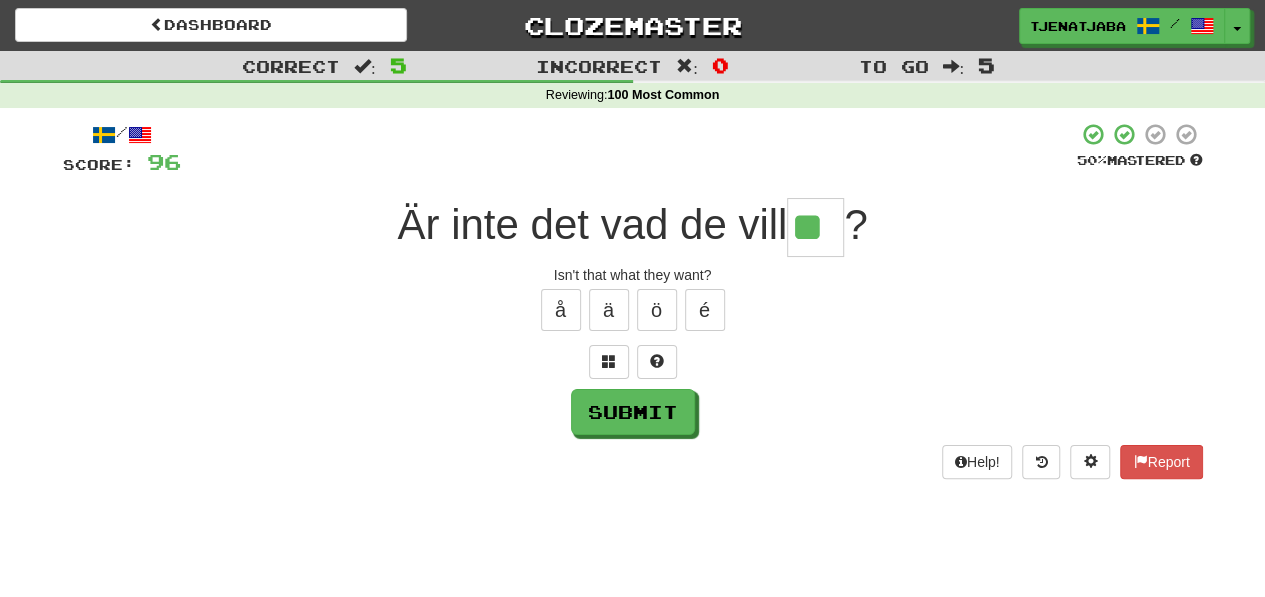 type on "**" 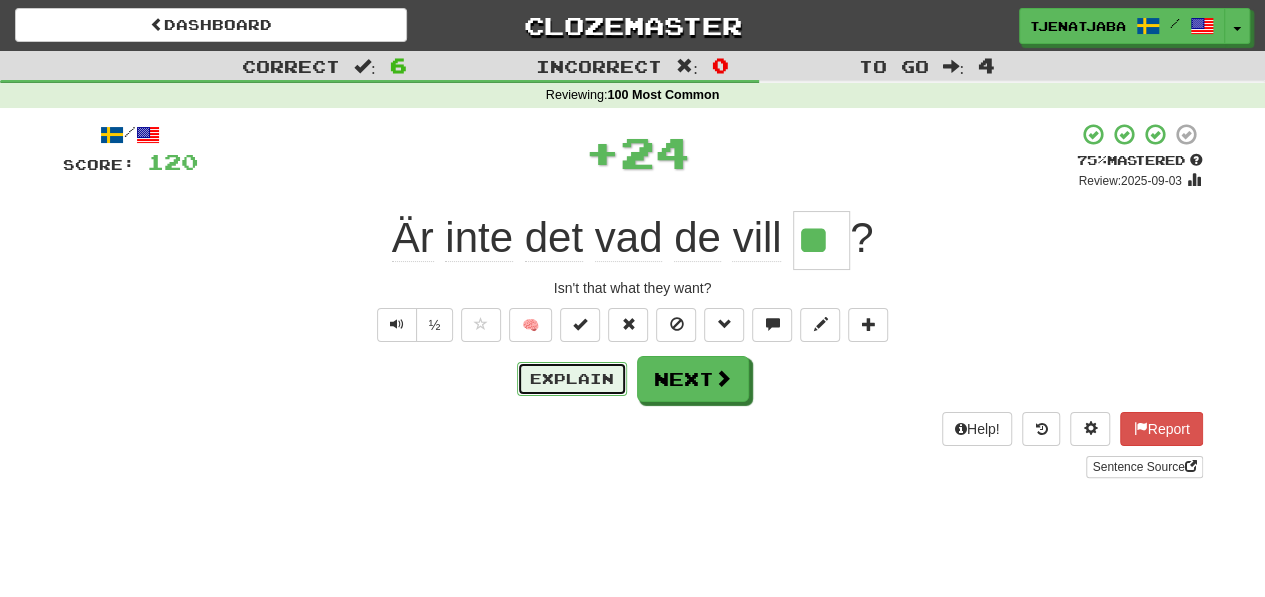 click on "Explain" at bounding box center (572, 379) 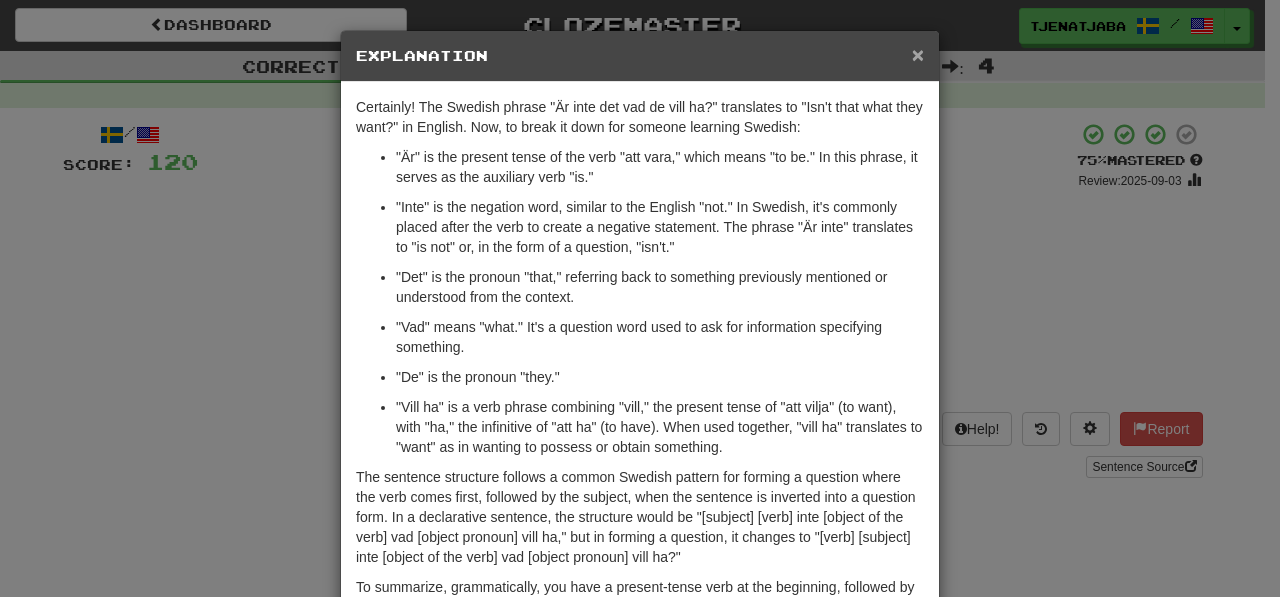 click on "×" at bounding box center (918, 54) 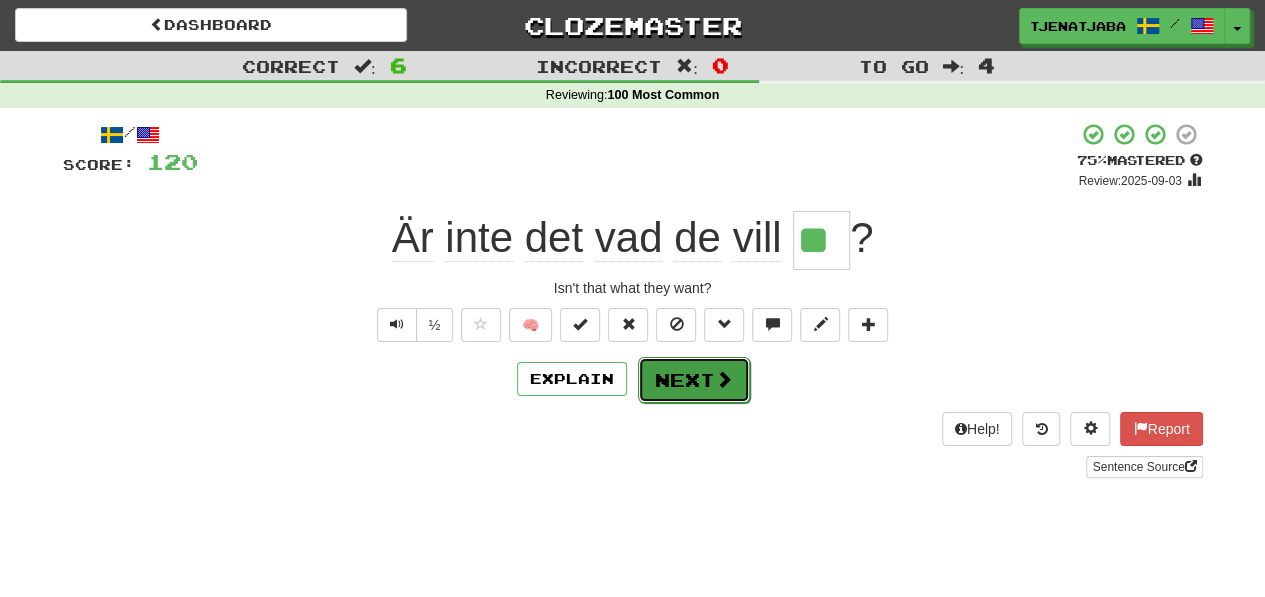 click at bounding box center (724, 379) 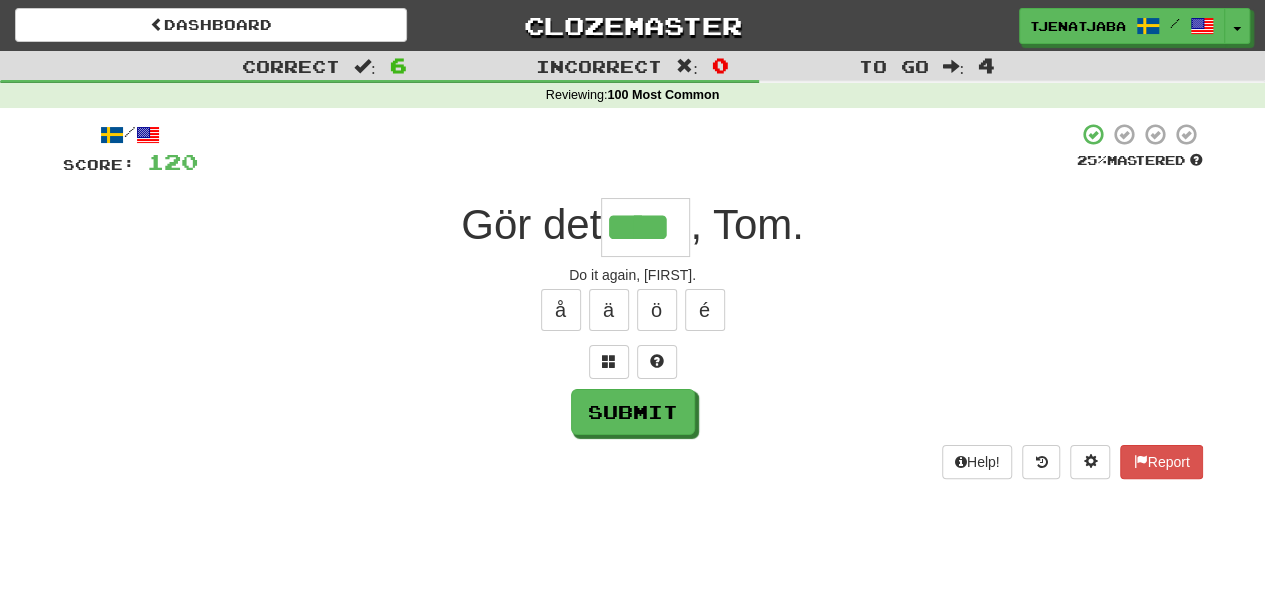 type on "****" 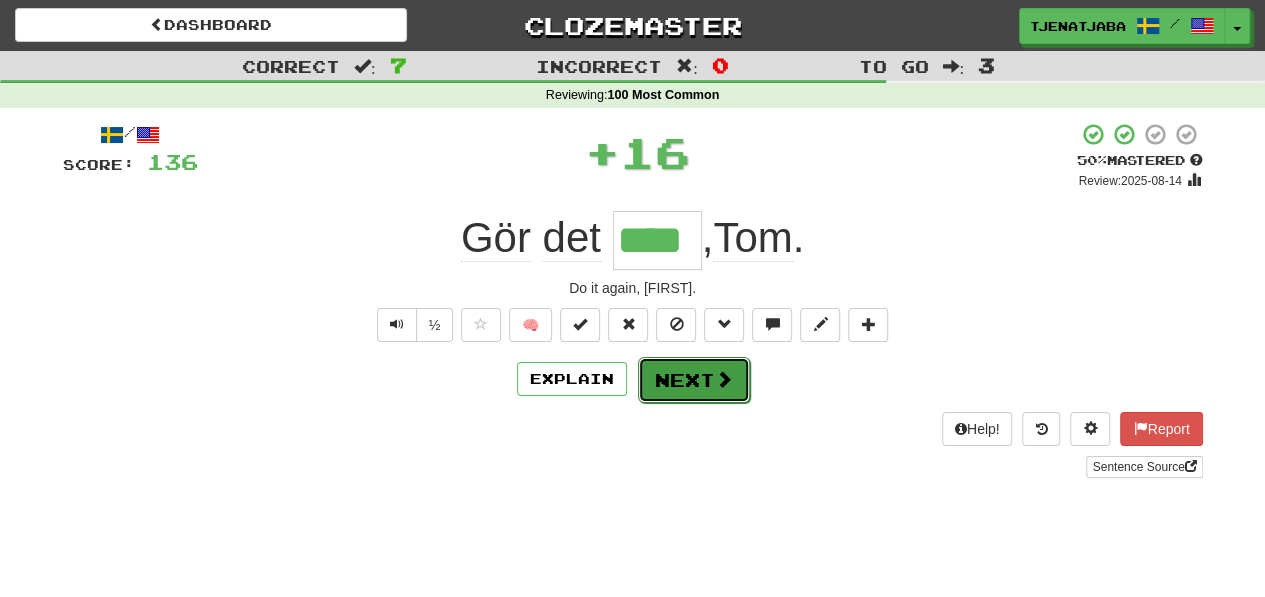 click on "Next" at bounding box center [694, 380] 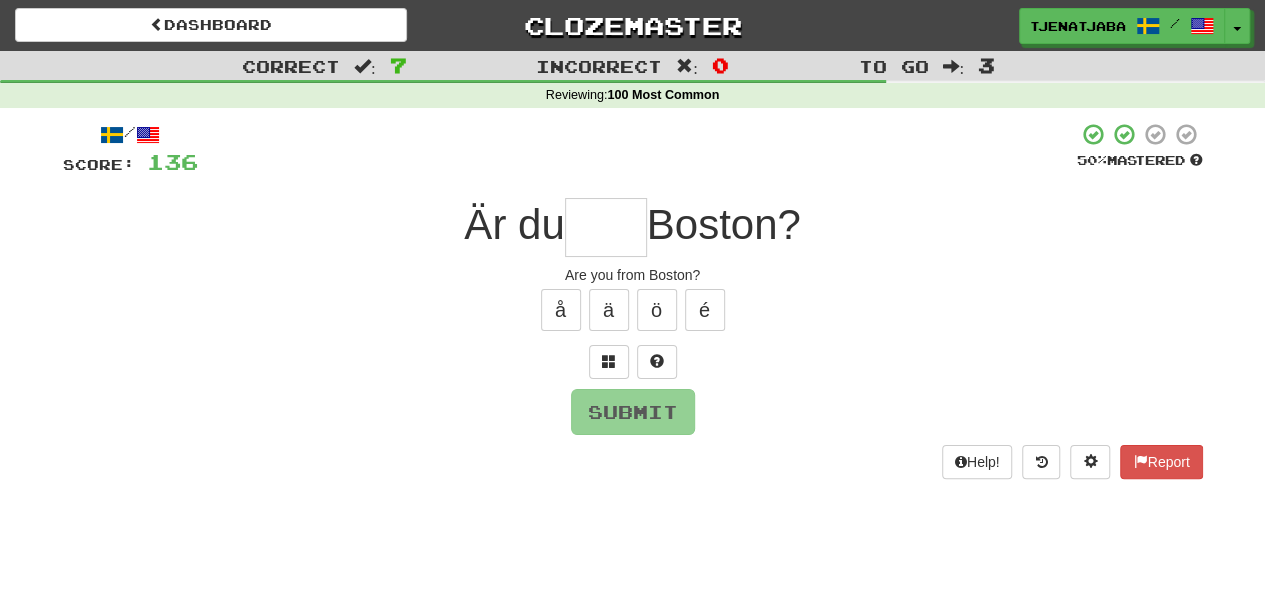 click at bounding box center [606, 227] 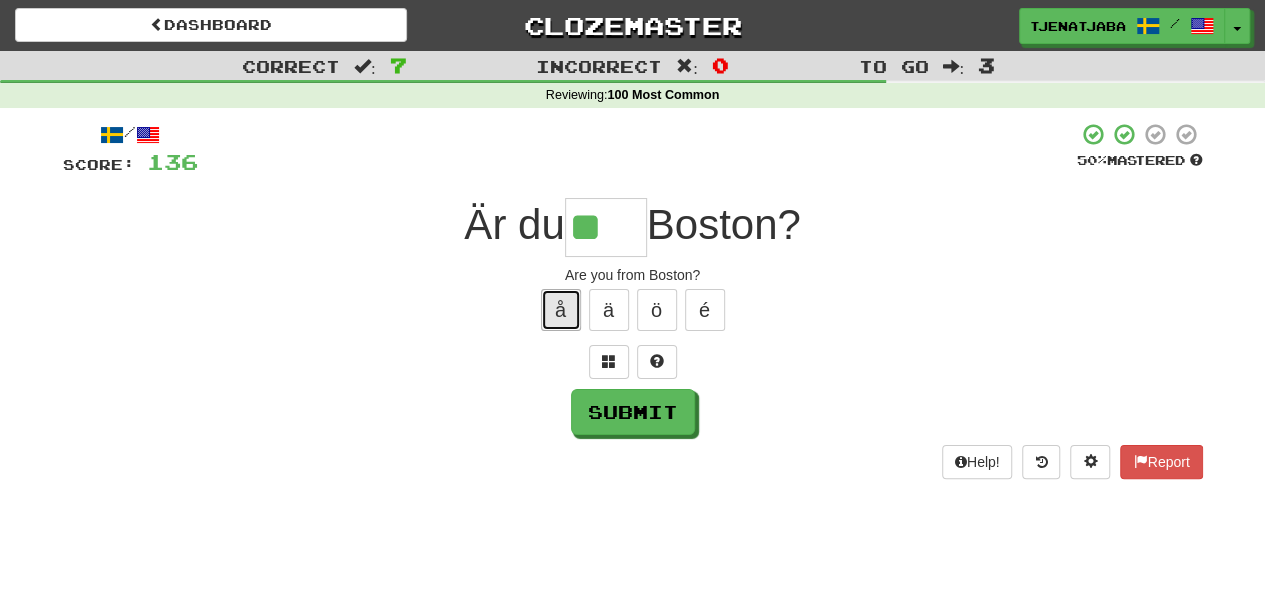 click on "å" at bounding box center [561, 310] 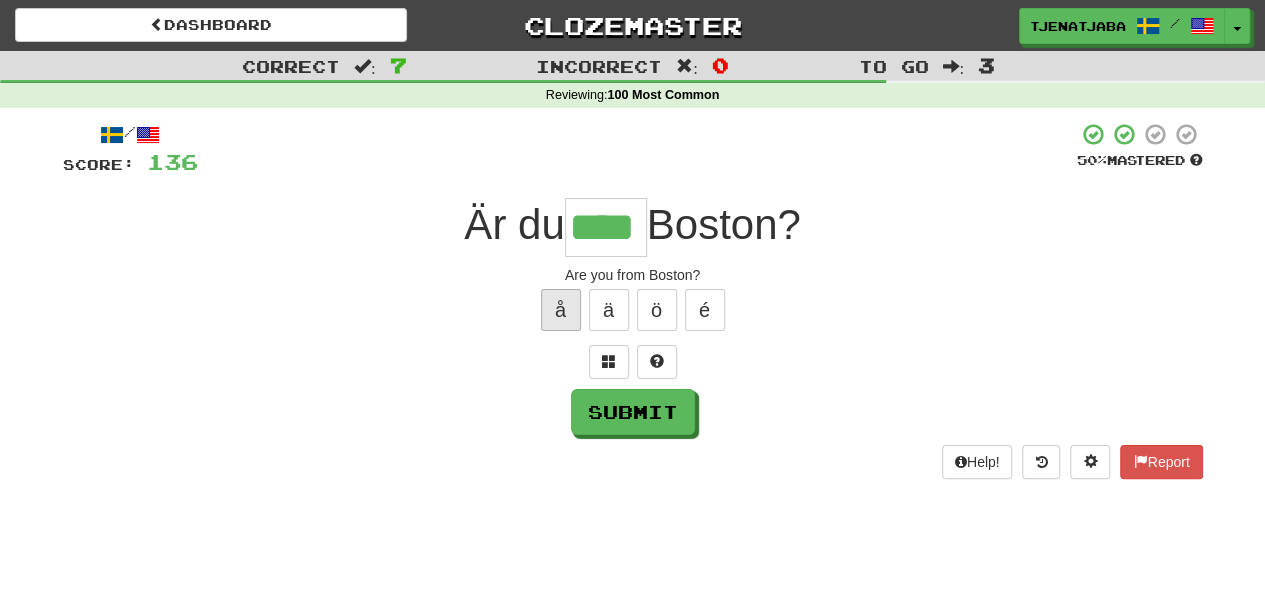 type on "****" 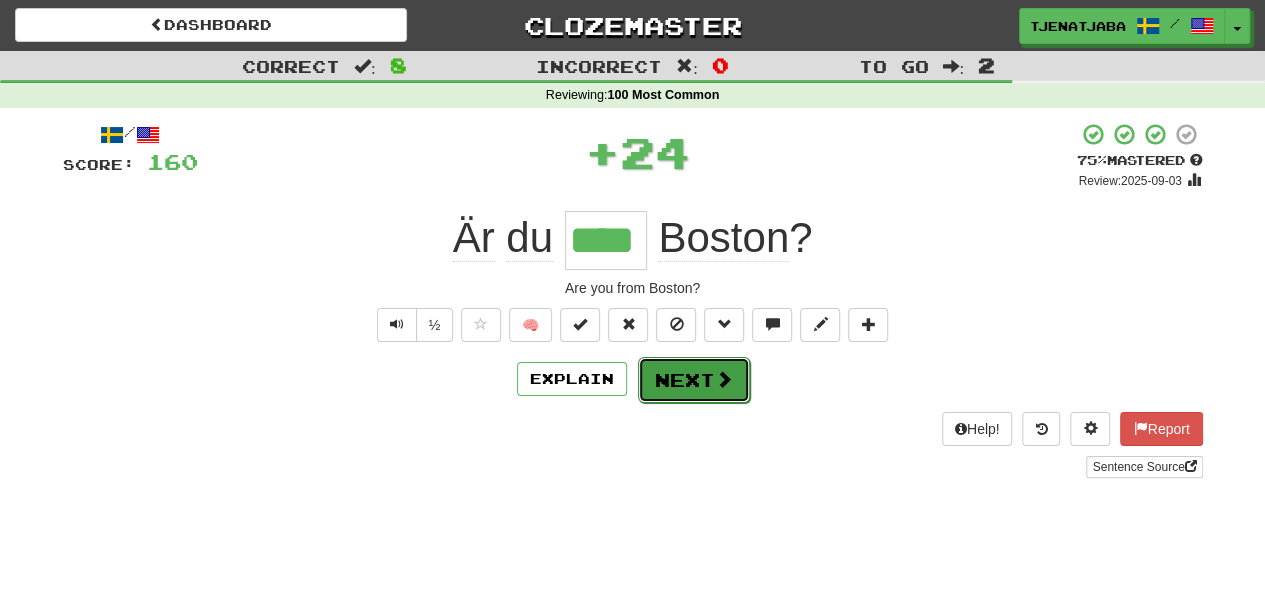 click on "Next" at bounding box center (694, 380) 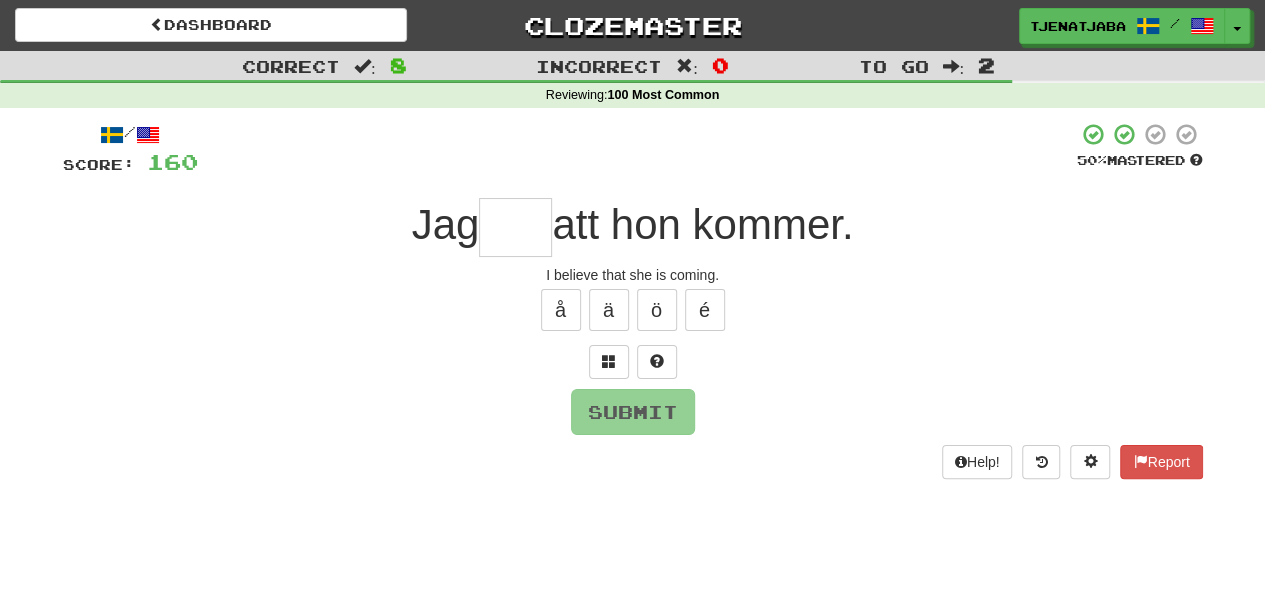 click at bounding box center (515, 227) 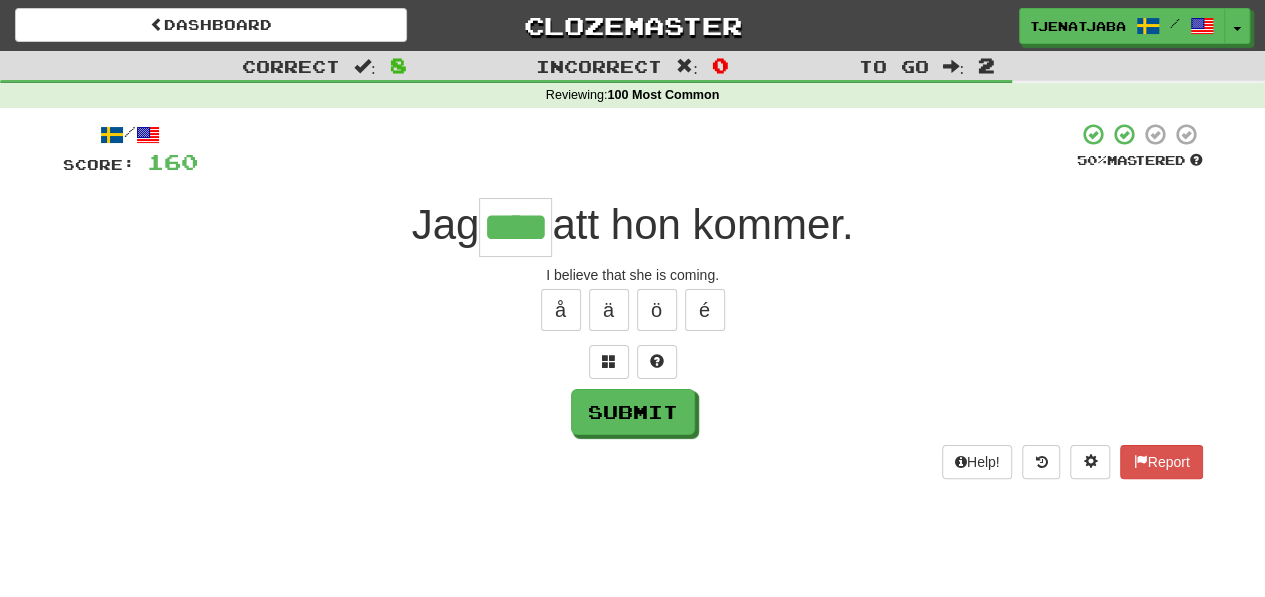 type on "****" 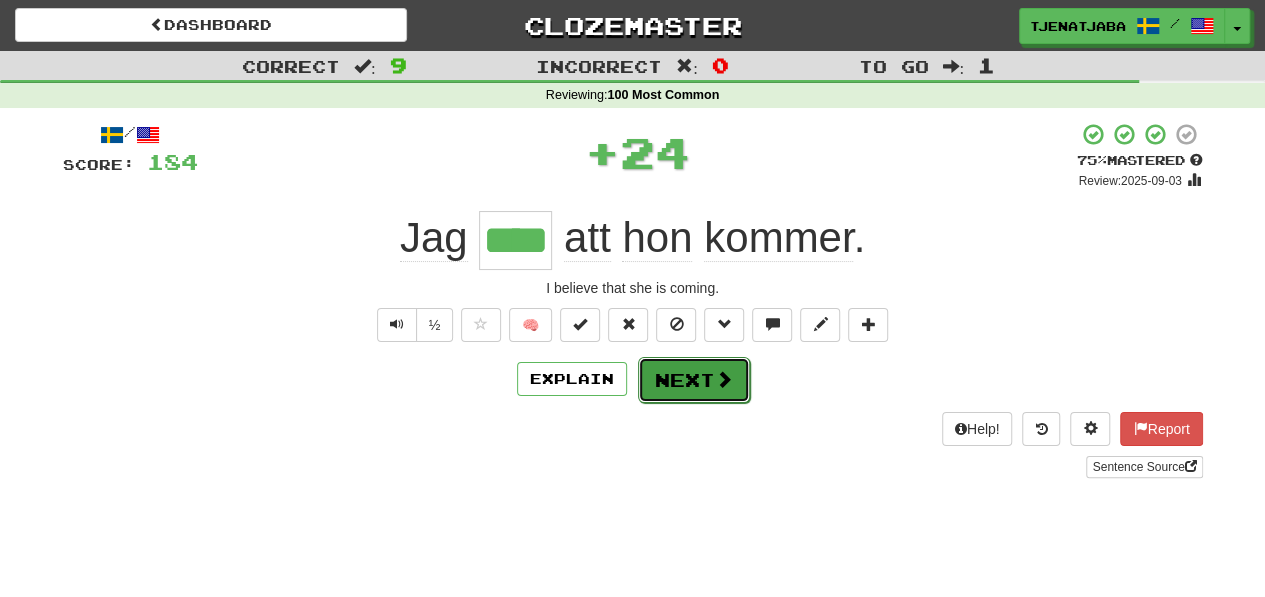 click on "Next" at bounding box center [694, 380] 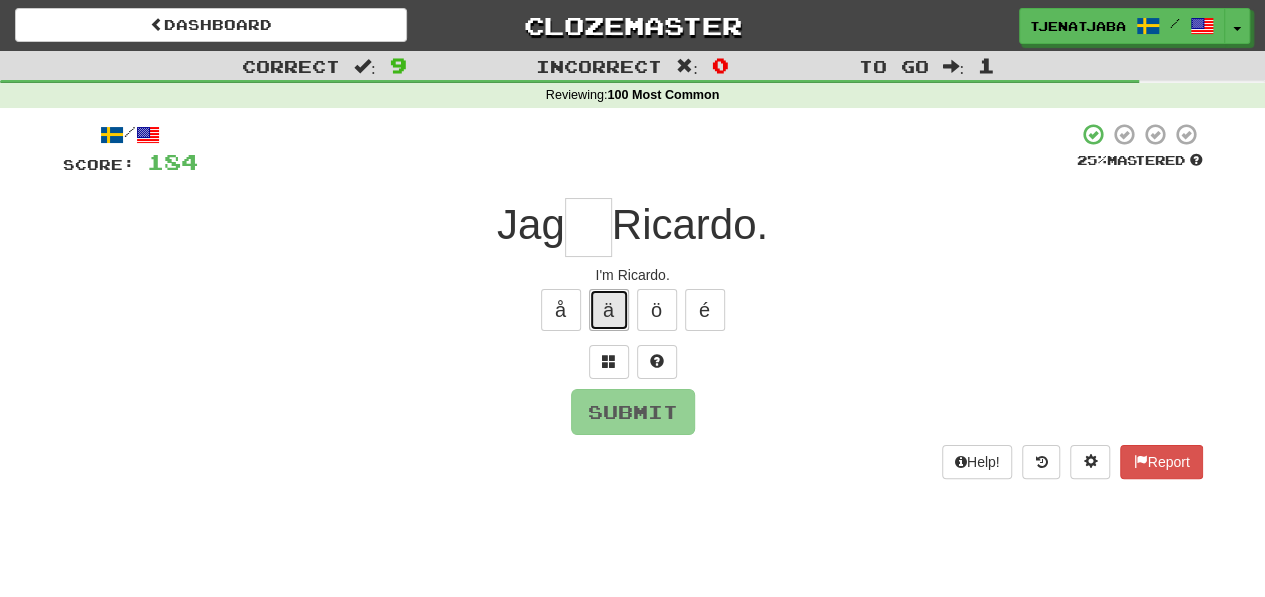 click on "ä" at bounding box center [609, 310] 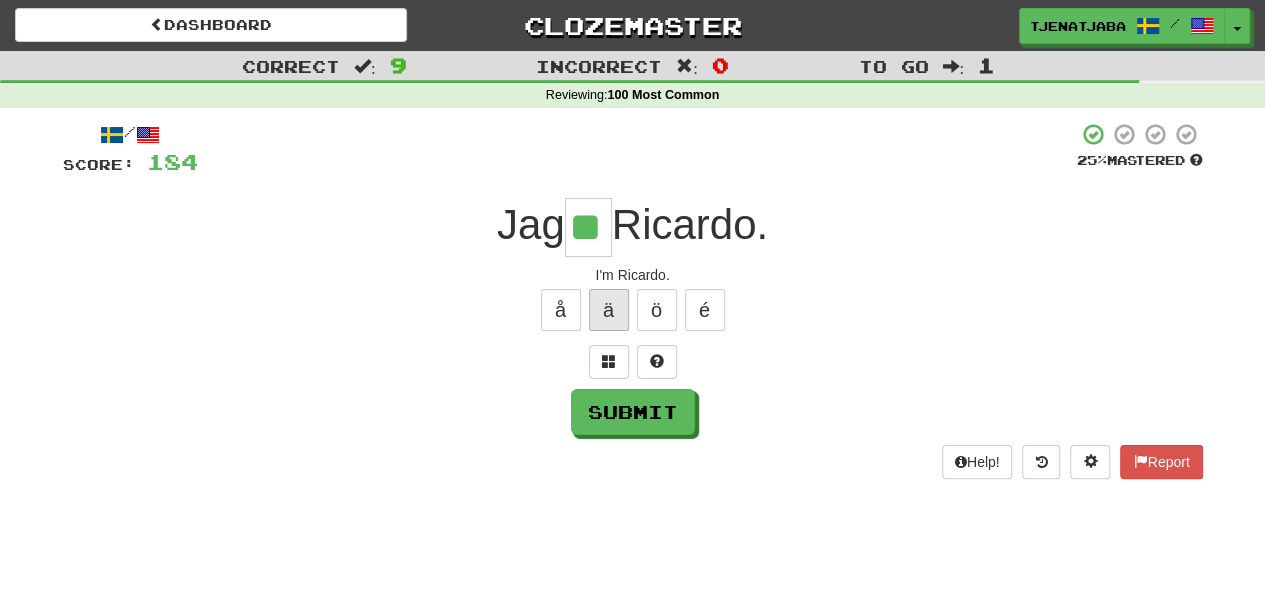 type on "**" 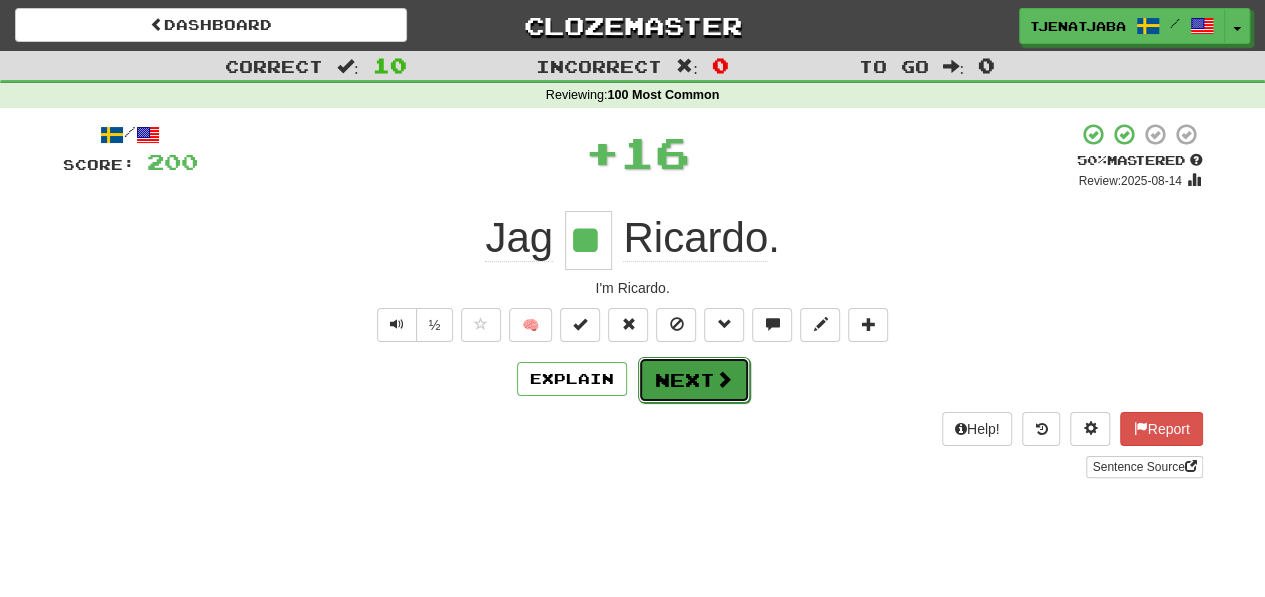 click on "Next" at bounding box center (694, 380) 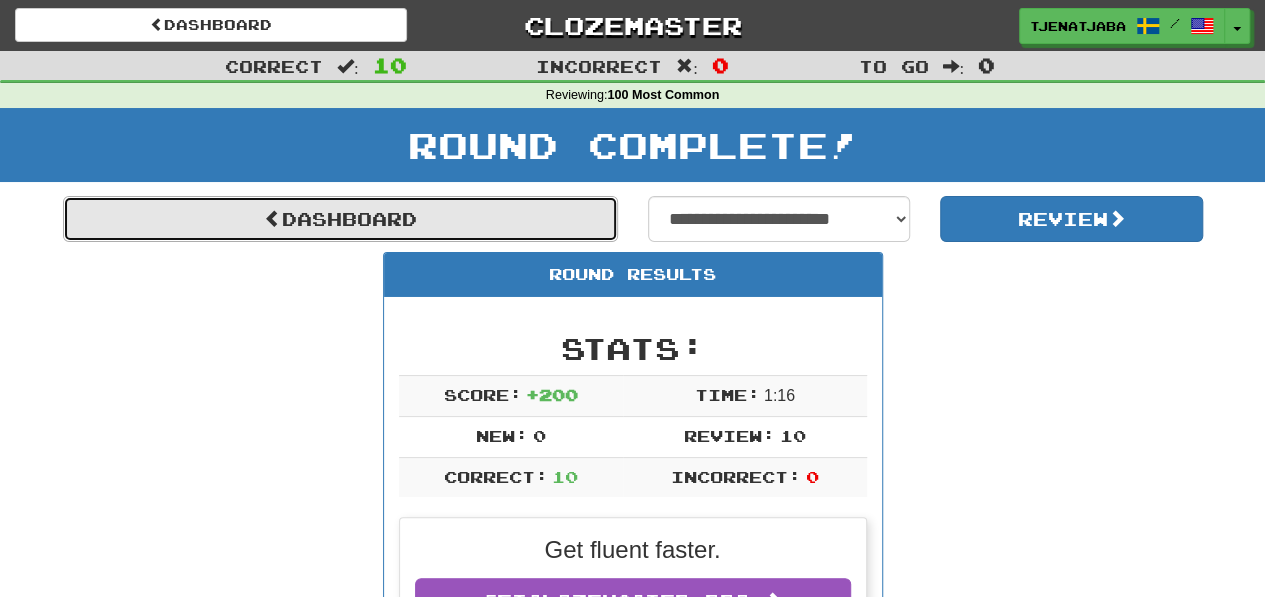 click on "Dashboard" at bounding box center (340, 219) 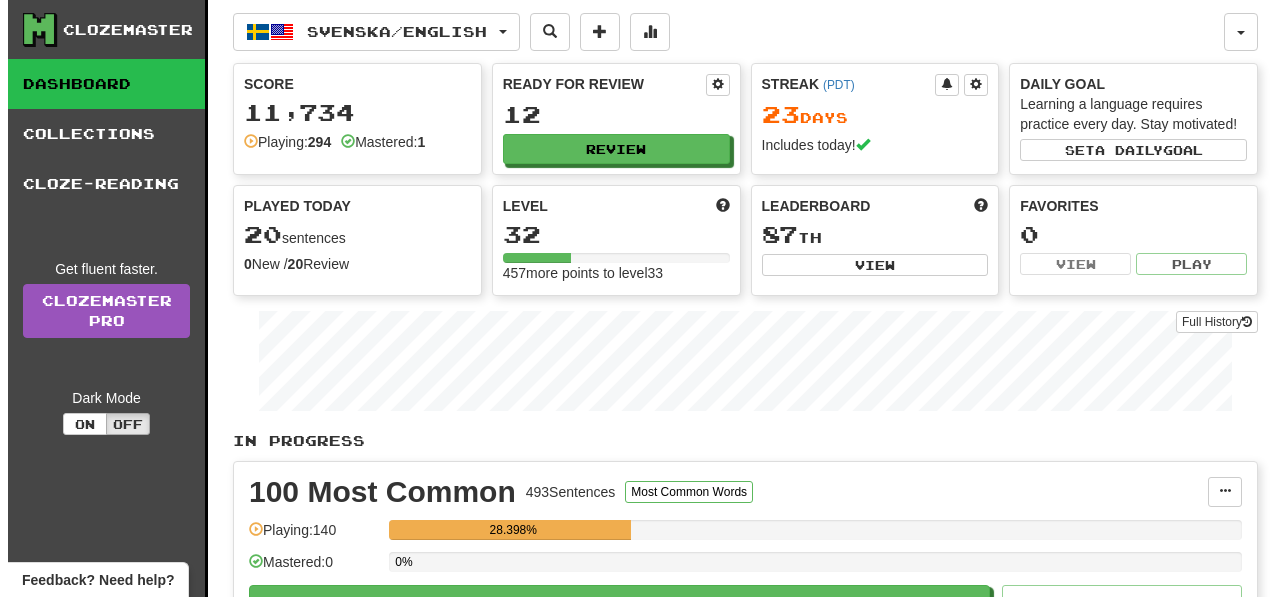 scroll, scrollTop: 0, scrollLeft: 0, axis: both 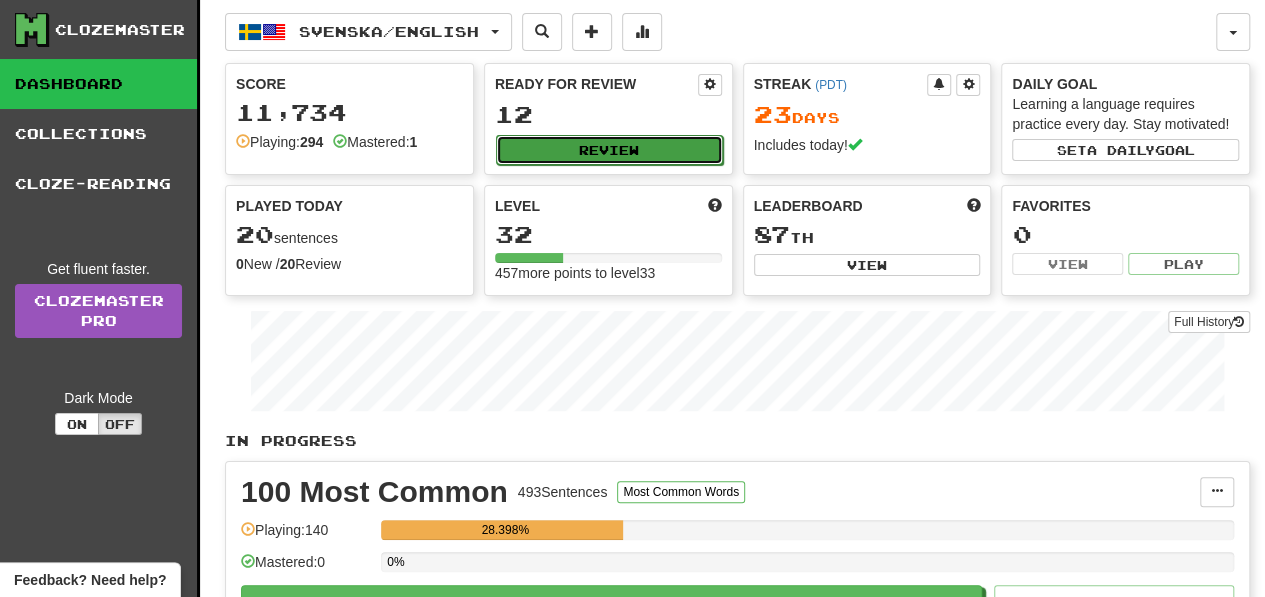 click on "Review" at bounding box center [609, 150] 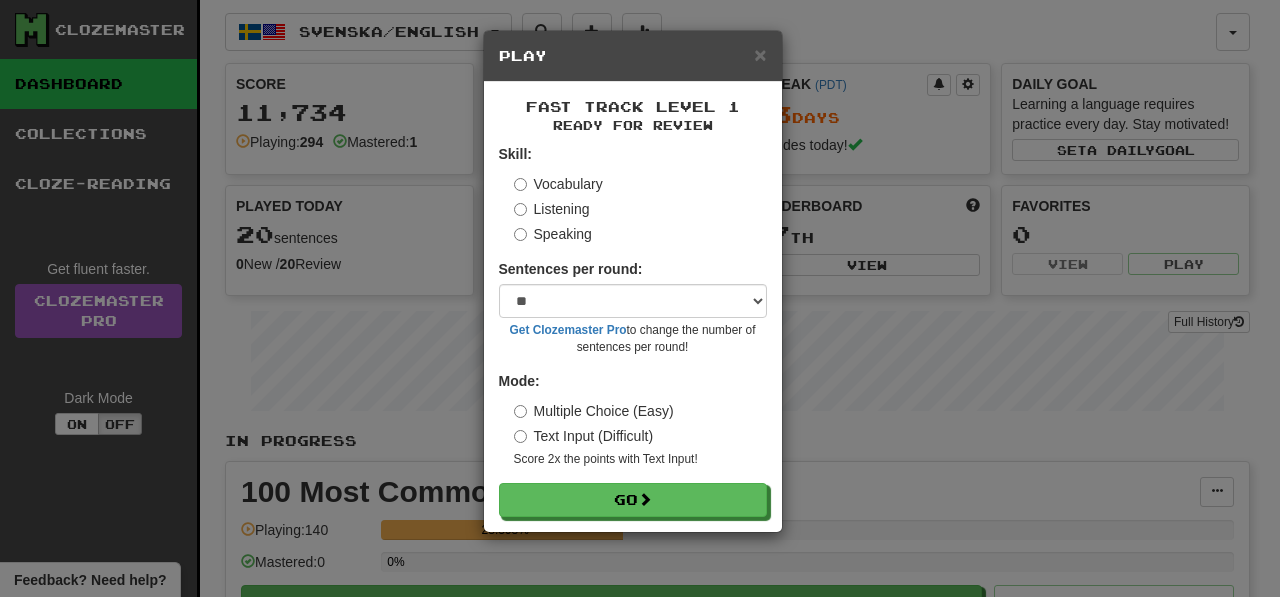 click on "Listening" at bounding box center [552, 209] 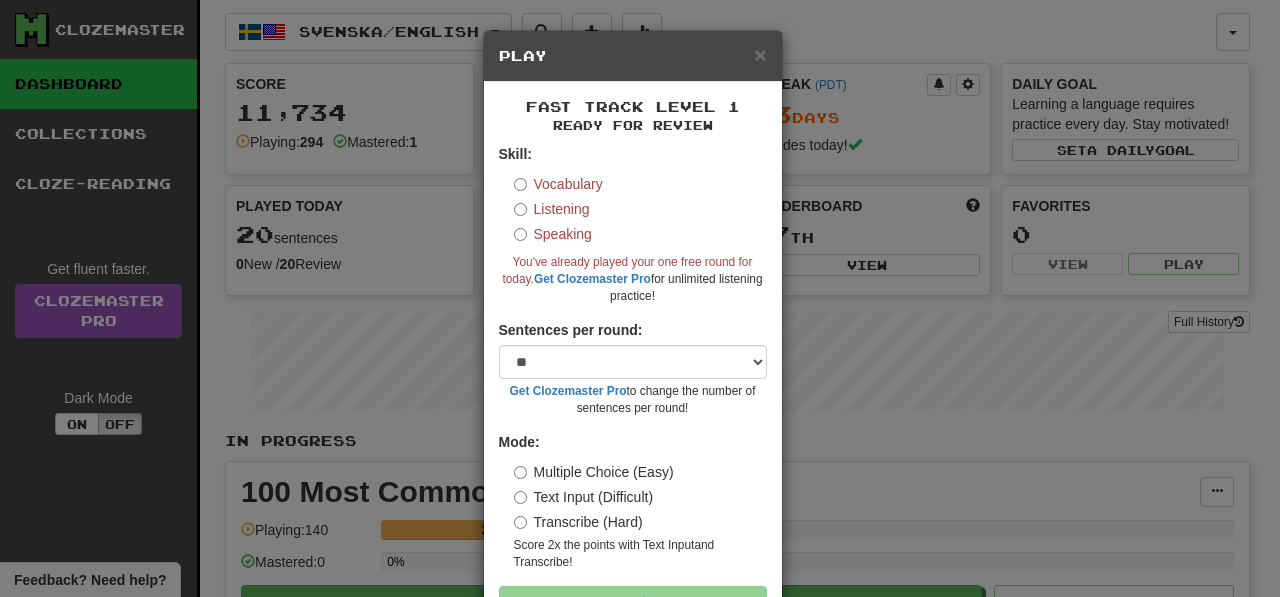 click on "Listening" at bounding box center [552, 209] 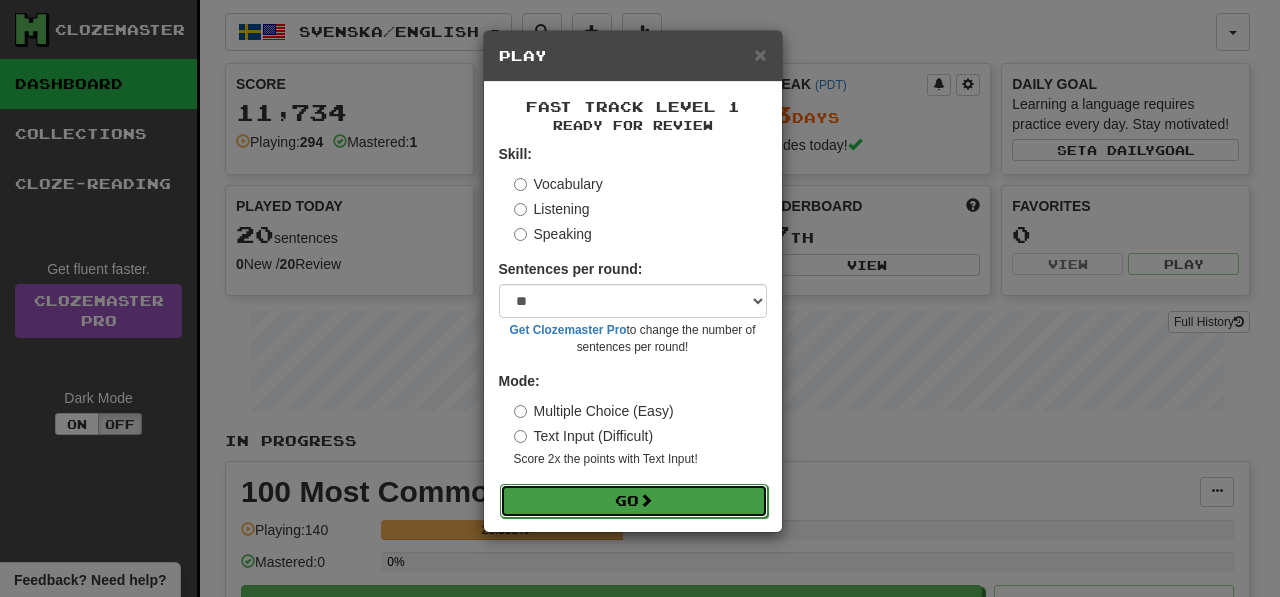 click on "Go" at bounding box center [634, 501] 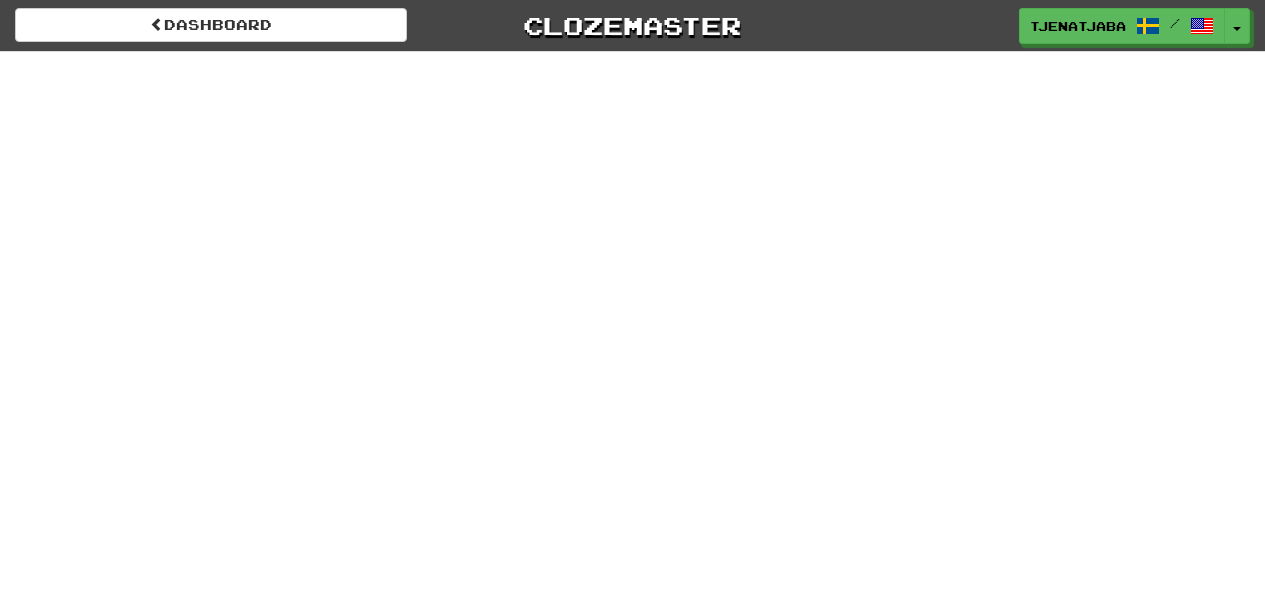 scroll, scrollTop: 0, scrollLeft: 0, axis: both 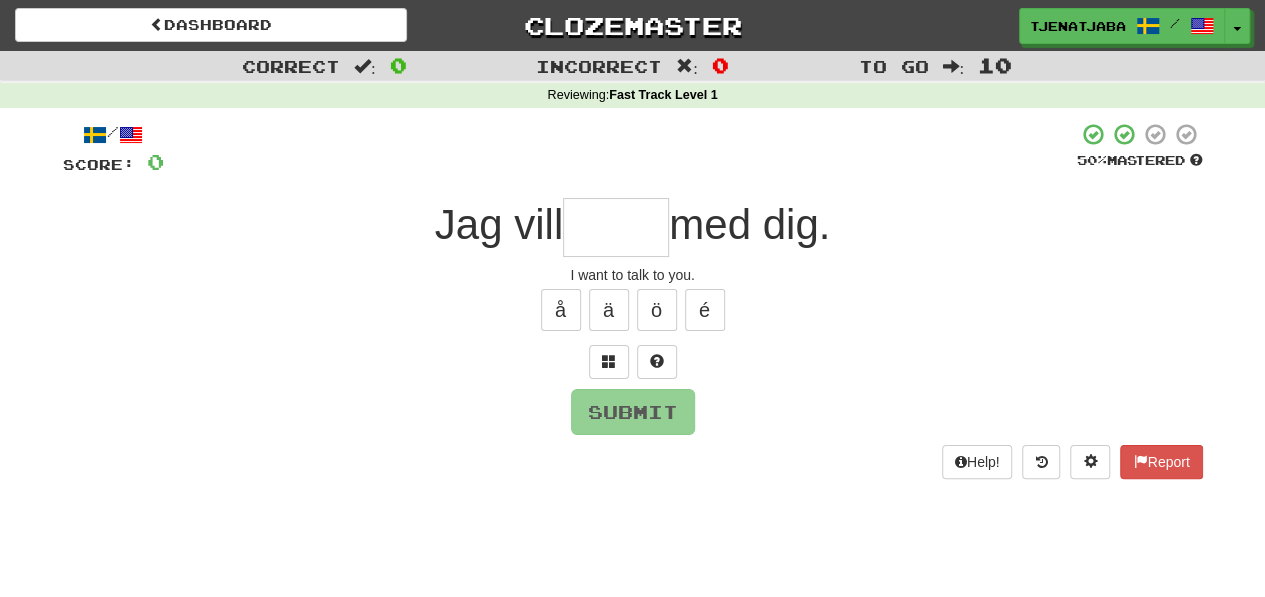 click at bounding box center (616, 227) 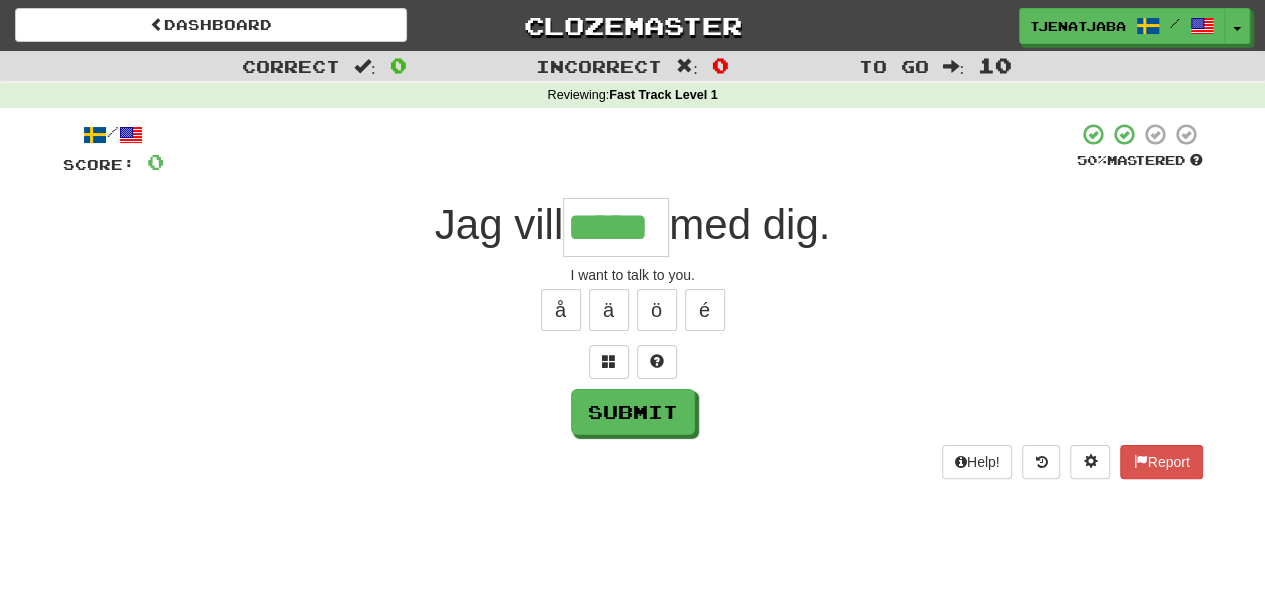 type on "*****" 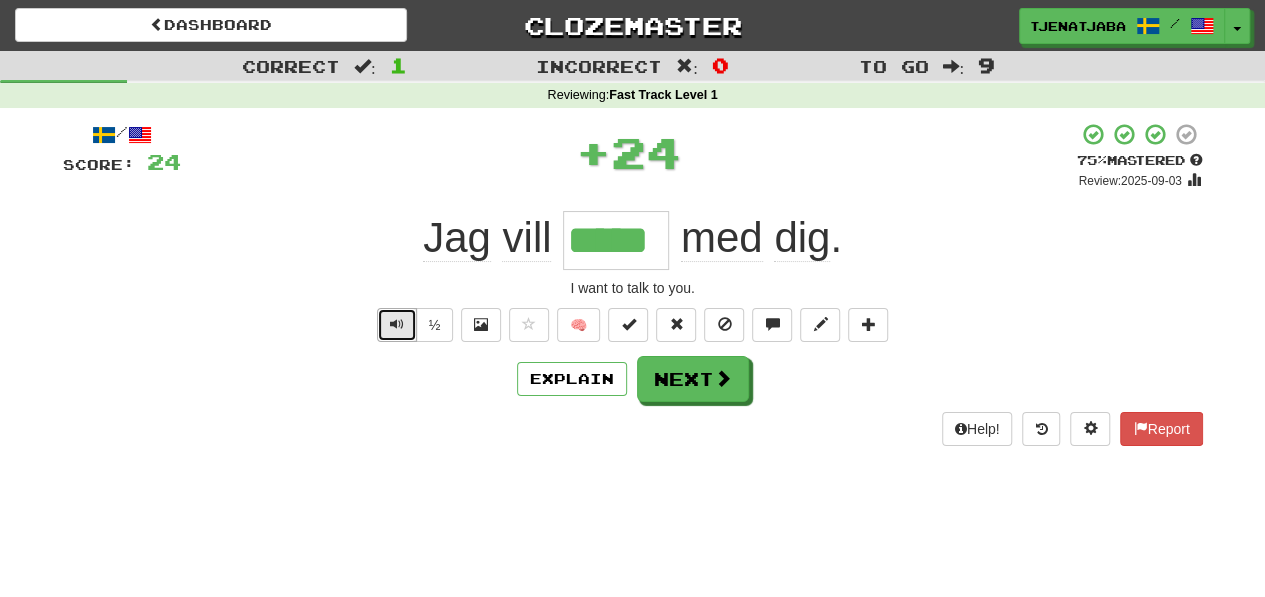 click at bounding box center [397, 325] 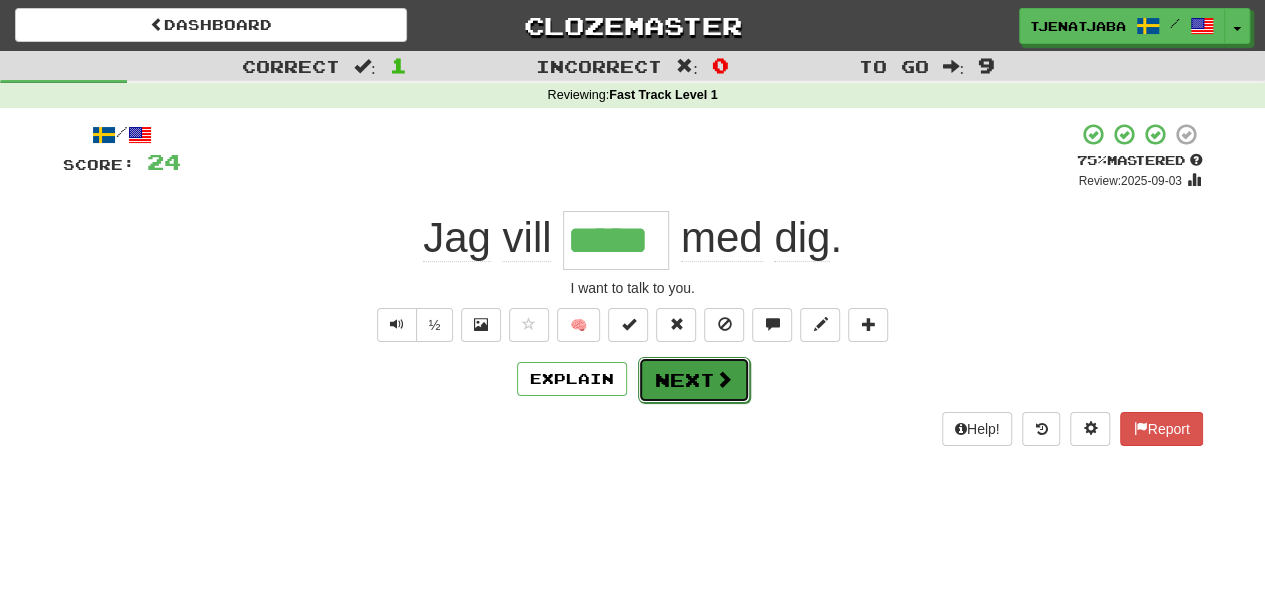 click on "Next" at bounding box center [694, 380] 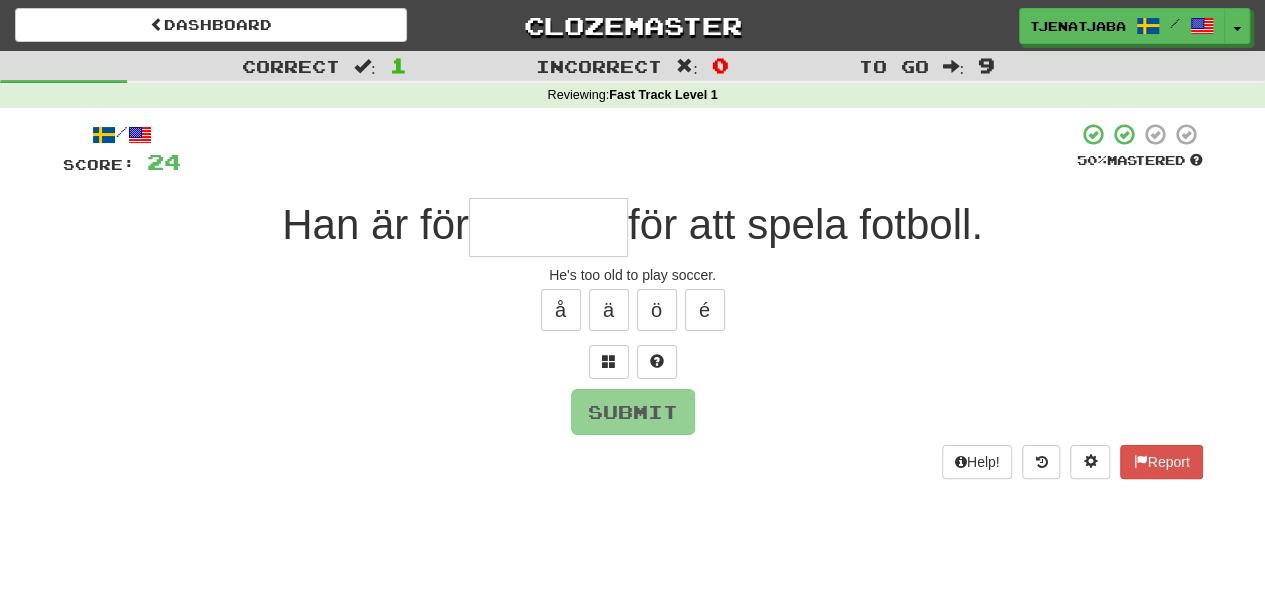 click at bounding box center [548, 227] 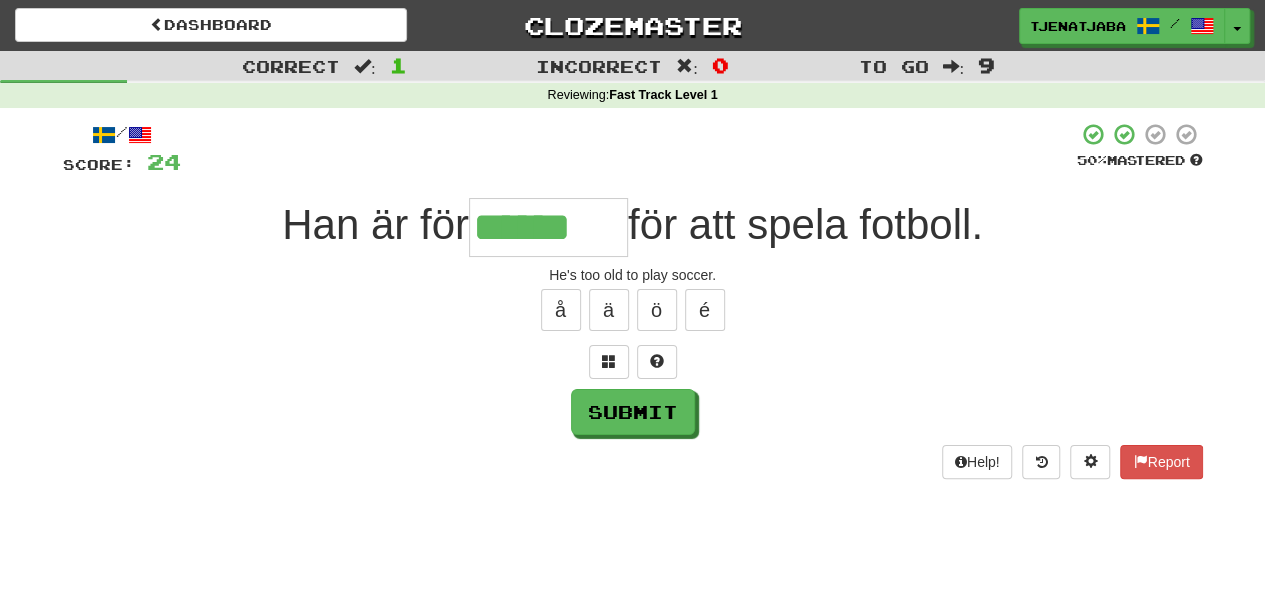 type on "******" 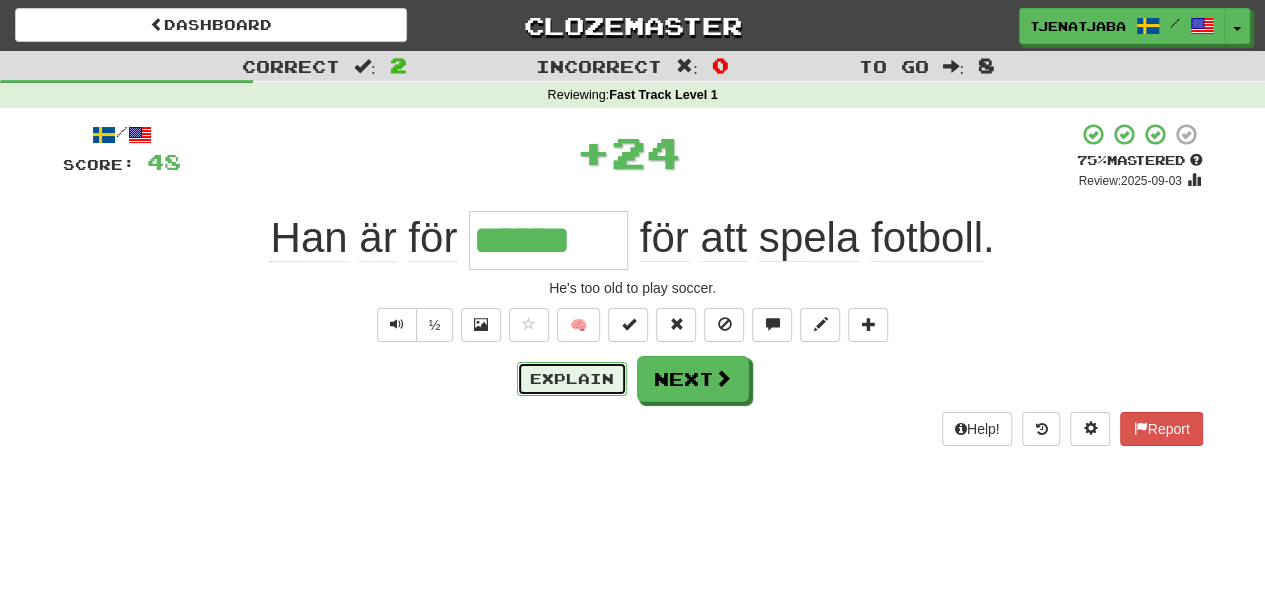 click on "Explain" at bounding box center (572, 379) 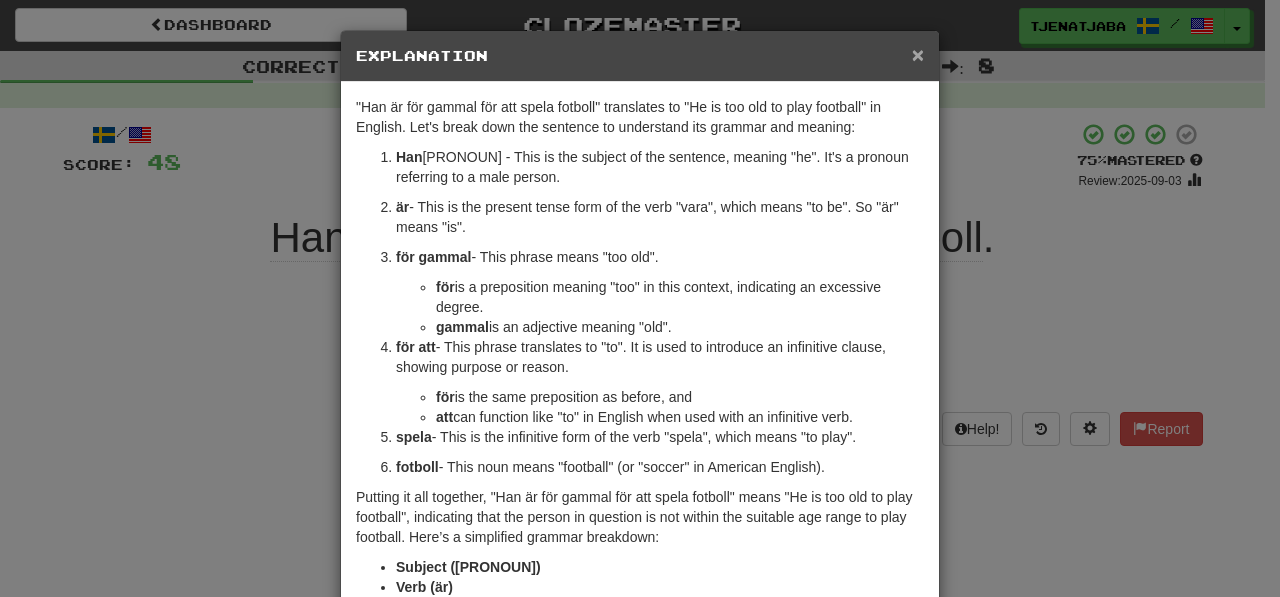 click on "×" at bounding box center (918, 54) 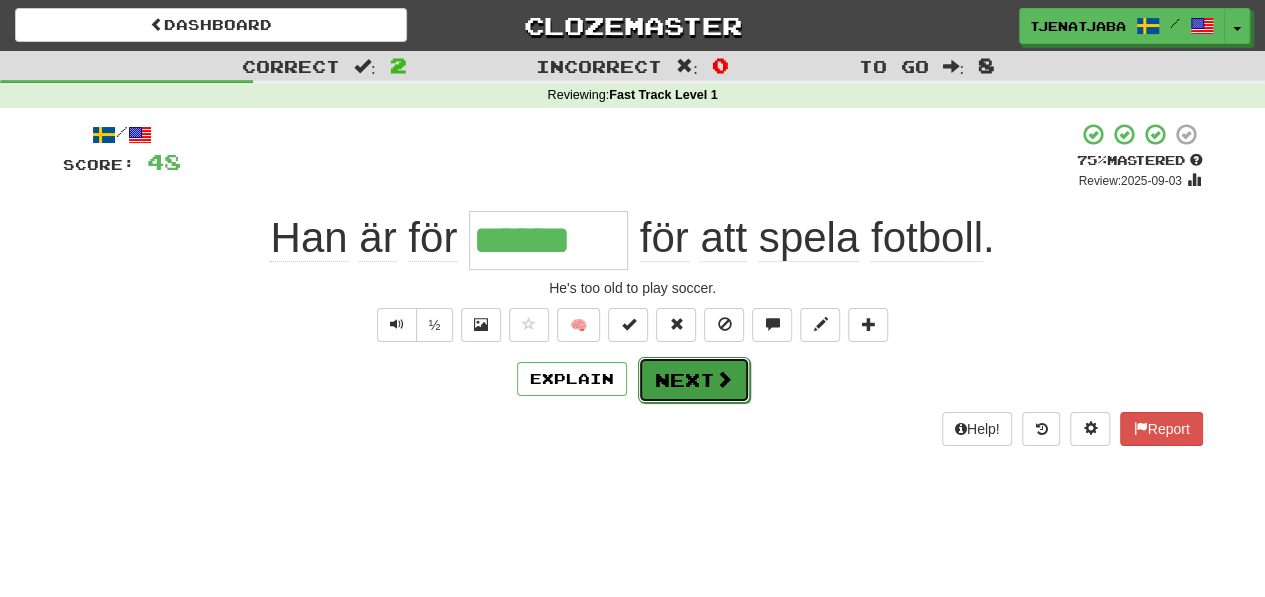 click at bounding box center [724, 379] 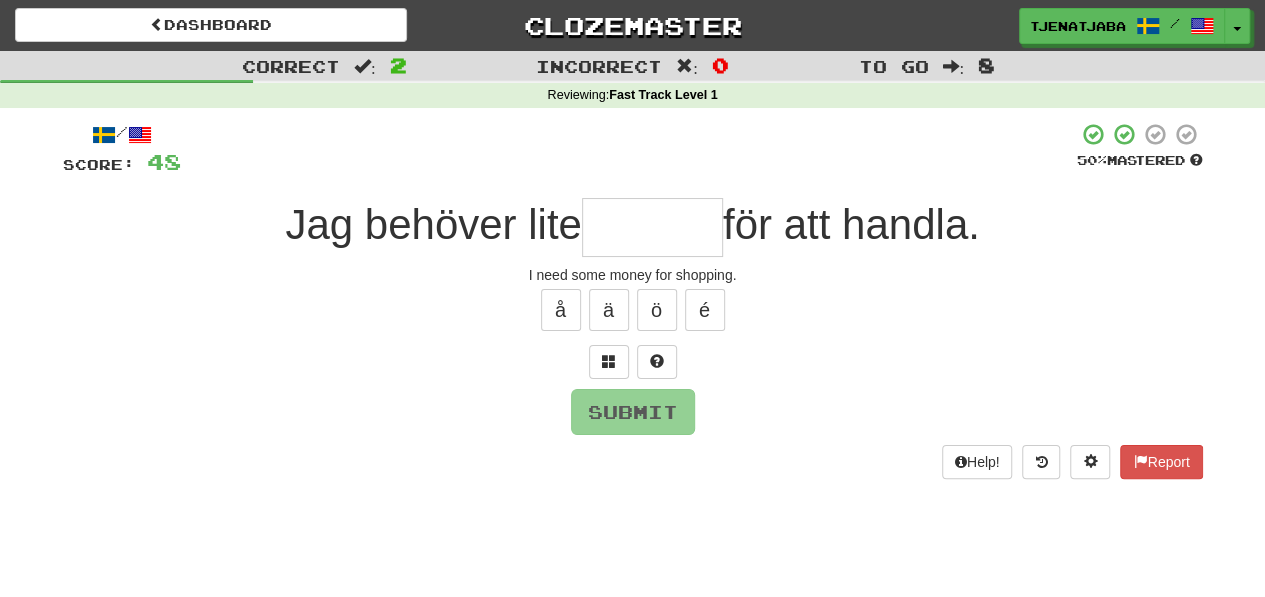 click at bounding box center (652, 227) 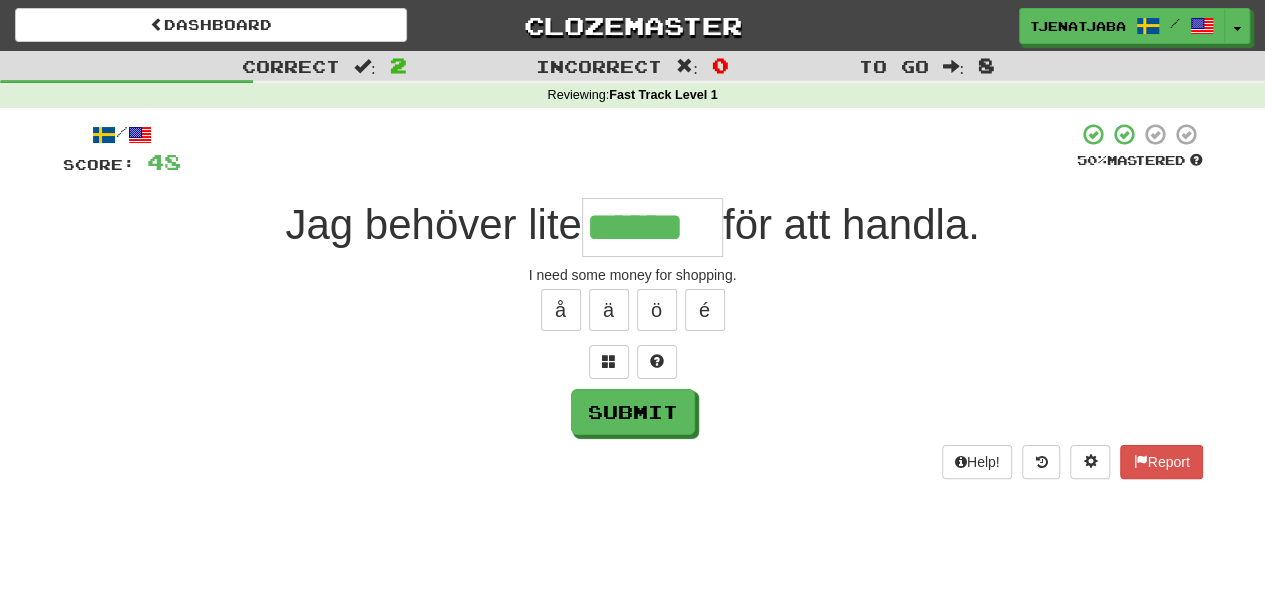 type on "******" 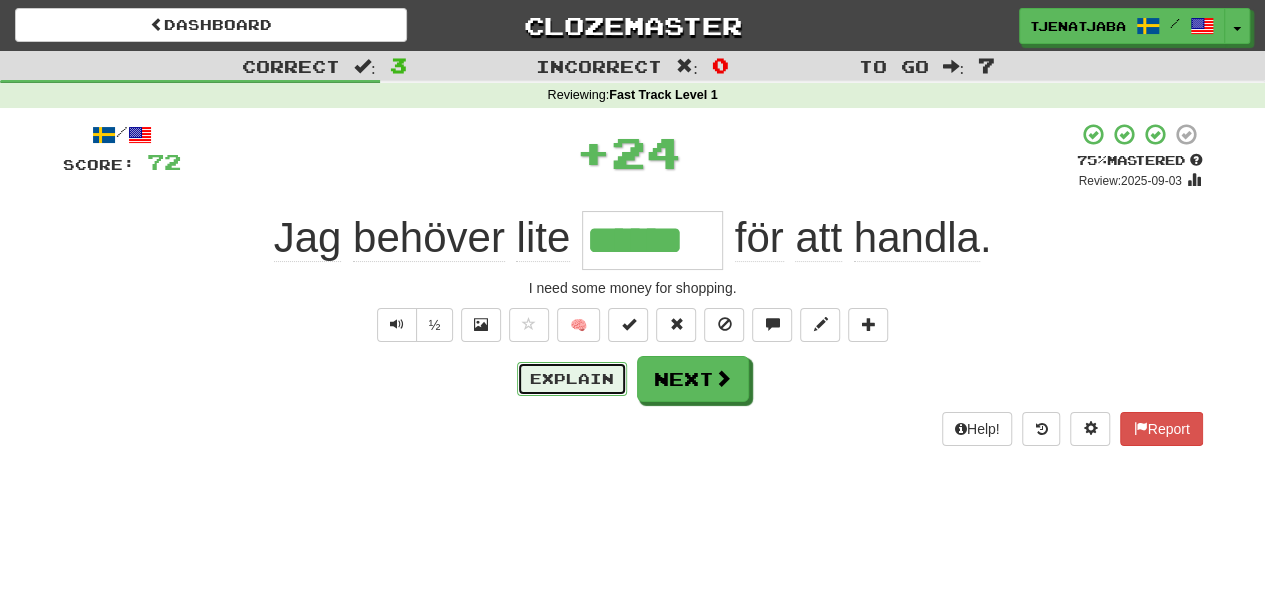 click on "Explain" at bounding box center (572, 379) 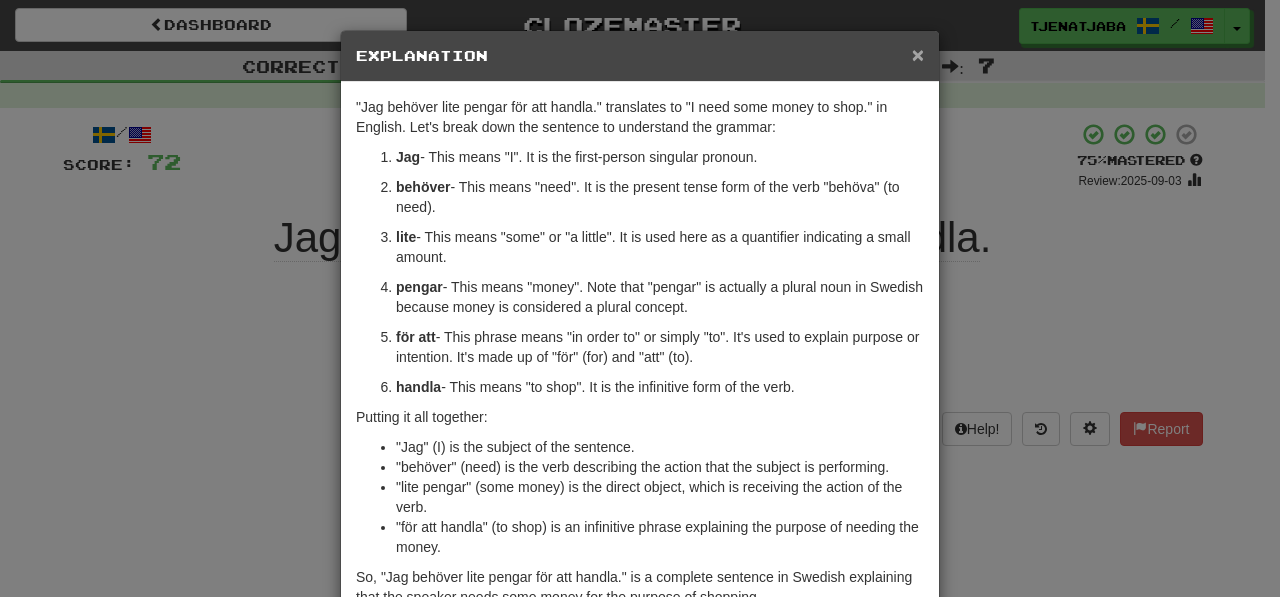 click on "×" at bounding box center (918, 54) 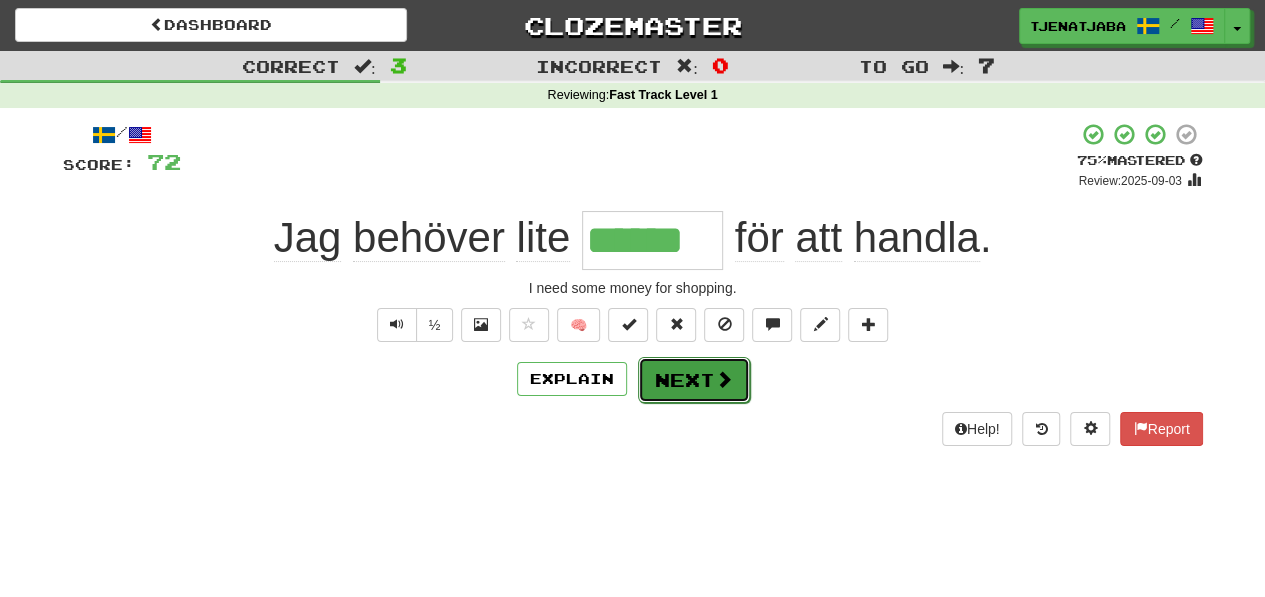 click on "Next" at bounding box center [694, 380] 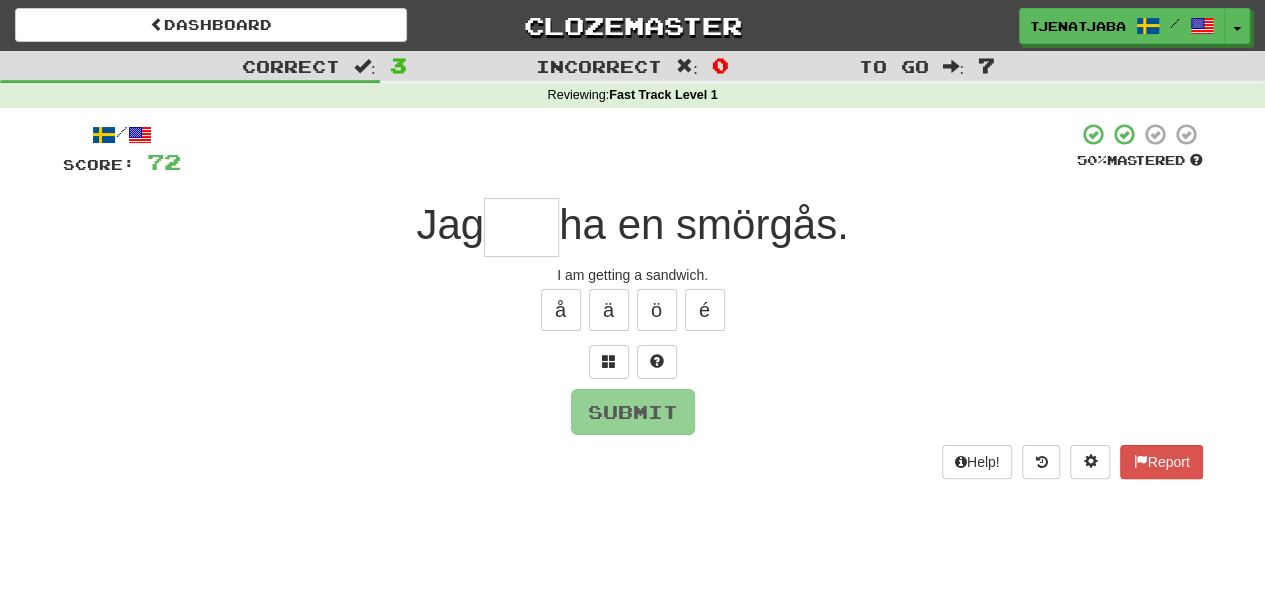 click at bounding box center (521, 227) 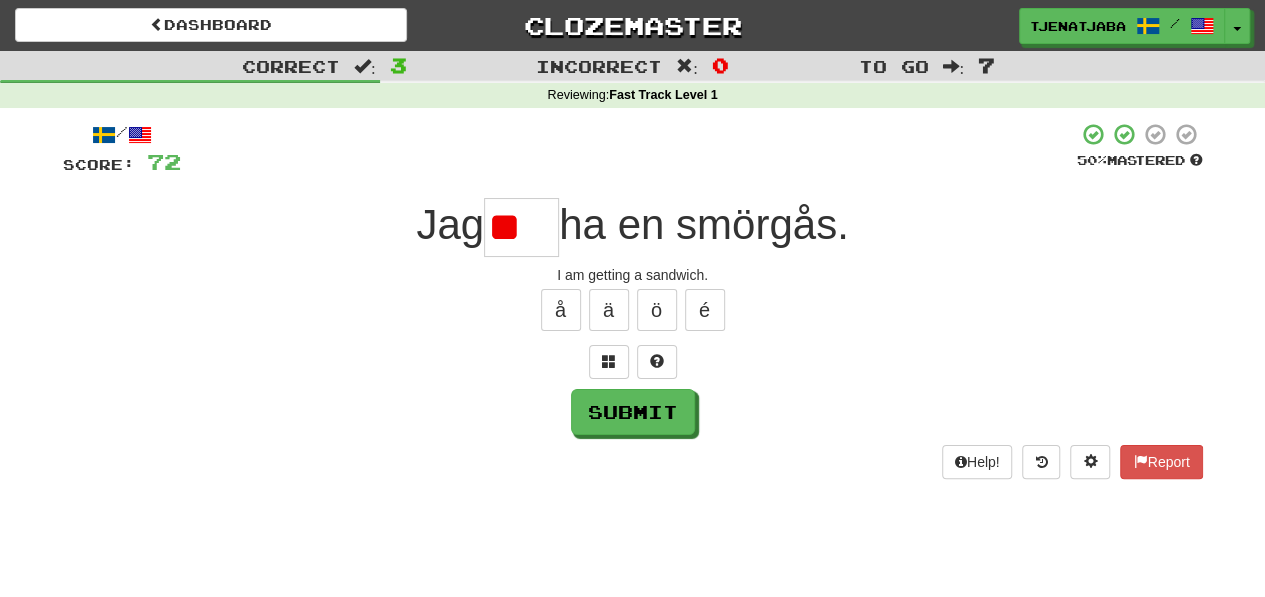 type on "*" 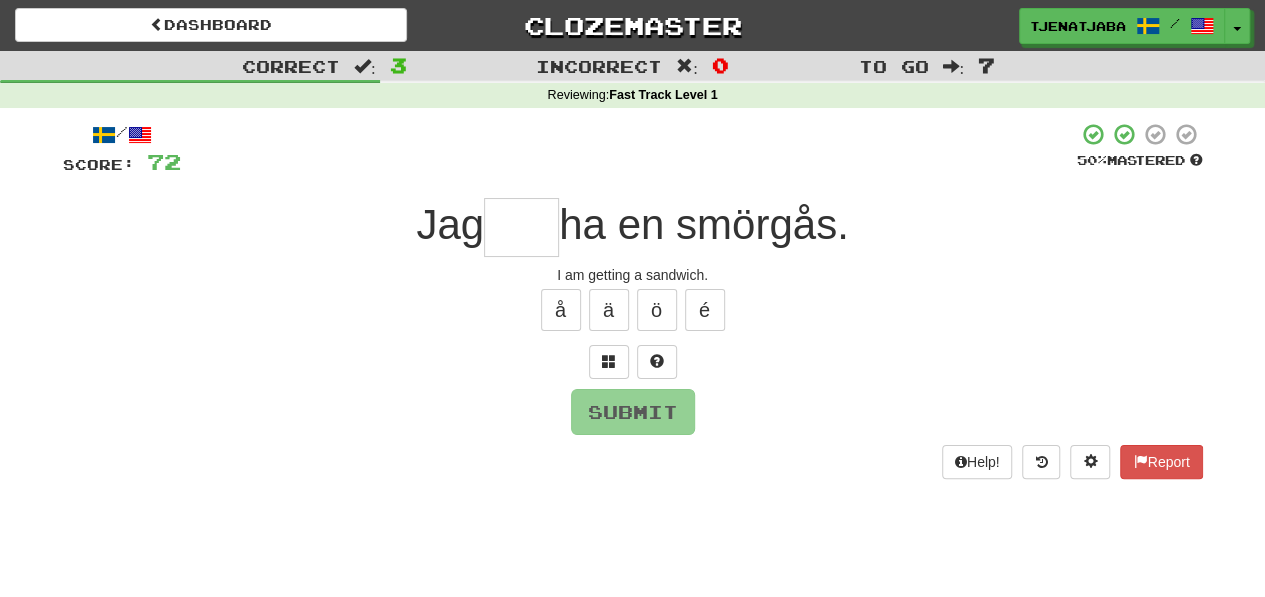 type on "*" 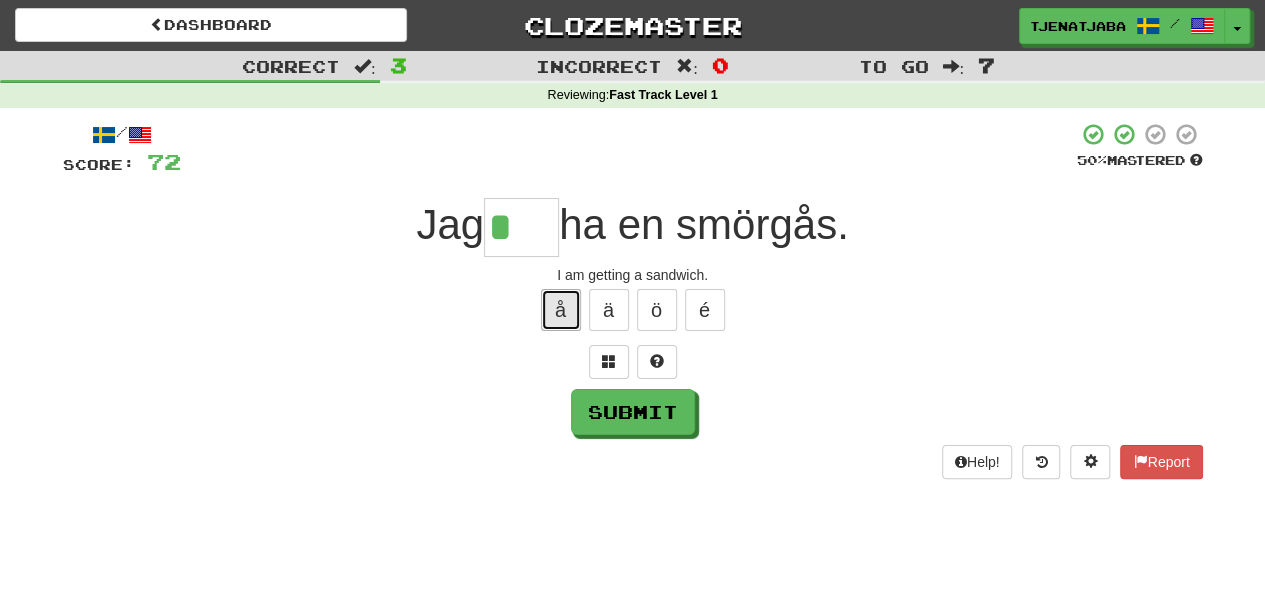 click on "å" at bounding box center (561, 310) 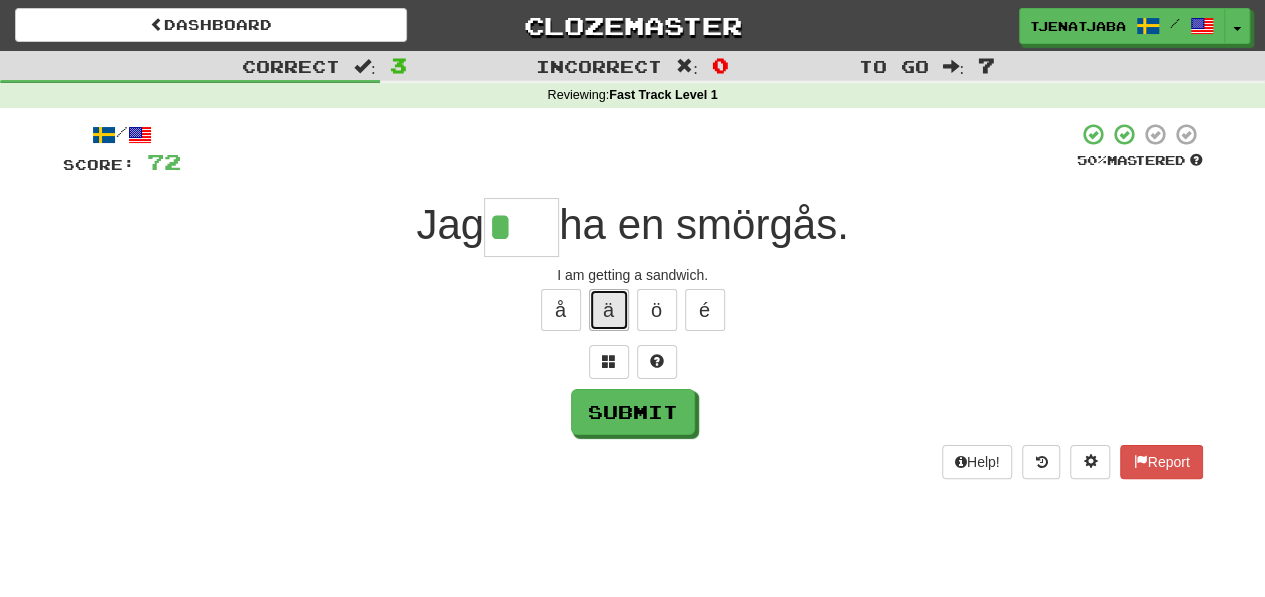 click on "ä" at bounding box center (609, 310) 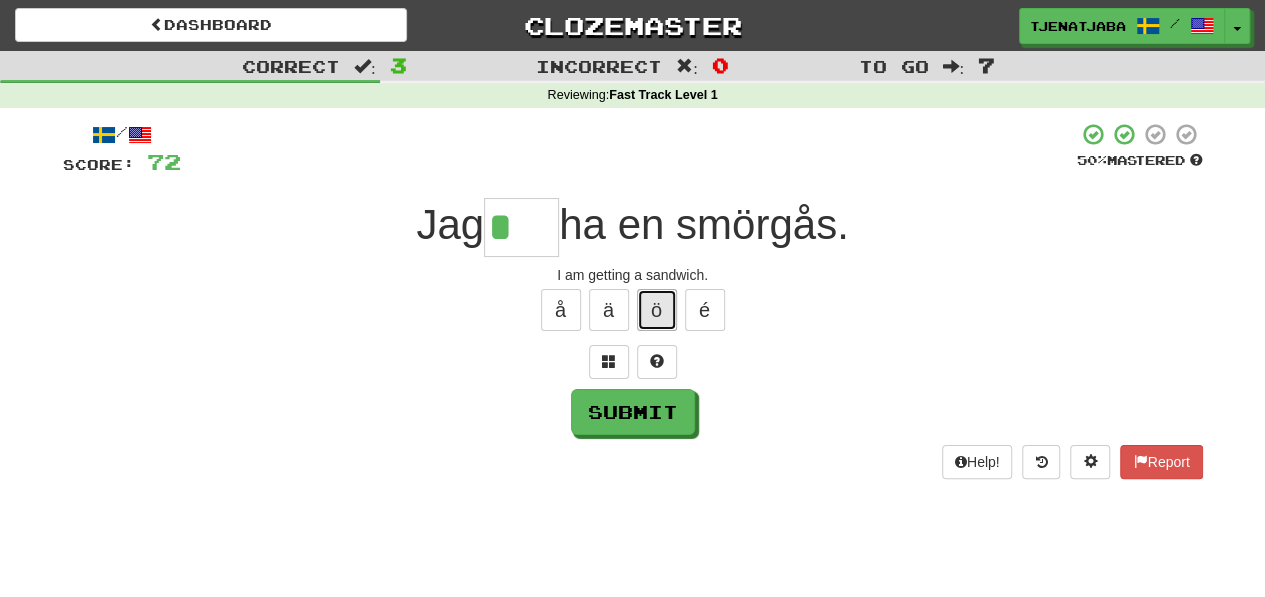 click on "ö" at bounding box center [657, 310] 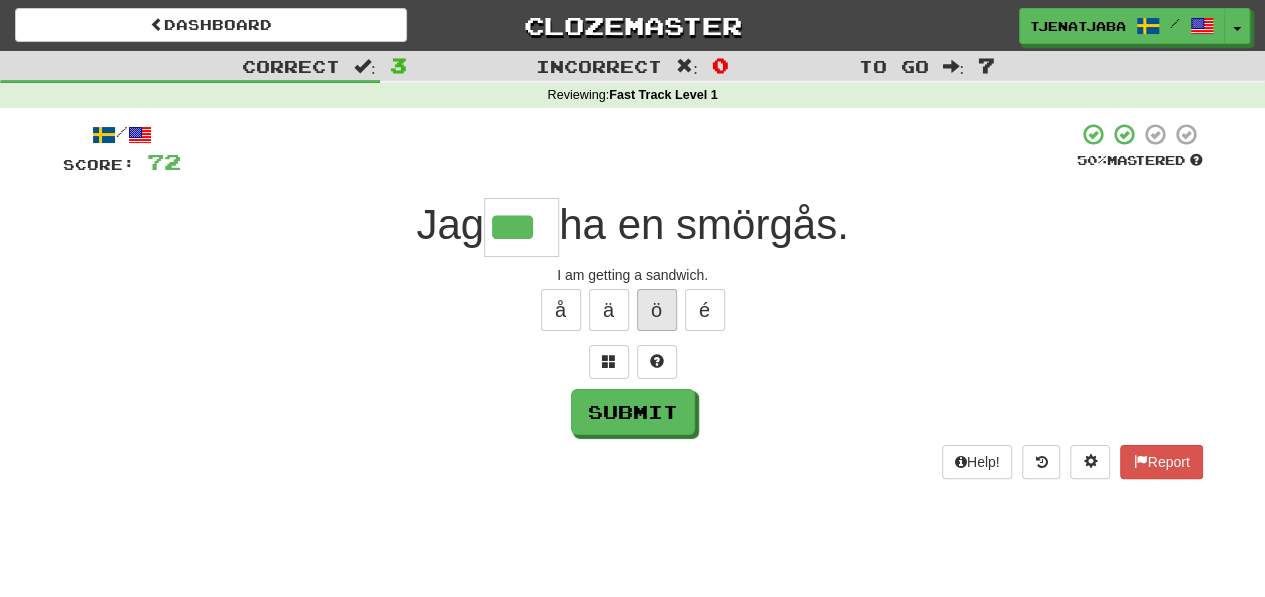 type on "***" 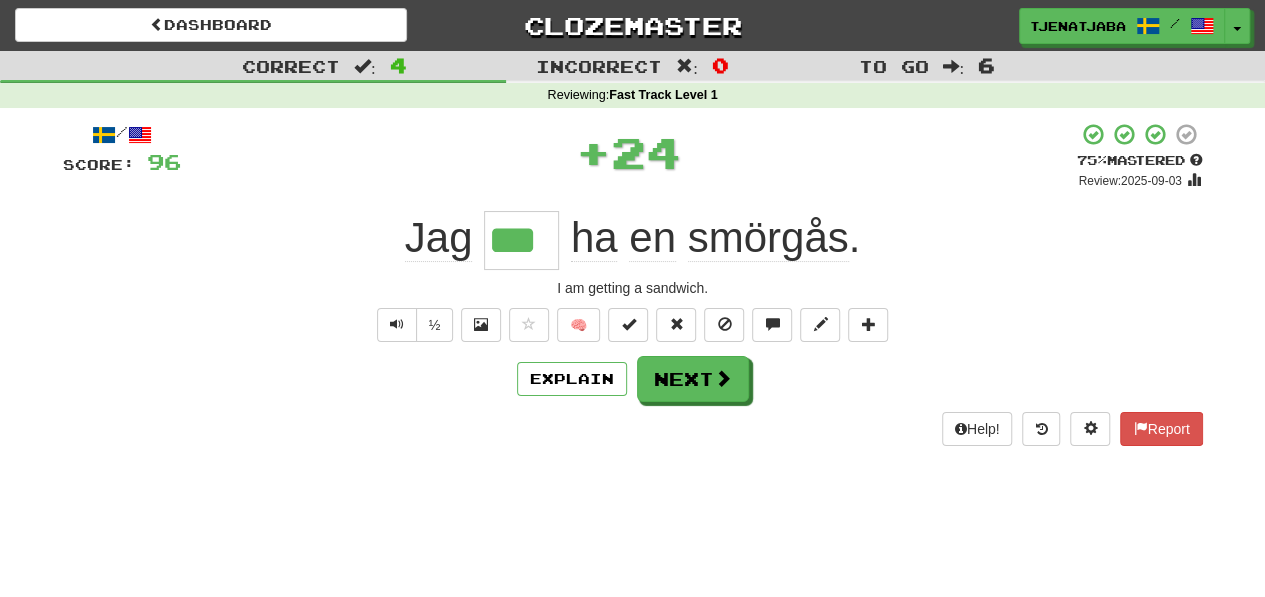 click on "Explain Next" at bounding box center [633, 379] 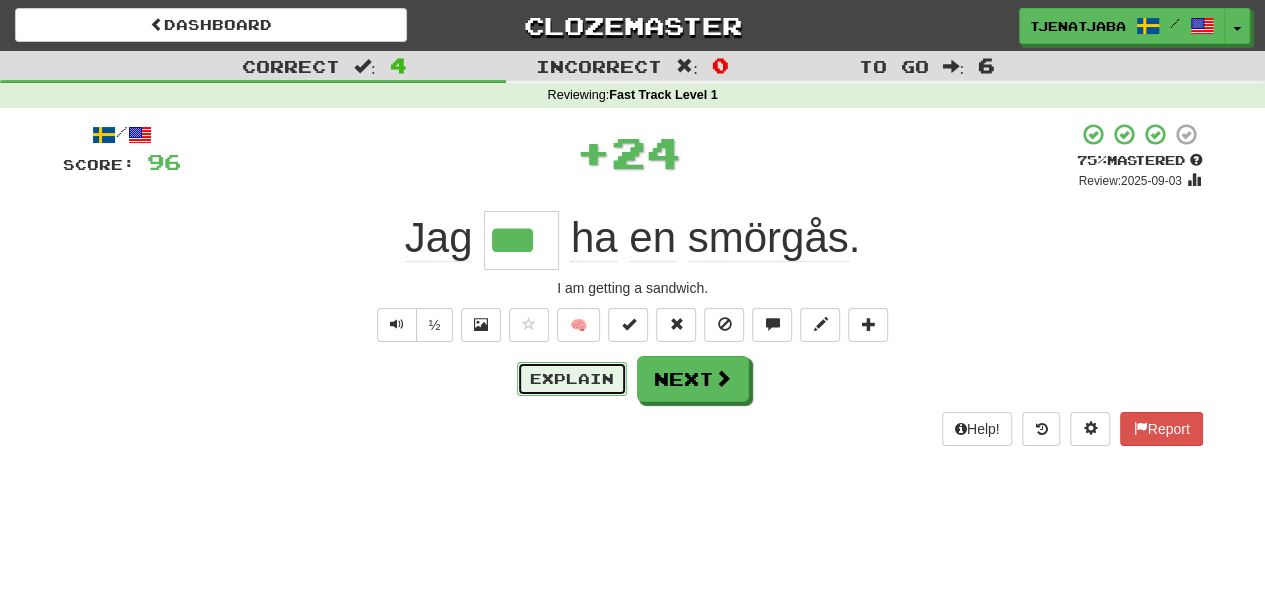 click on "Explain" at bounding box center [572, 379] 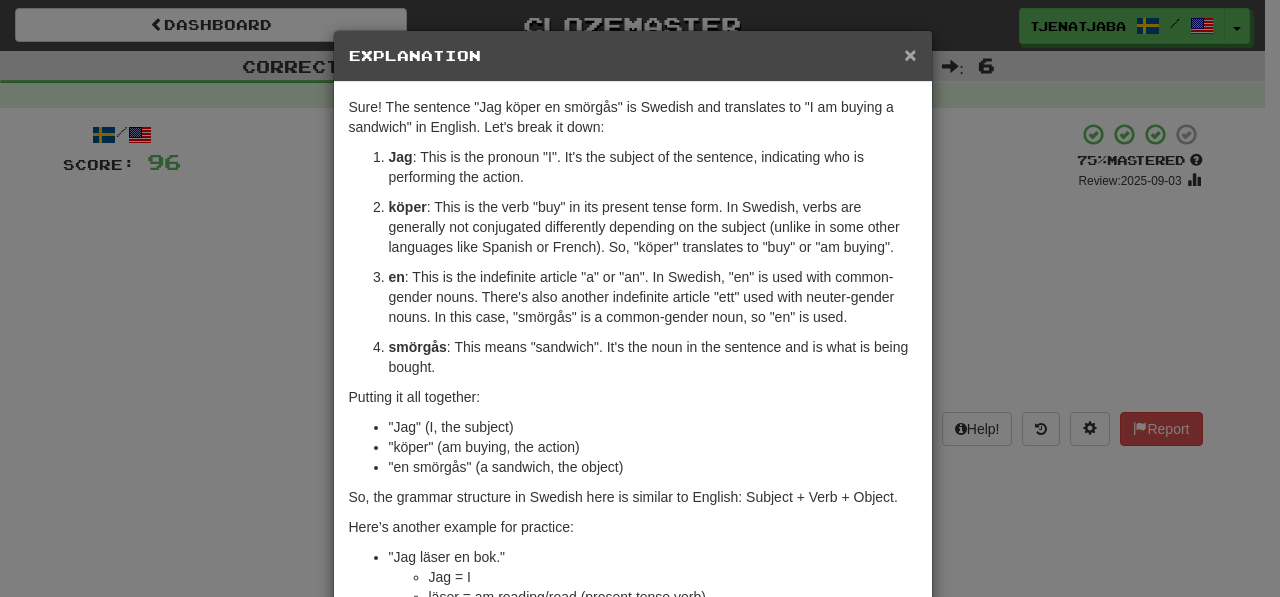 click on "×" at bounding box center [910, 54] 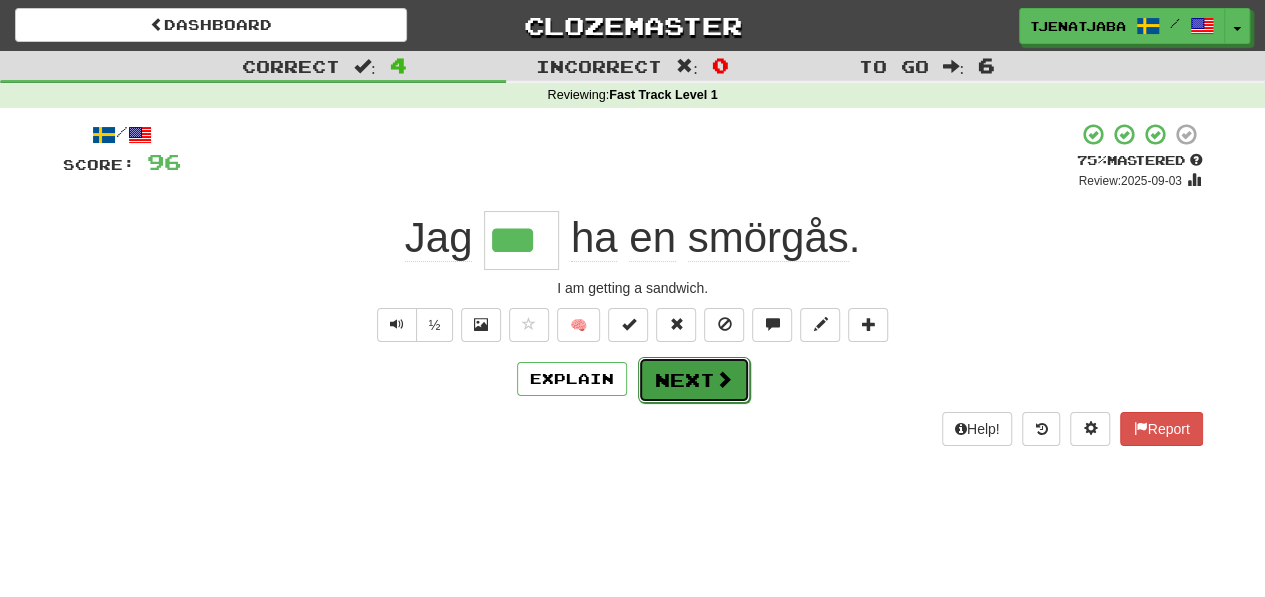 click on "Next" at bounding box center [694, 380] 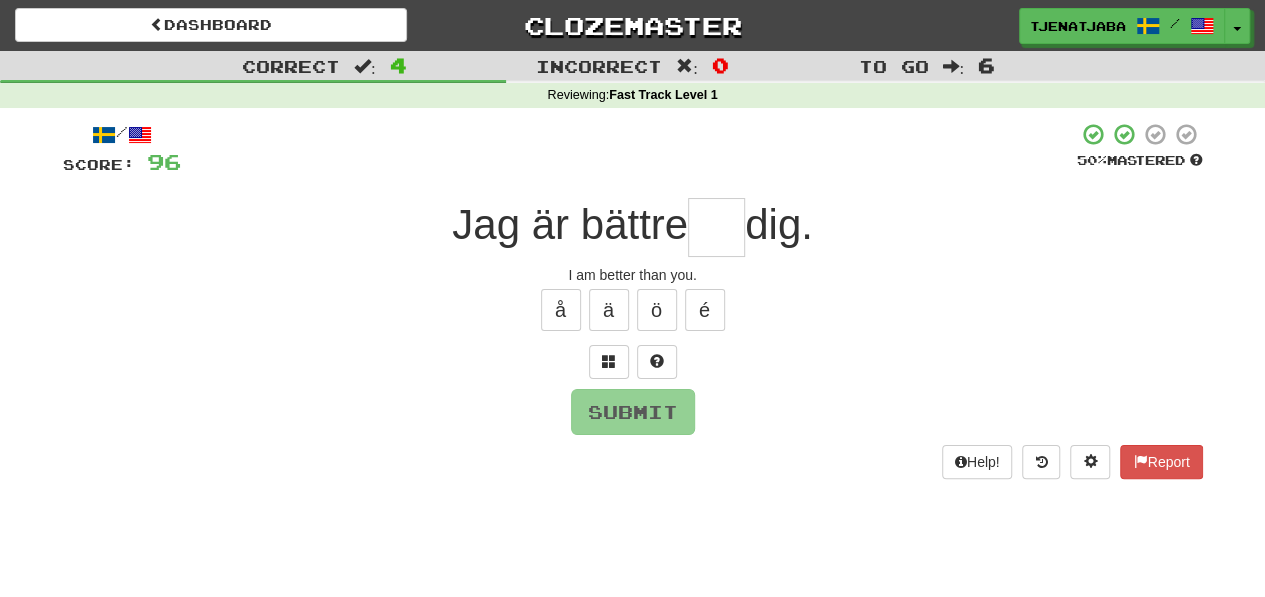 click at bounding box center (716, 227) 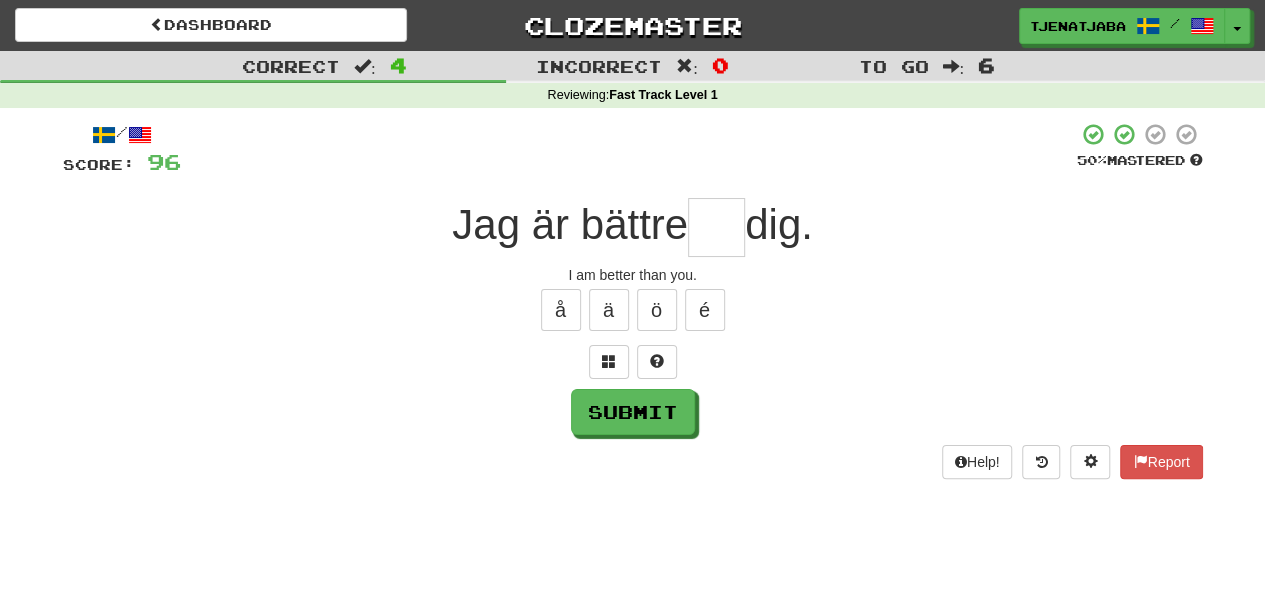 type on "*" 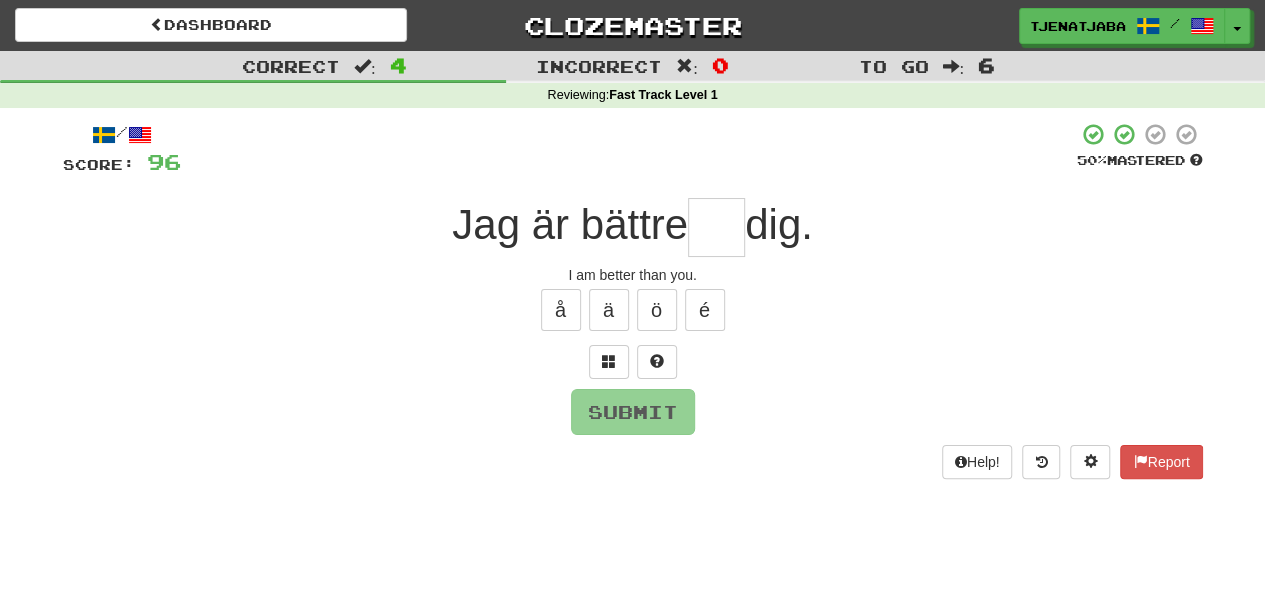 type on "*" 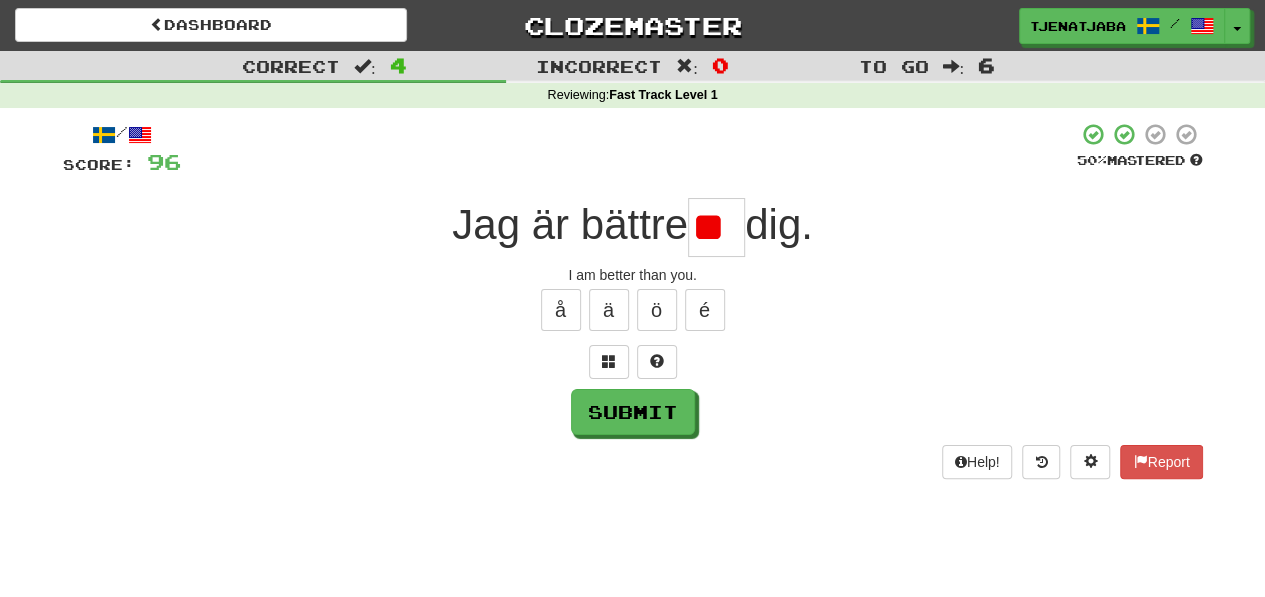 type on "*" 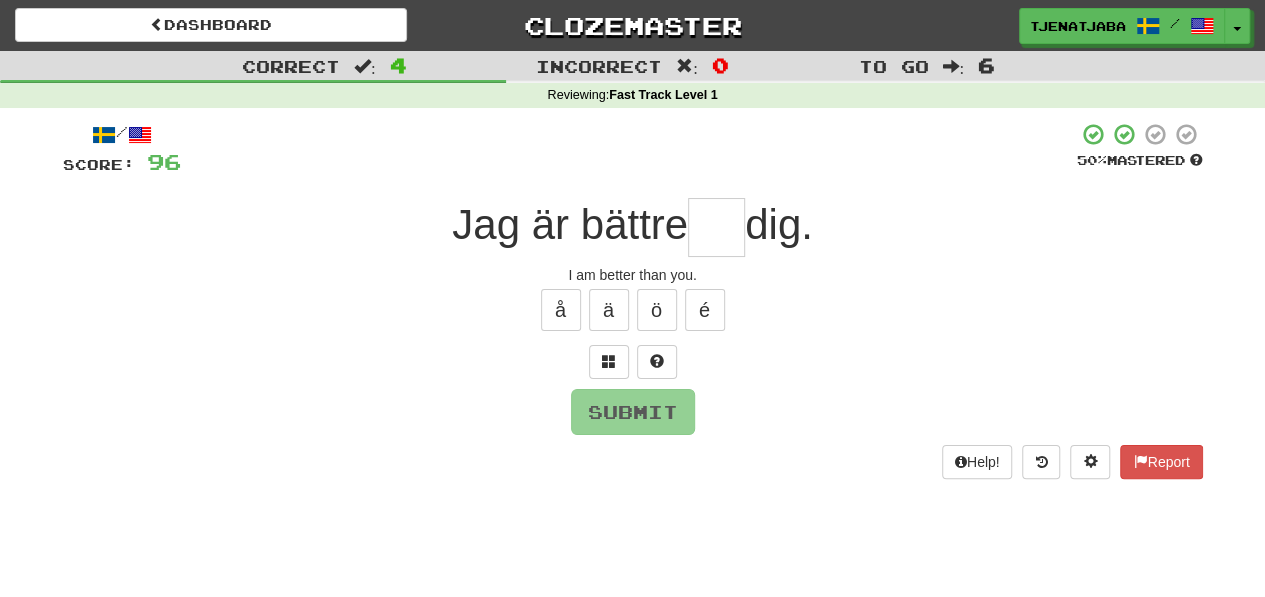 type on "*" 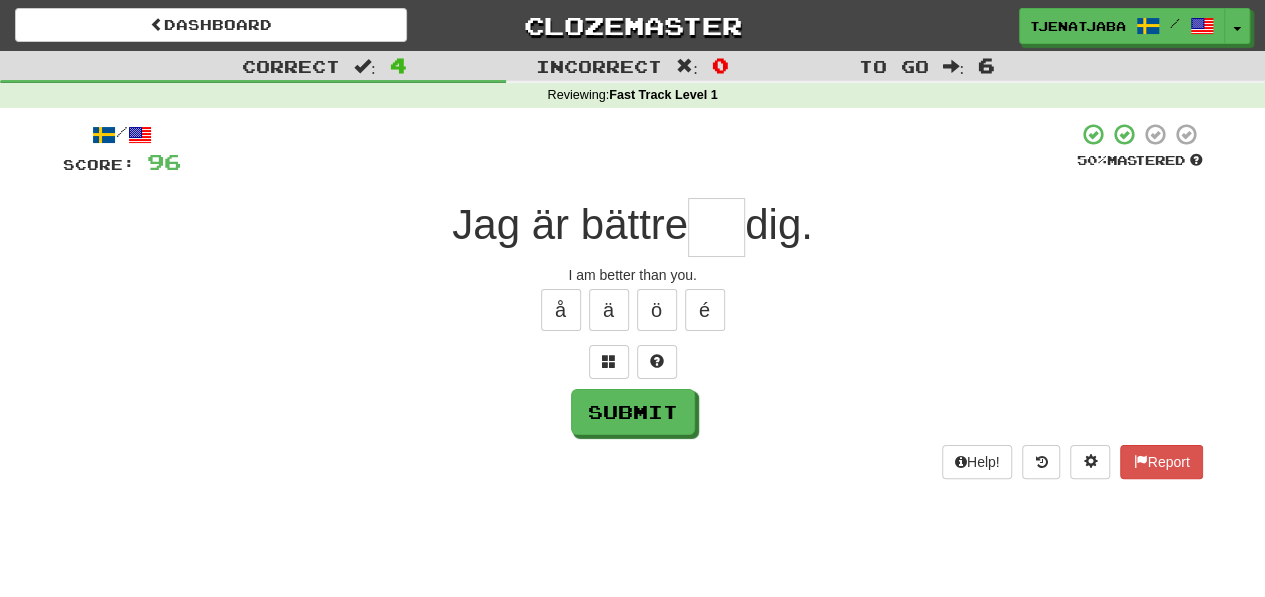 type on "*" 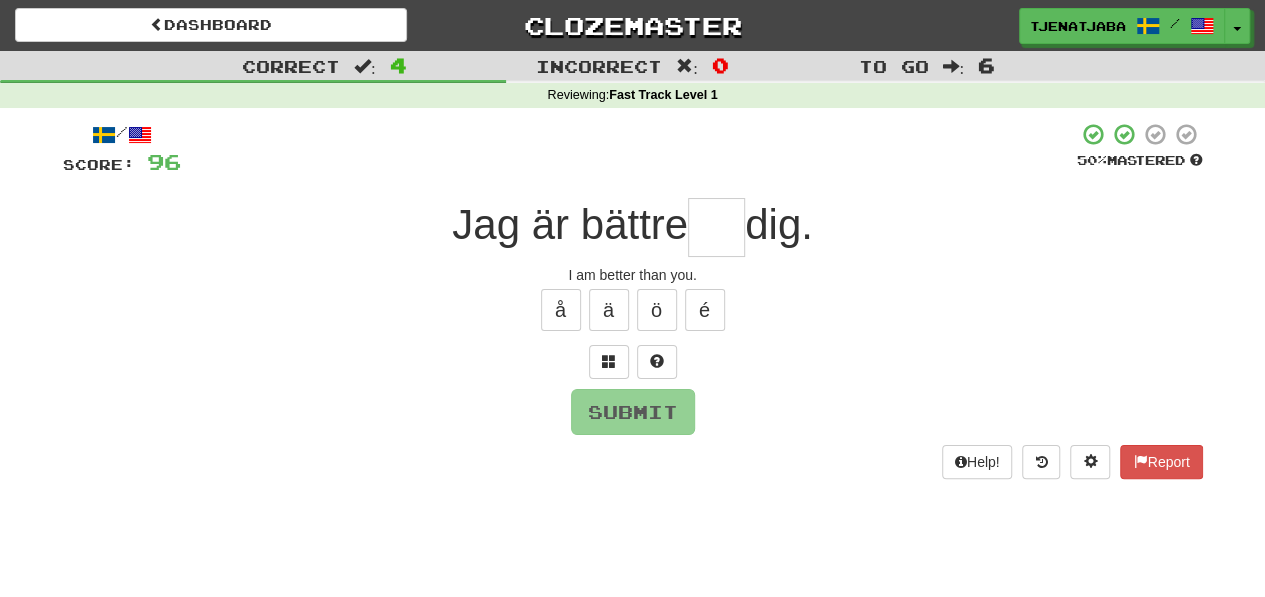 type on "*" 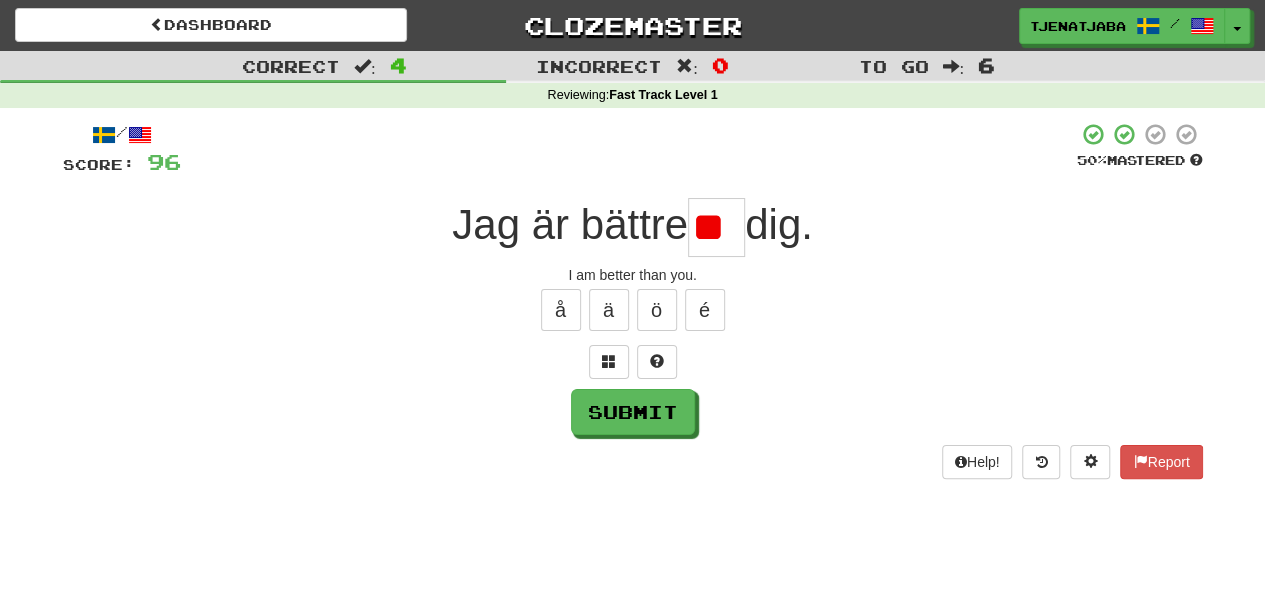 scroll, scrollTop: 0, scrollLeft: 8, axis: horizontal 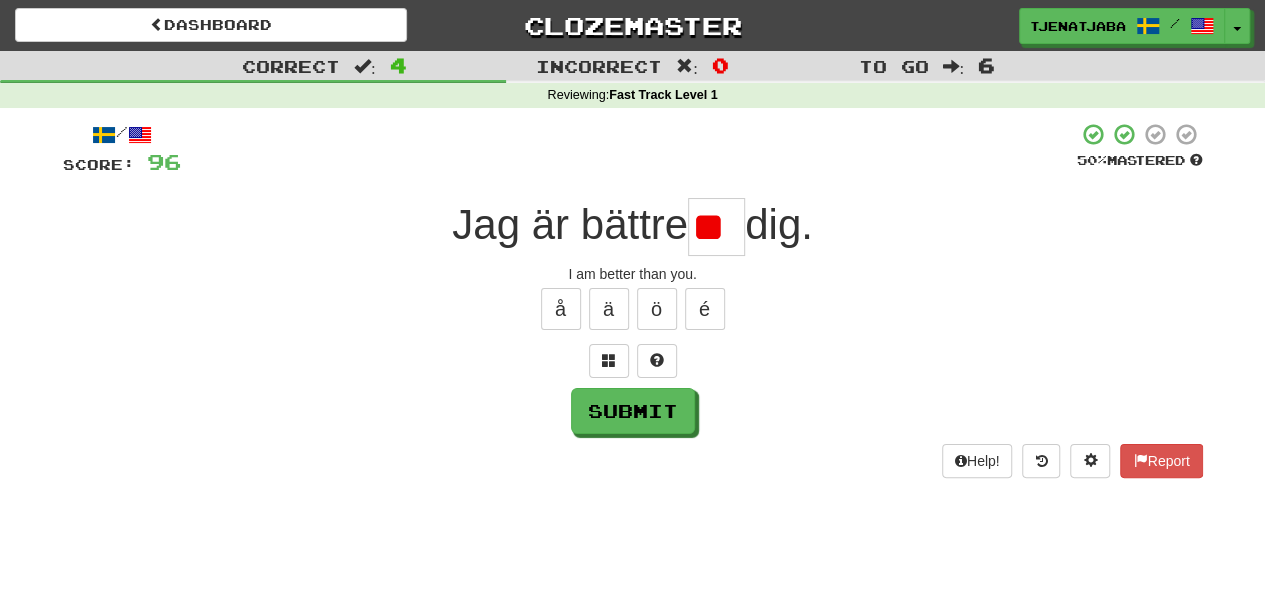 type on "*" 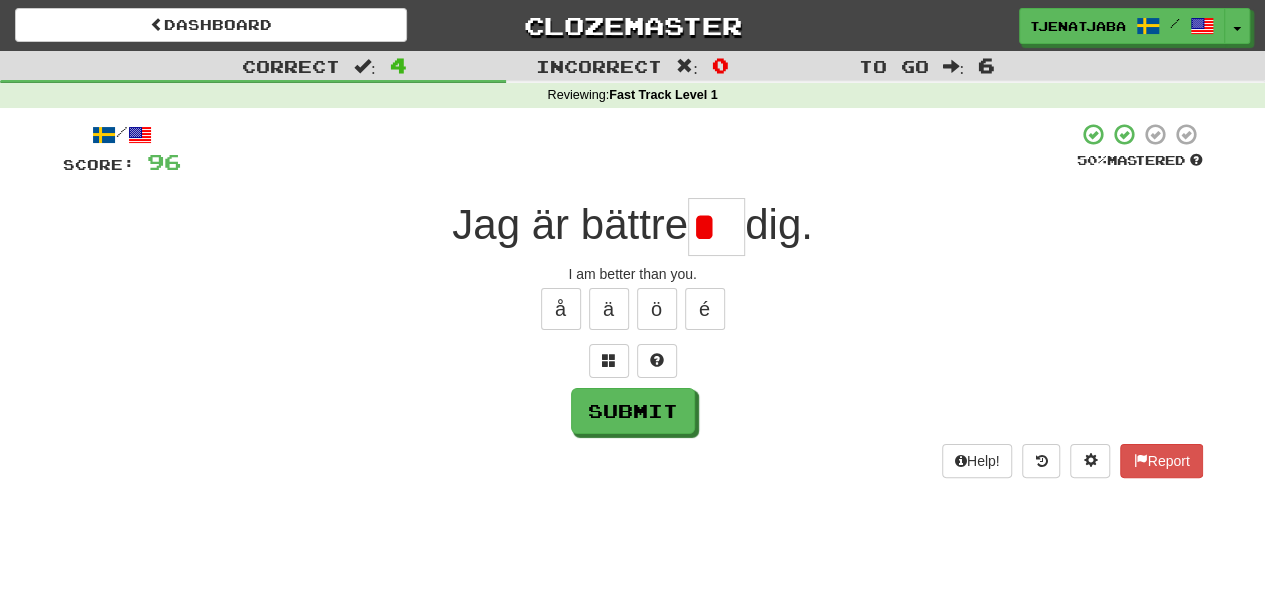 scroll, scrollTop: 0, scrollLeft: 0, axis: both 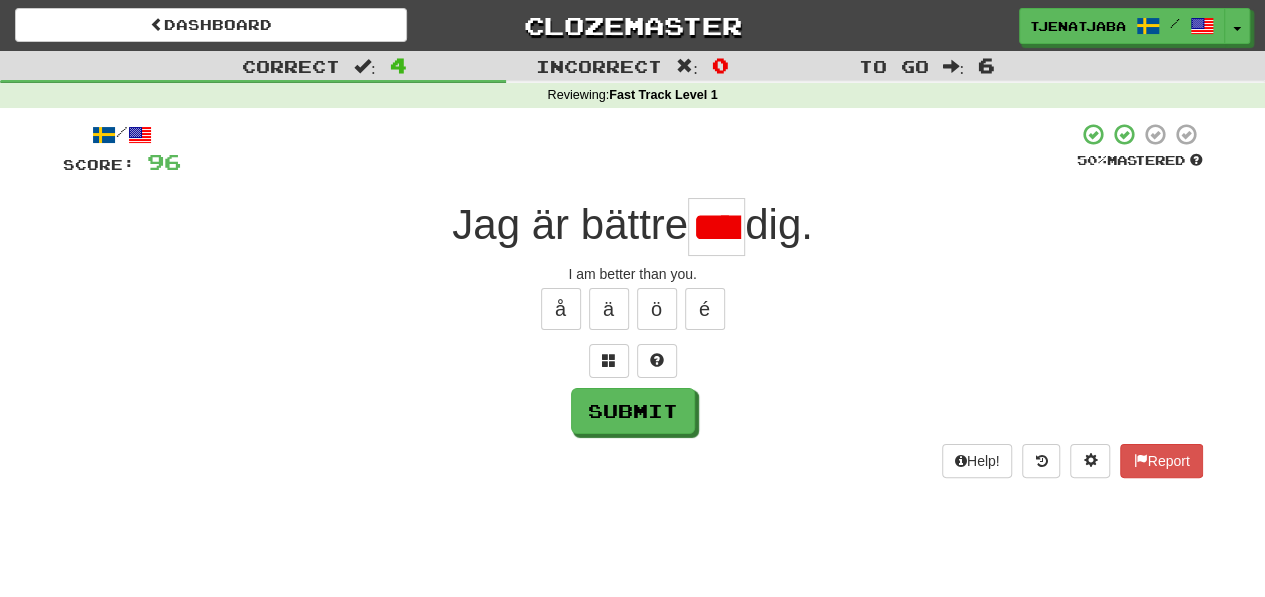 type on "**" 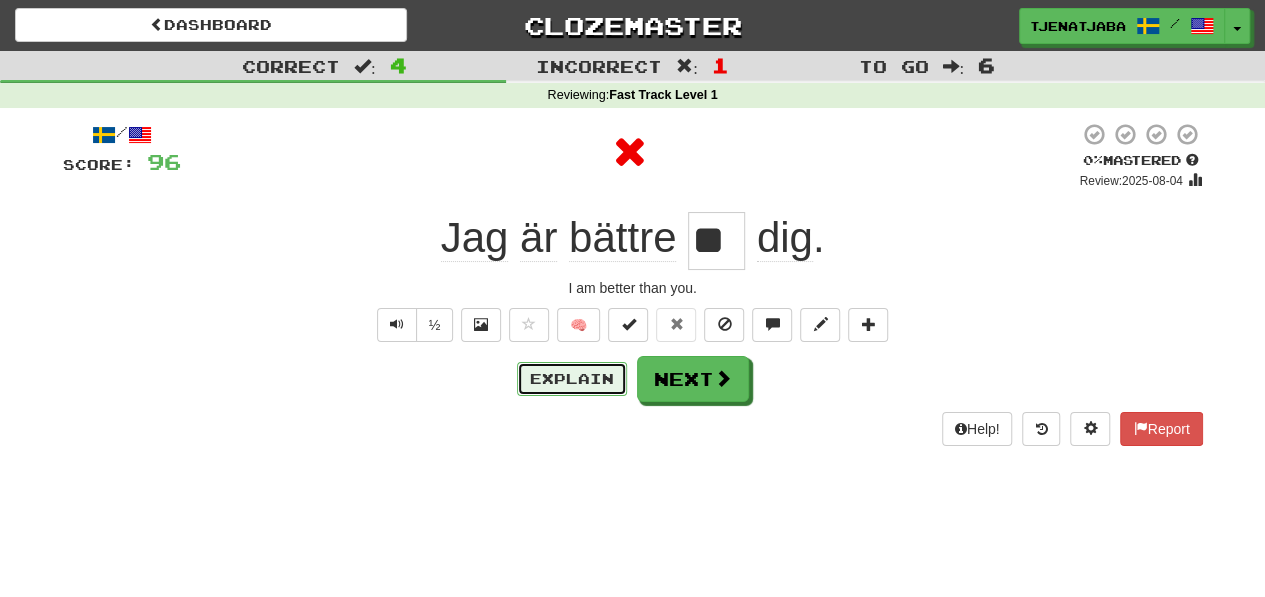 click on "Explain" at bounding box center (572, 379) 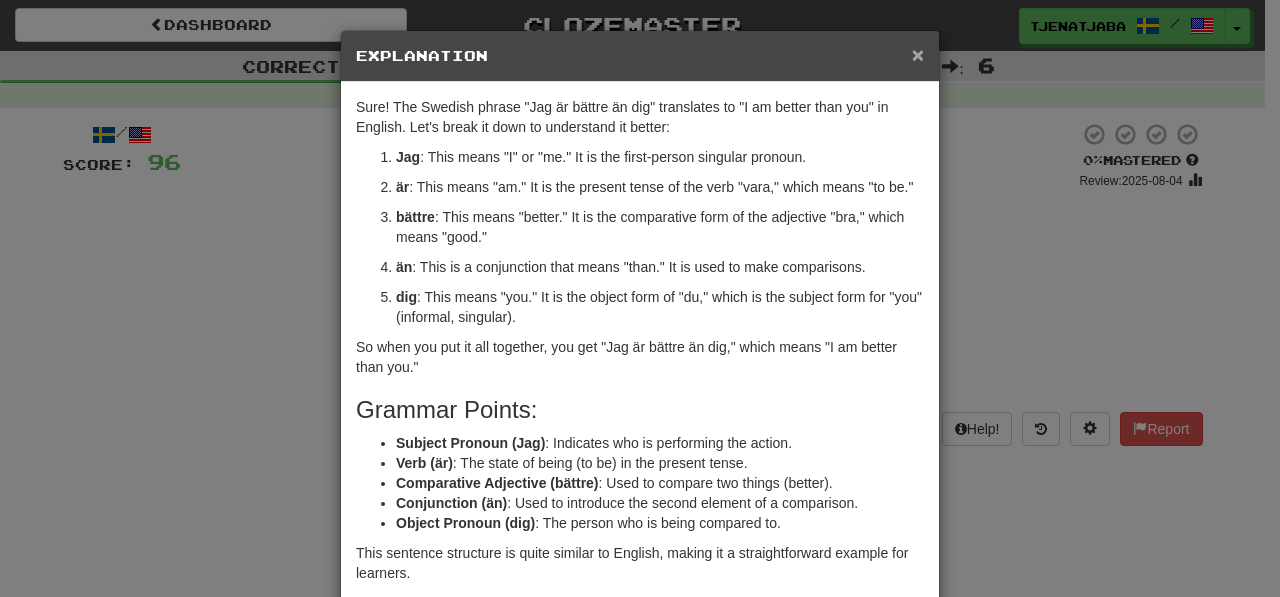 click on "×" at bounding box center [918, 54] 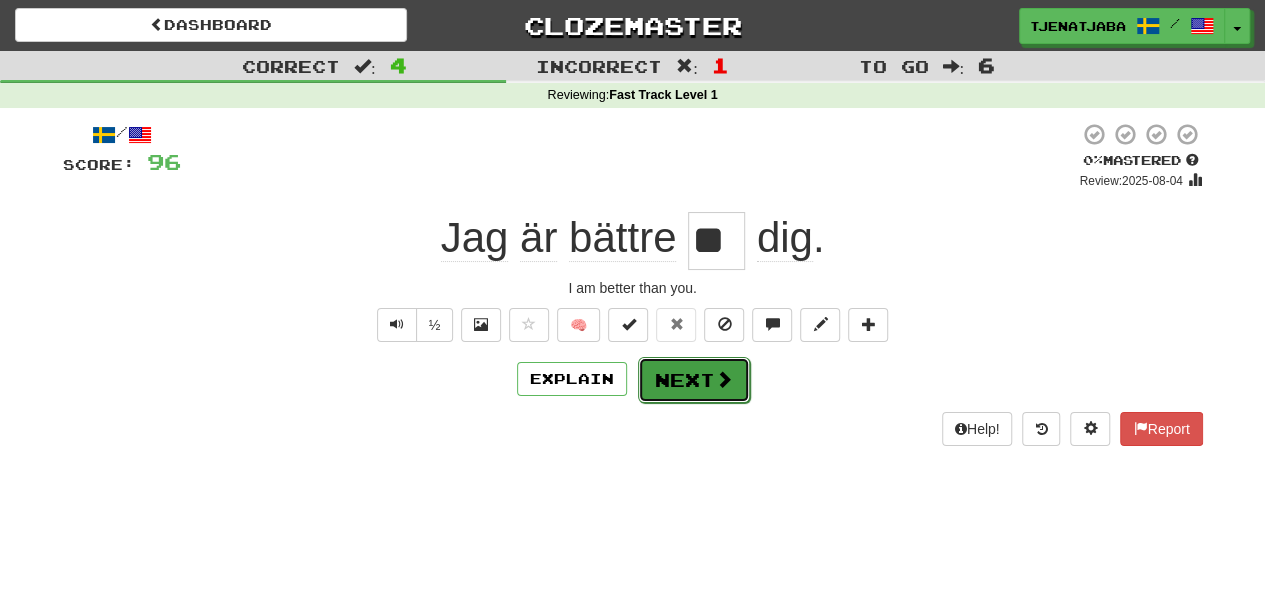 click at bounding box center (724, 379) 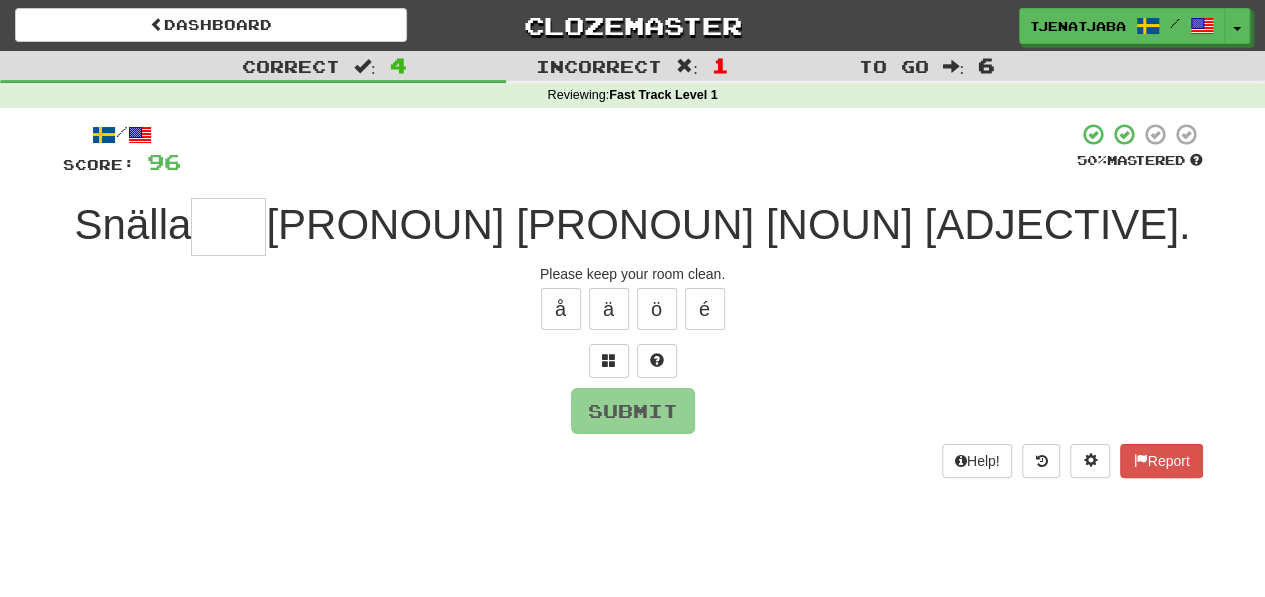 click at bounding box center [228, 227] 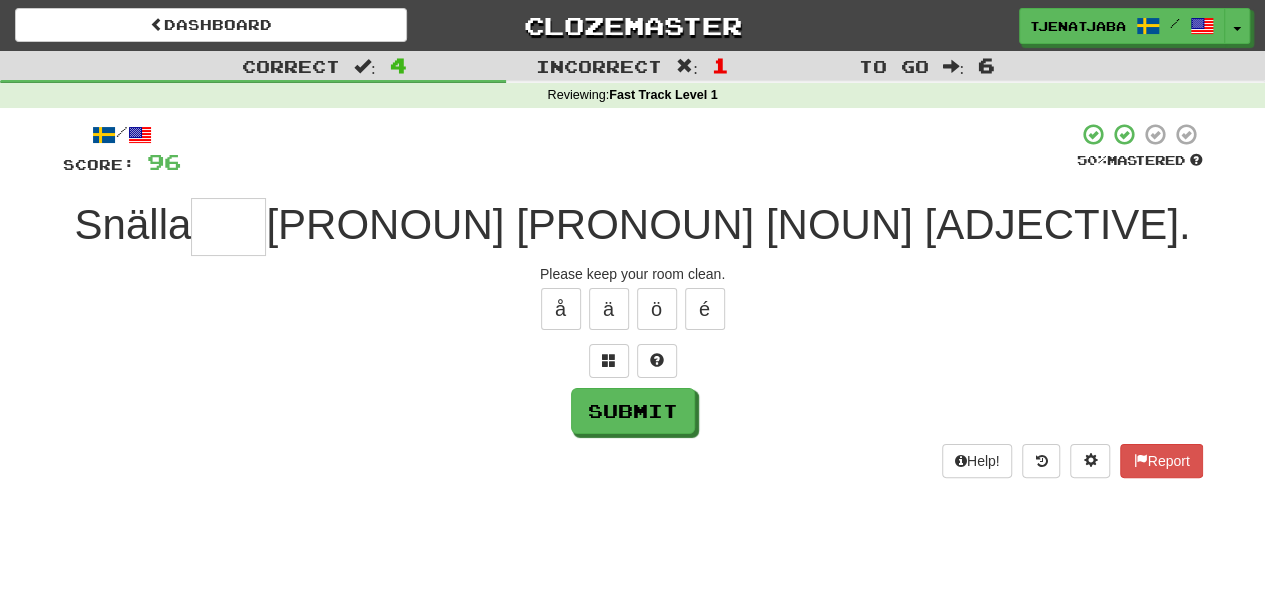 type on "*" 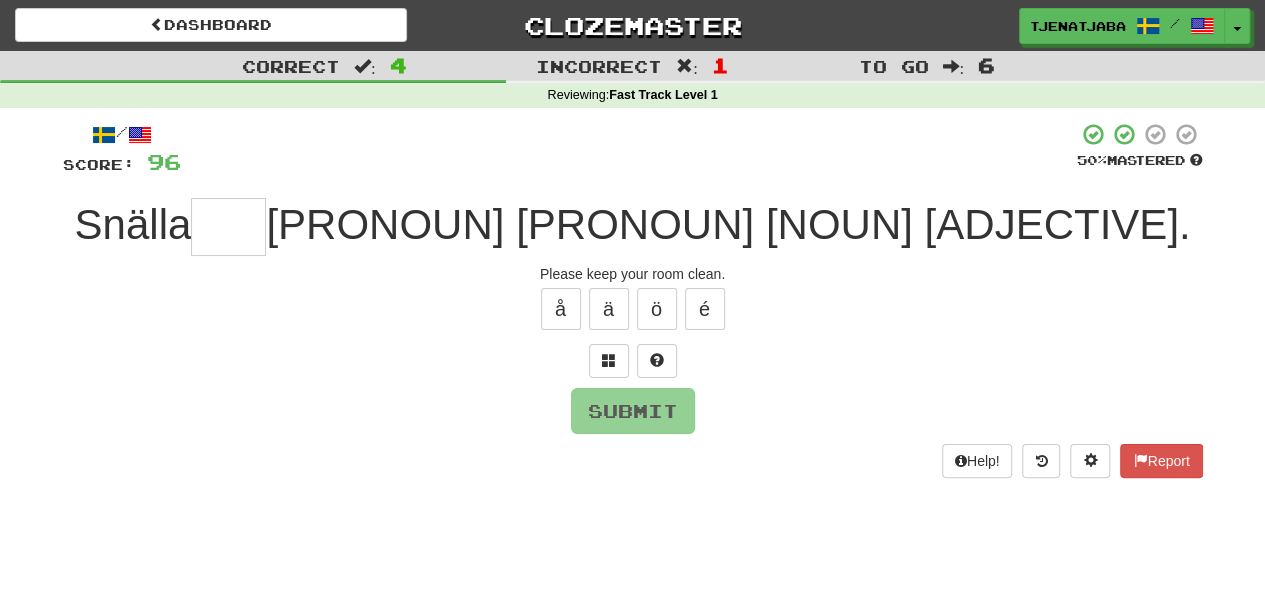 type on "*" 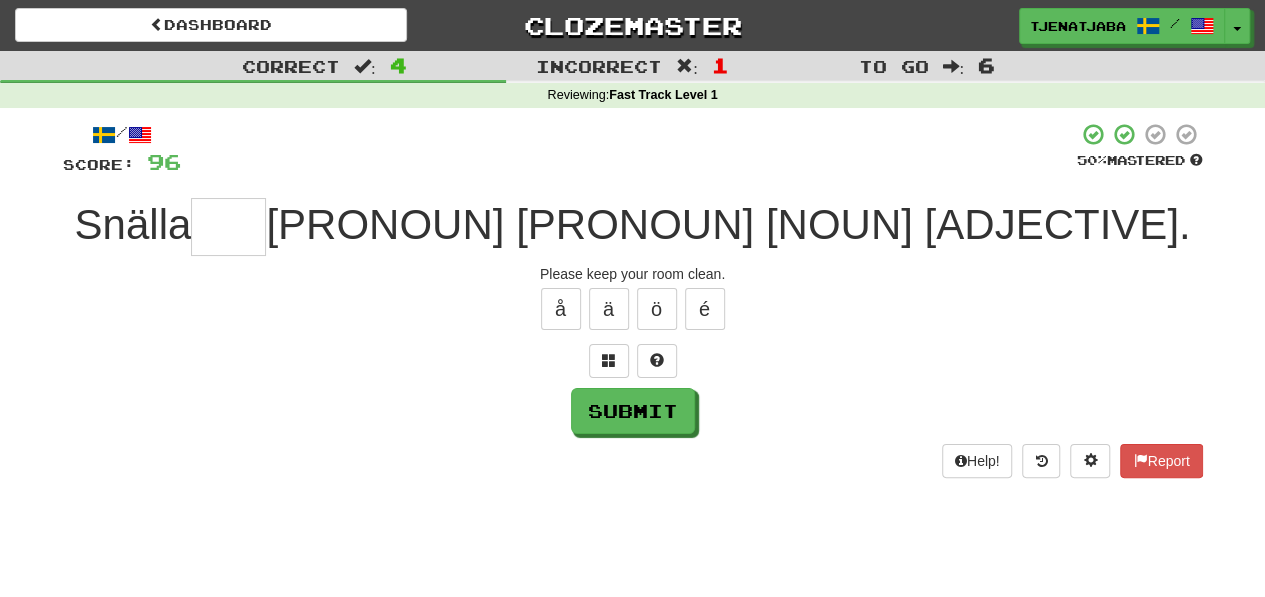type on "*" 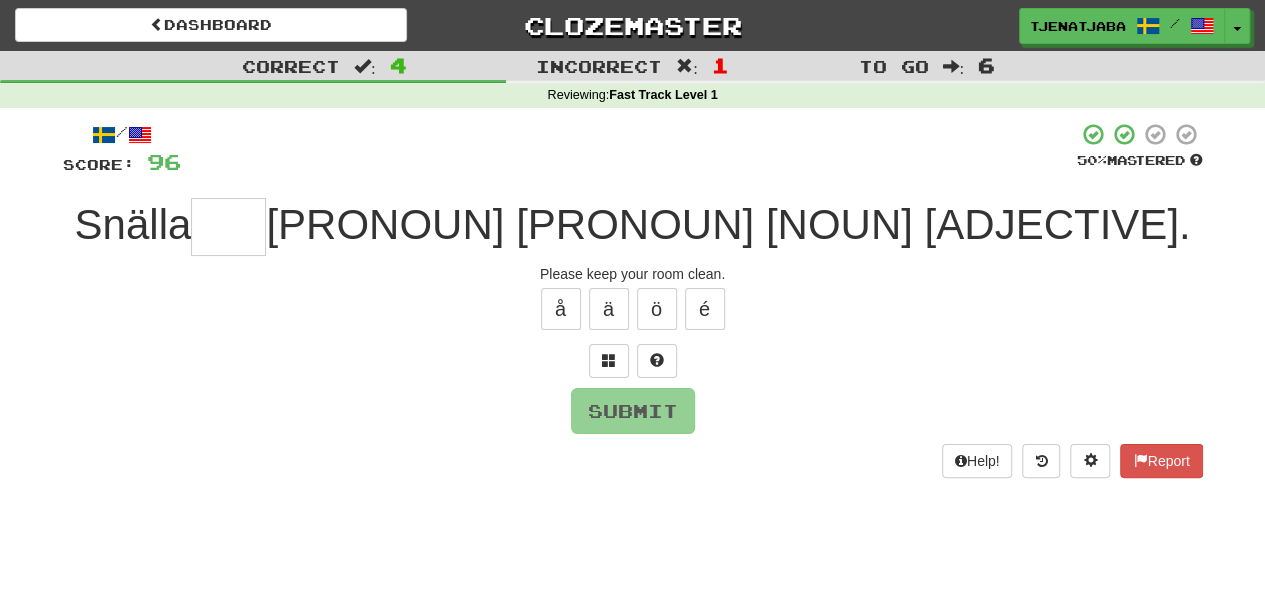 type on "*" 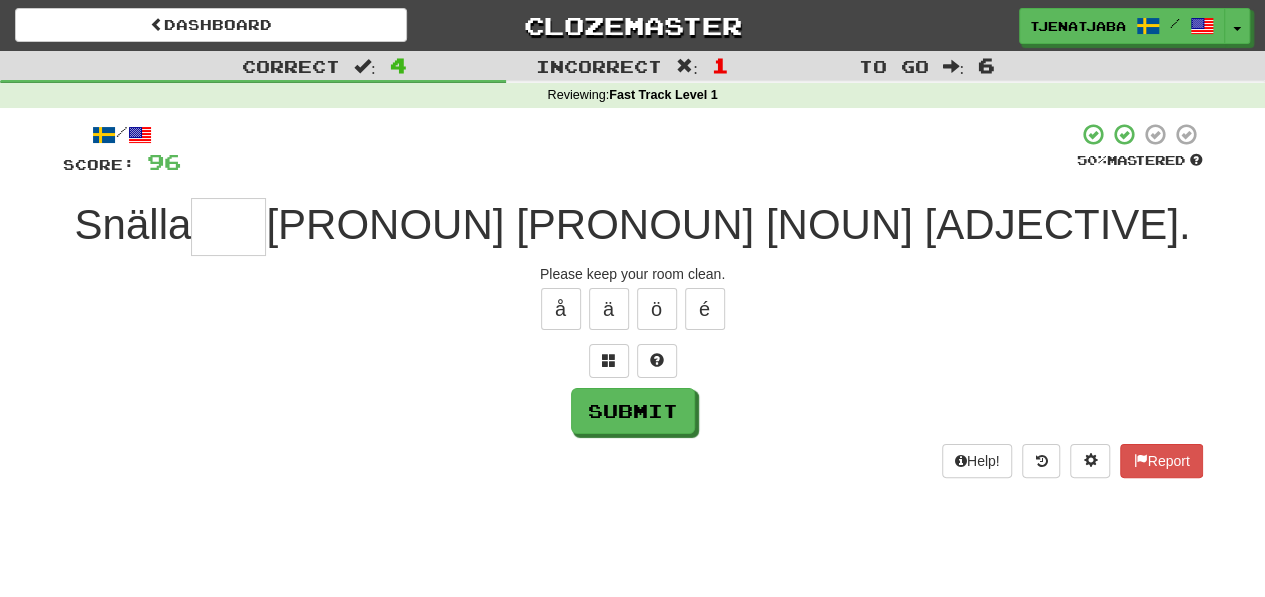 type on "*" 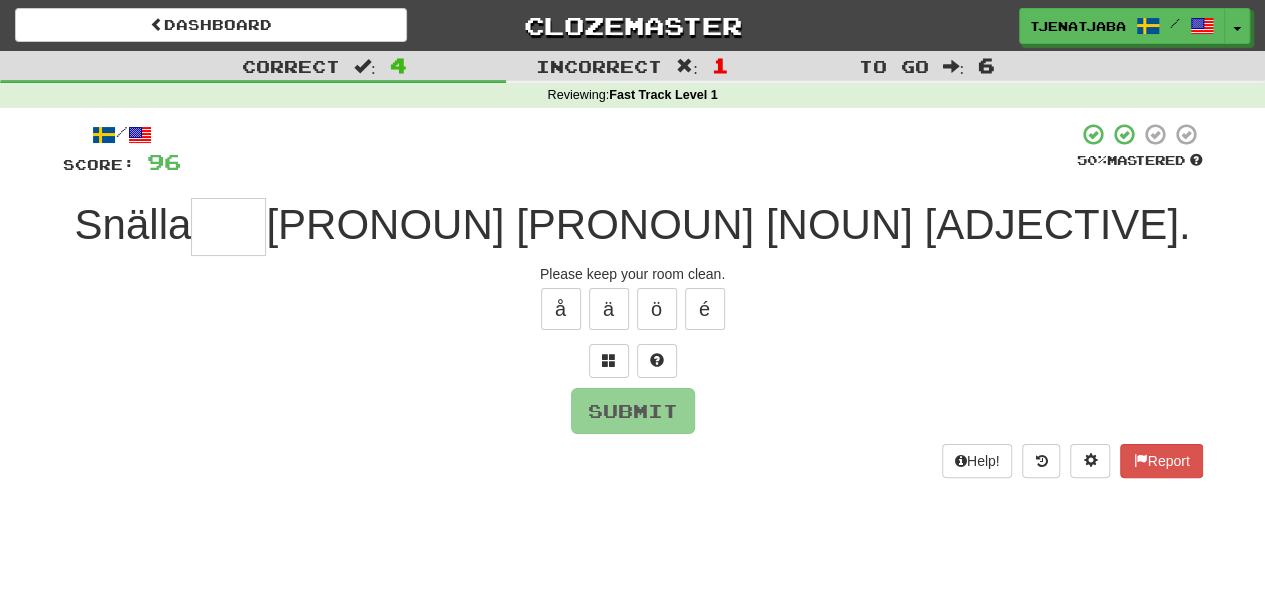 type on "*" 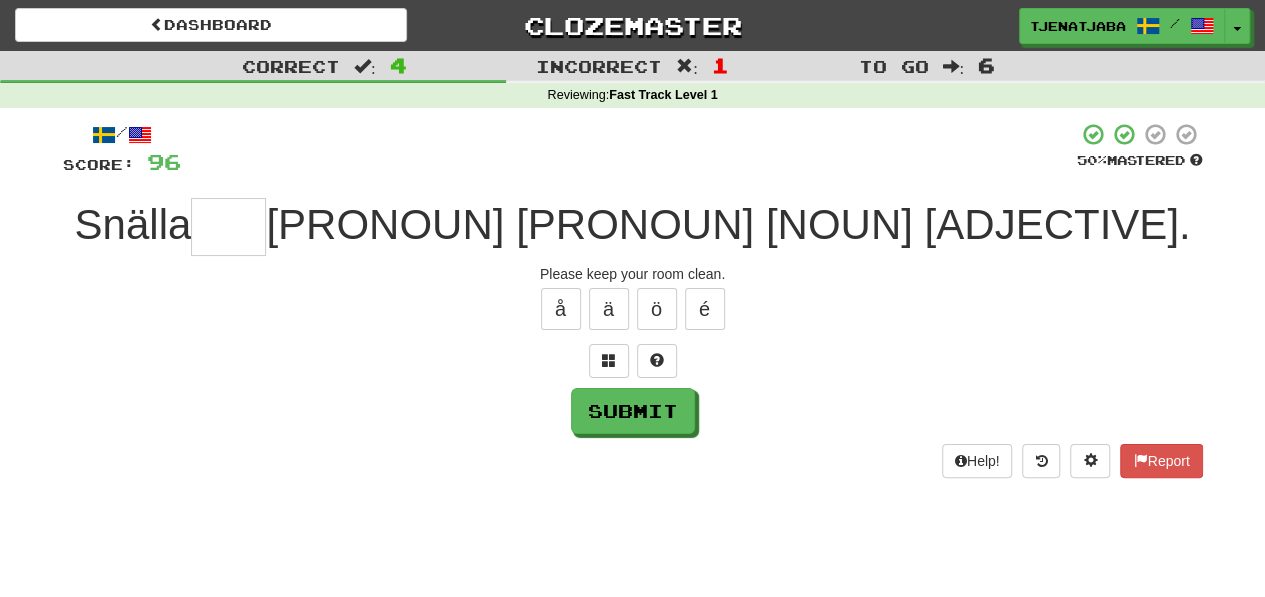 type on "*" 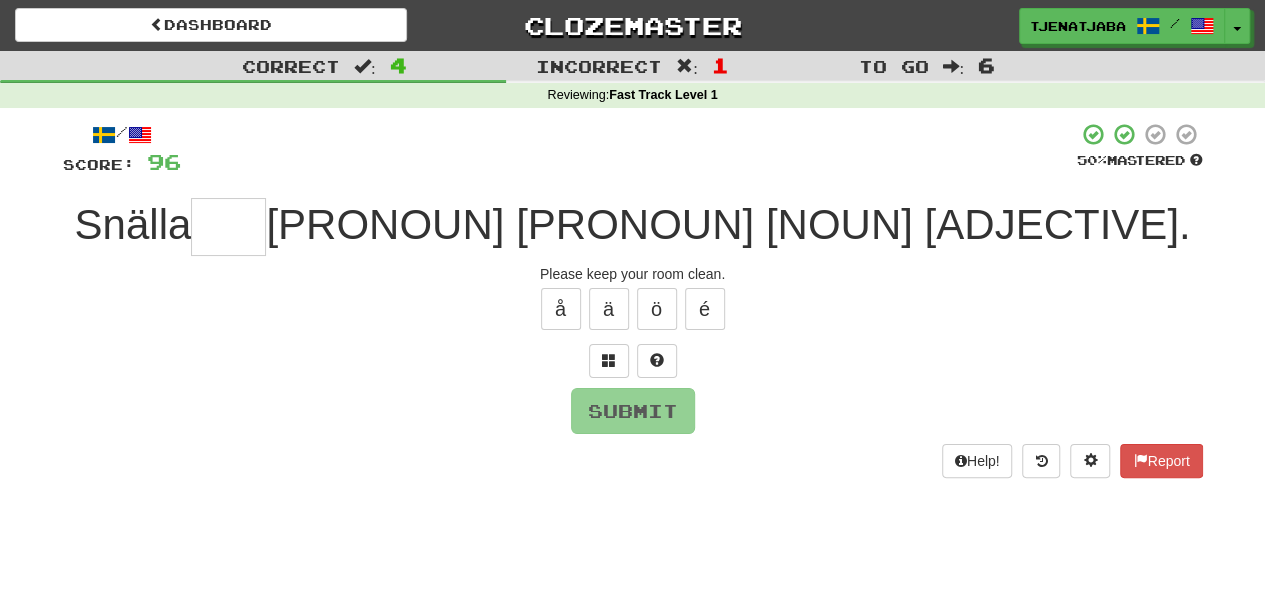 type on "*" 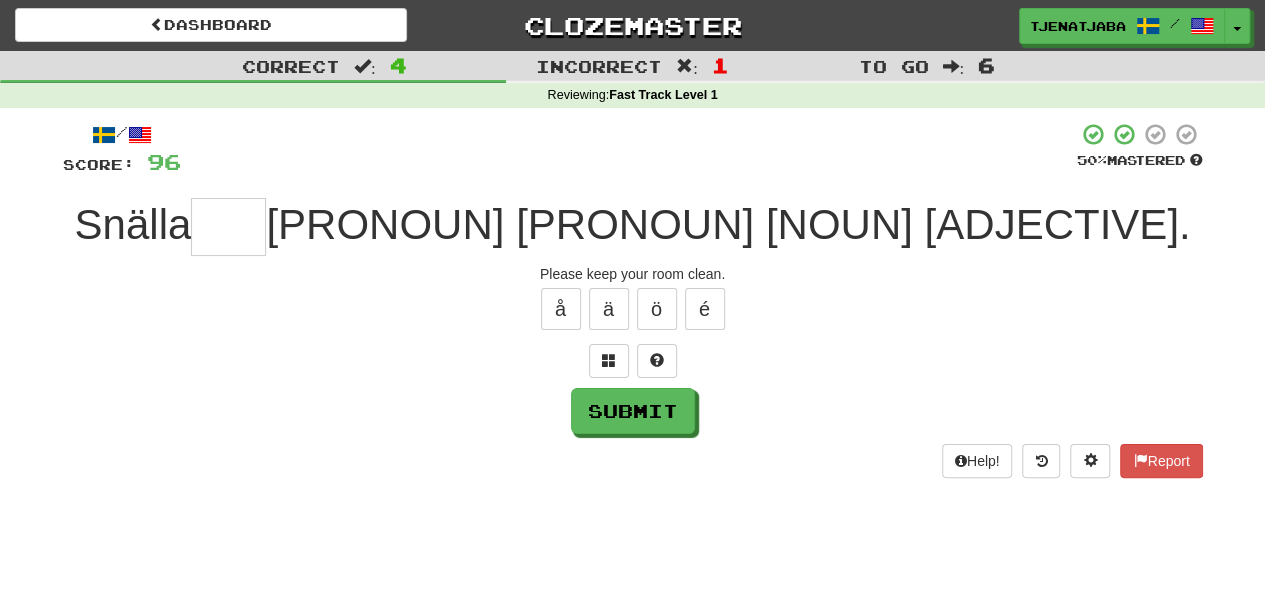 type on "*" 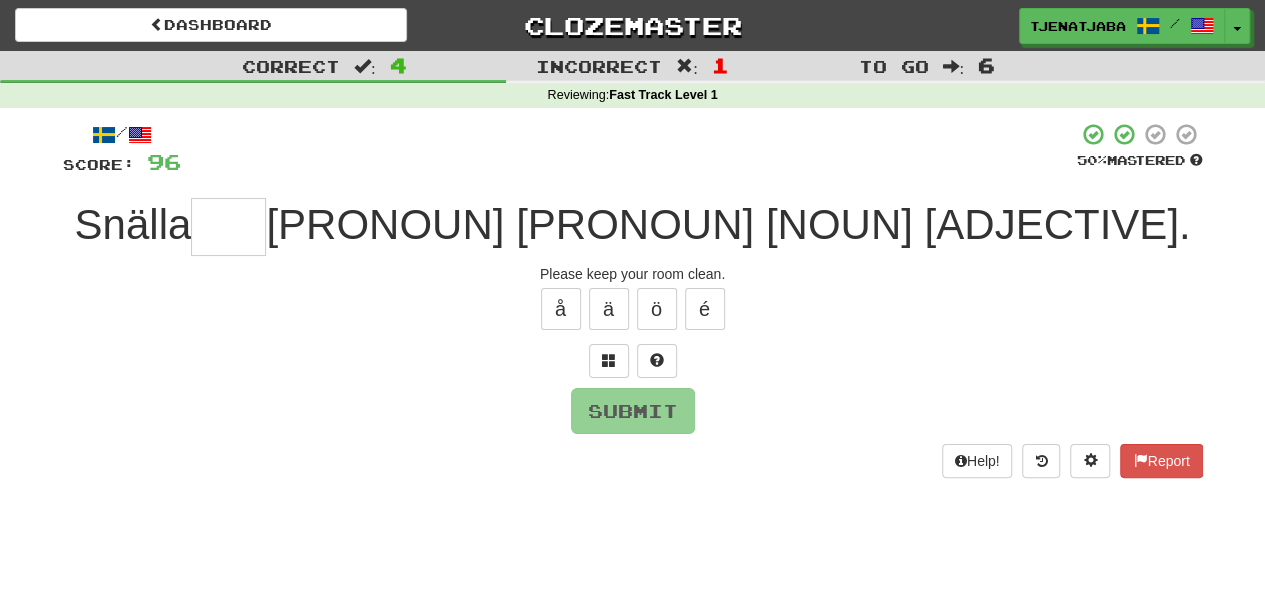 type on "*" 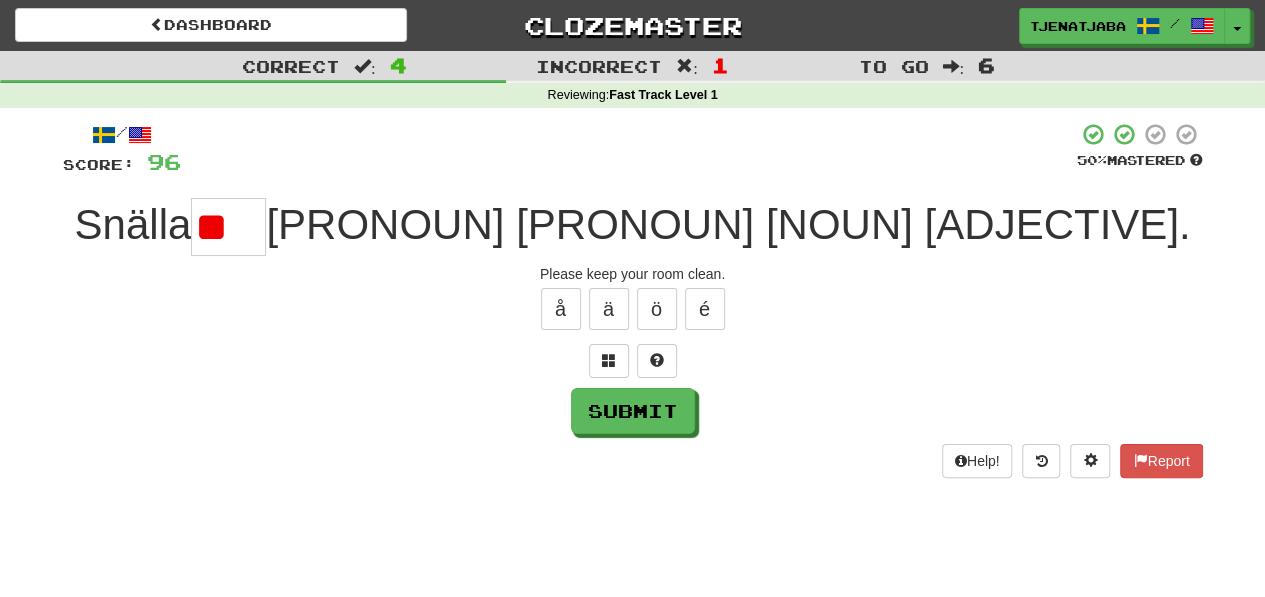type on "*" 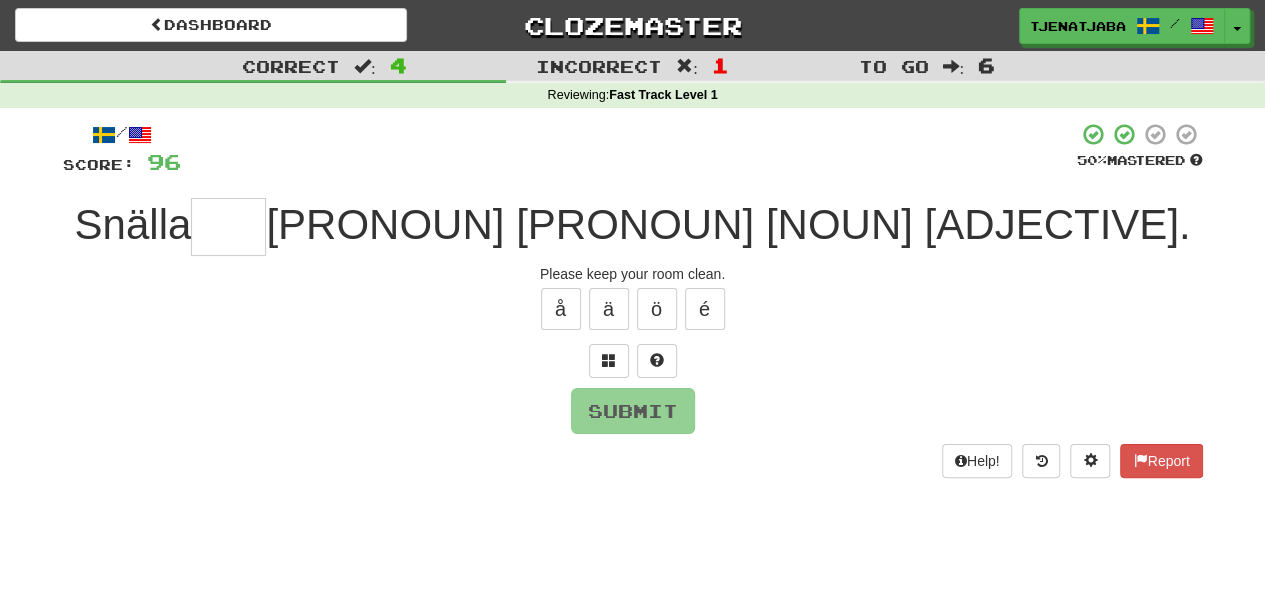type on "*" 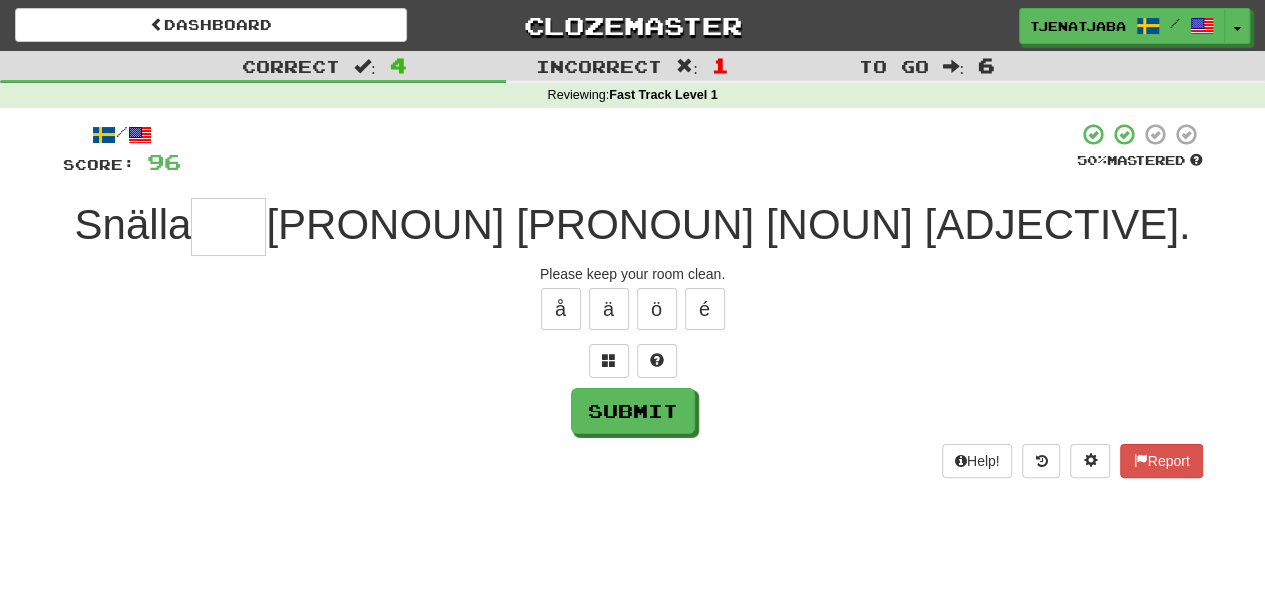 type on "*" 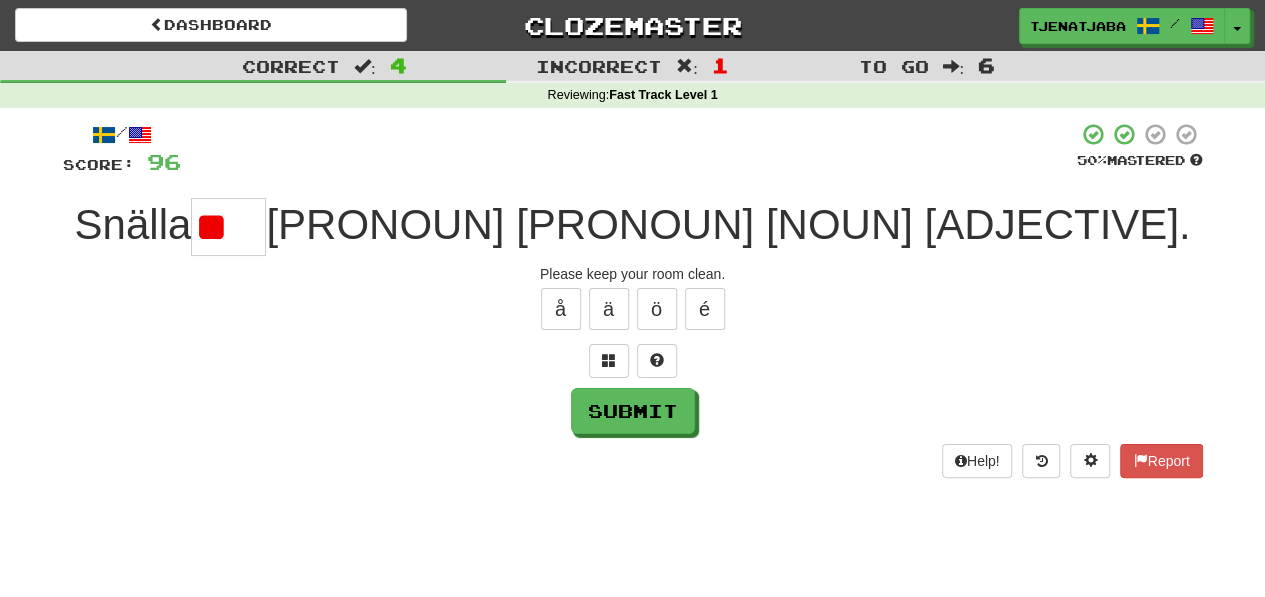 type on "*" 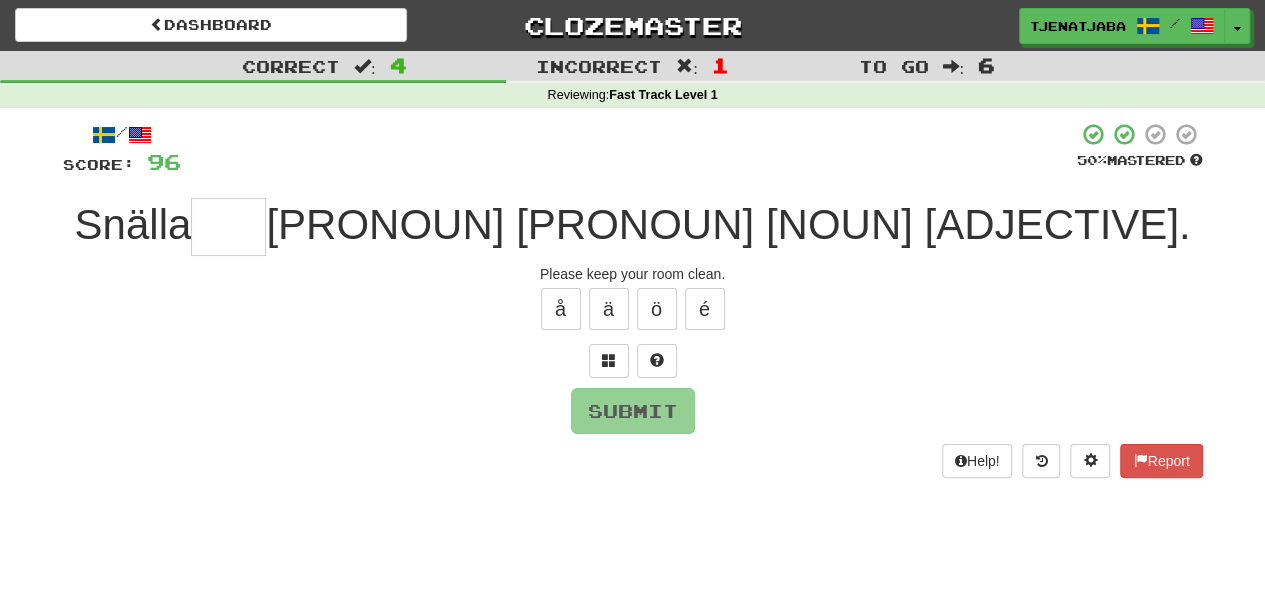 type on "*" 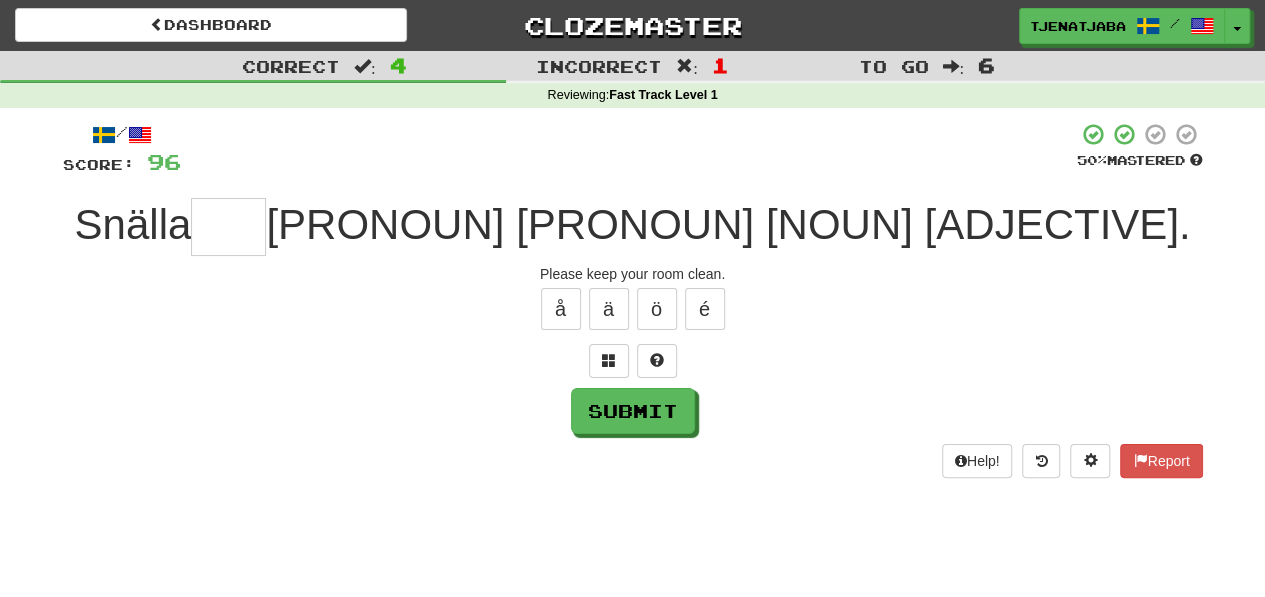 type on "*" 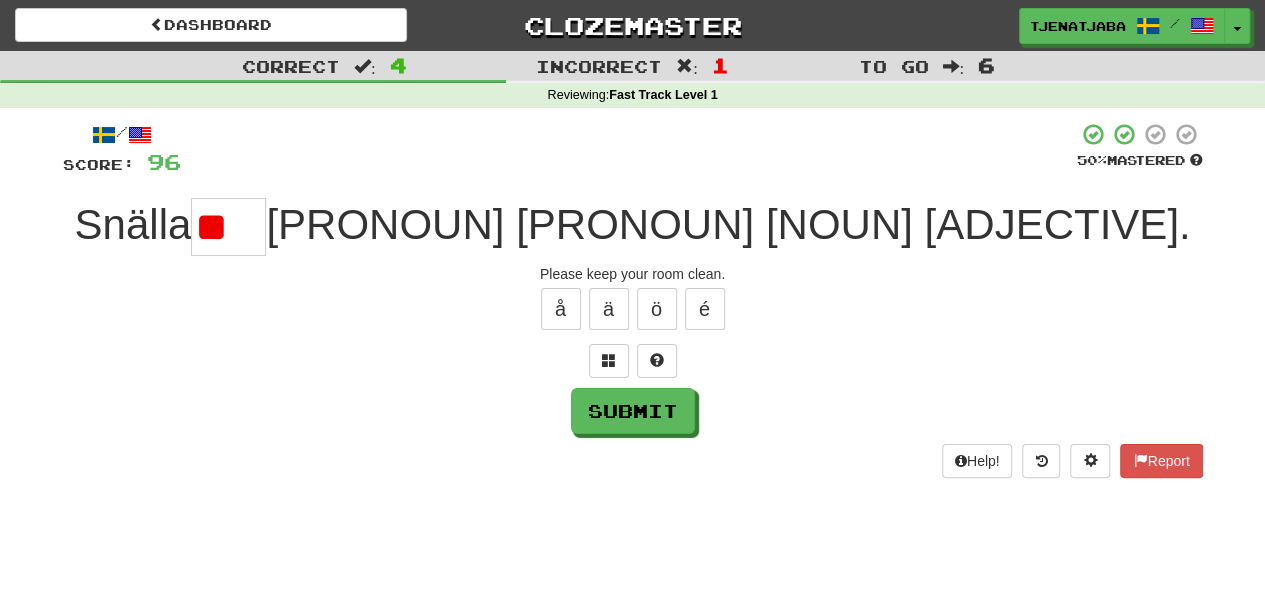 type on "*" 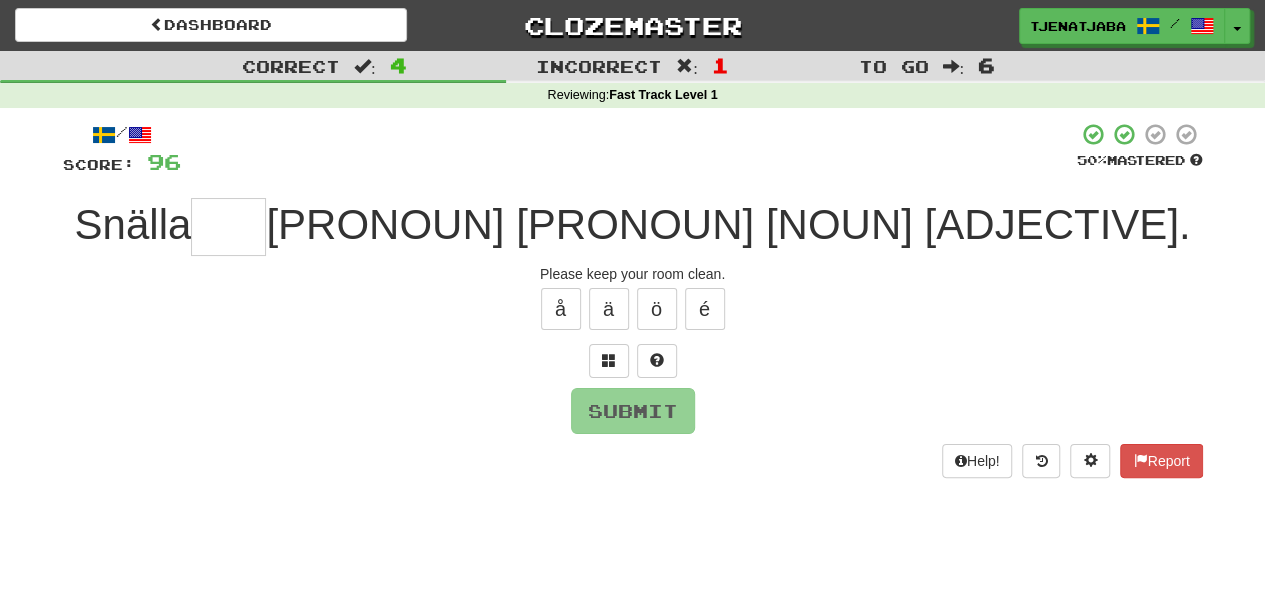 type on "*" 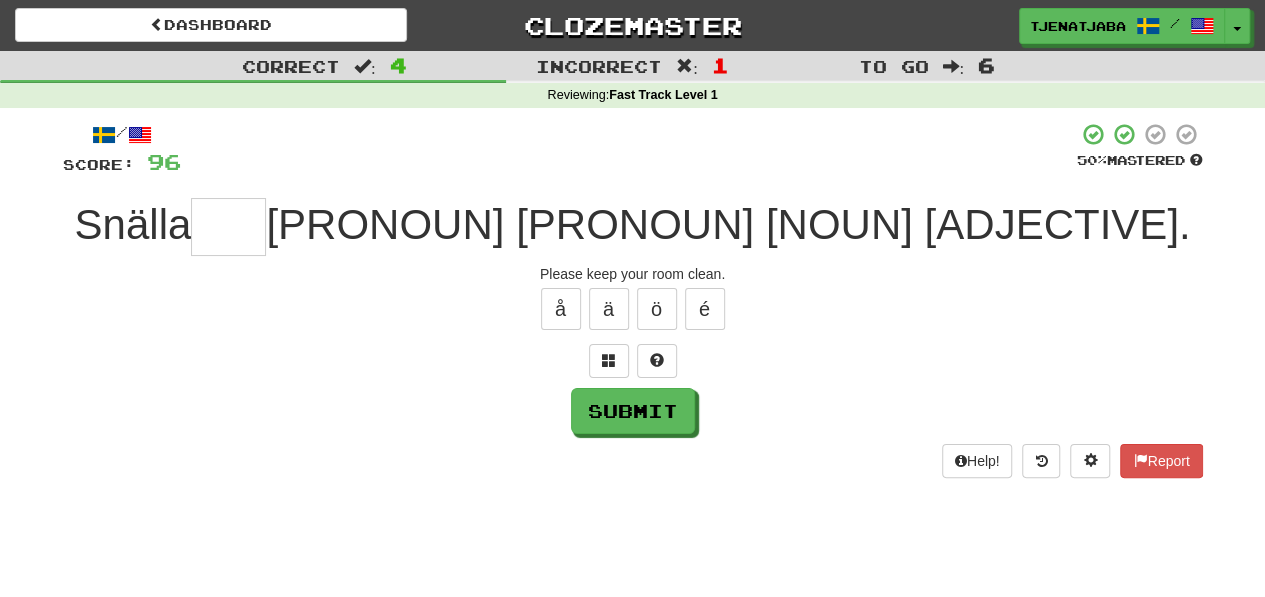 type on "*" 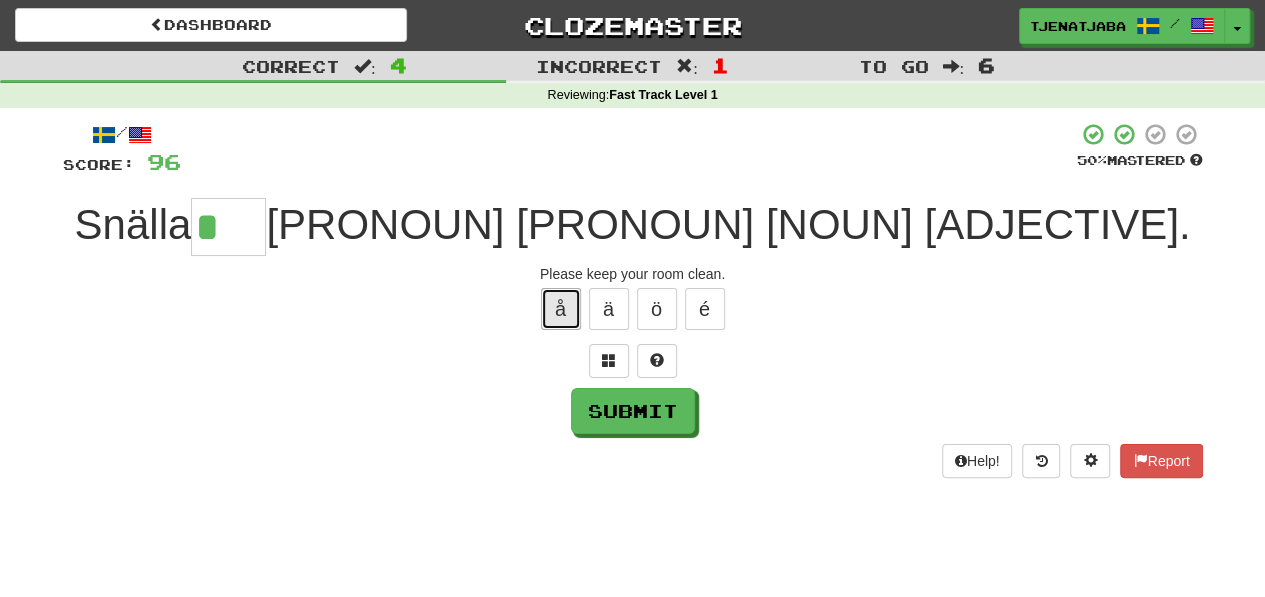 click on "å" at bounding box center (561, 309) 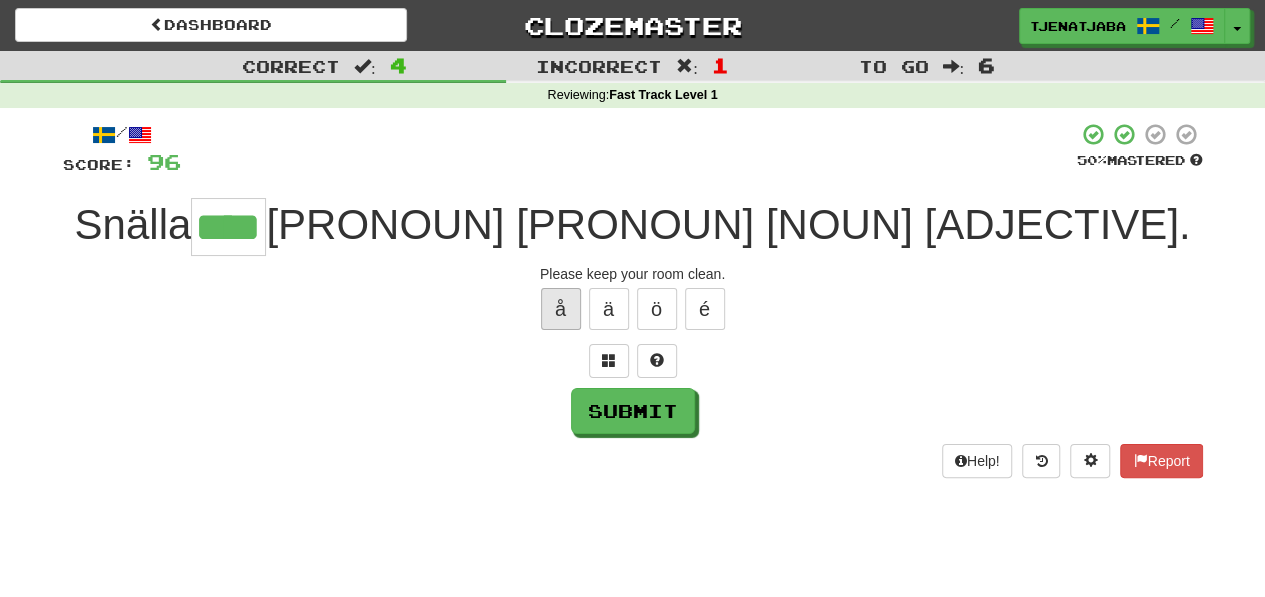 type on "****" 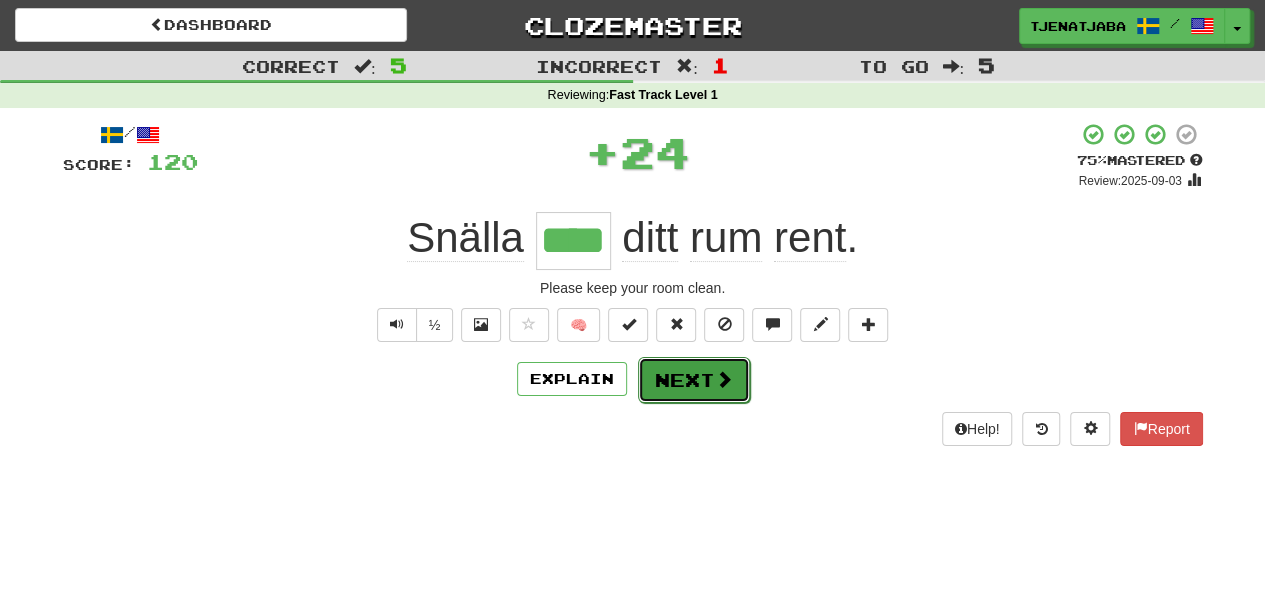 click on "Next" at bounding box center [694, 380] 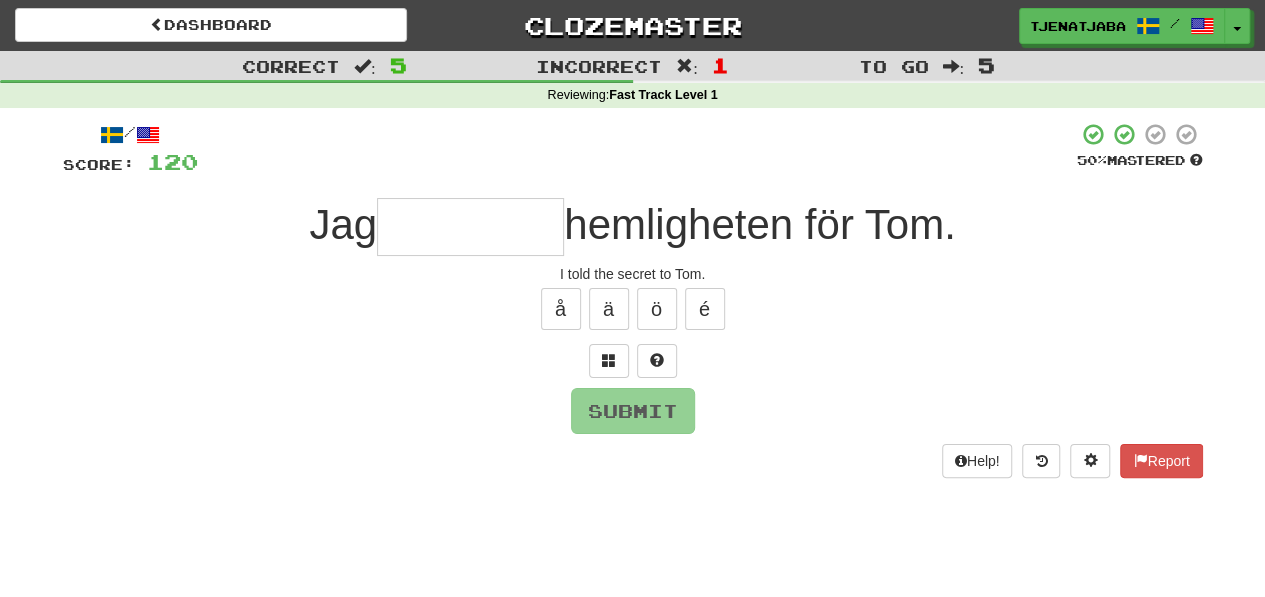 click at bounding box center [470, 227] 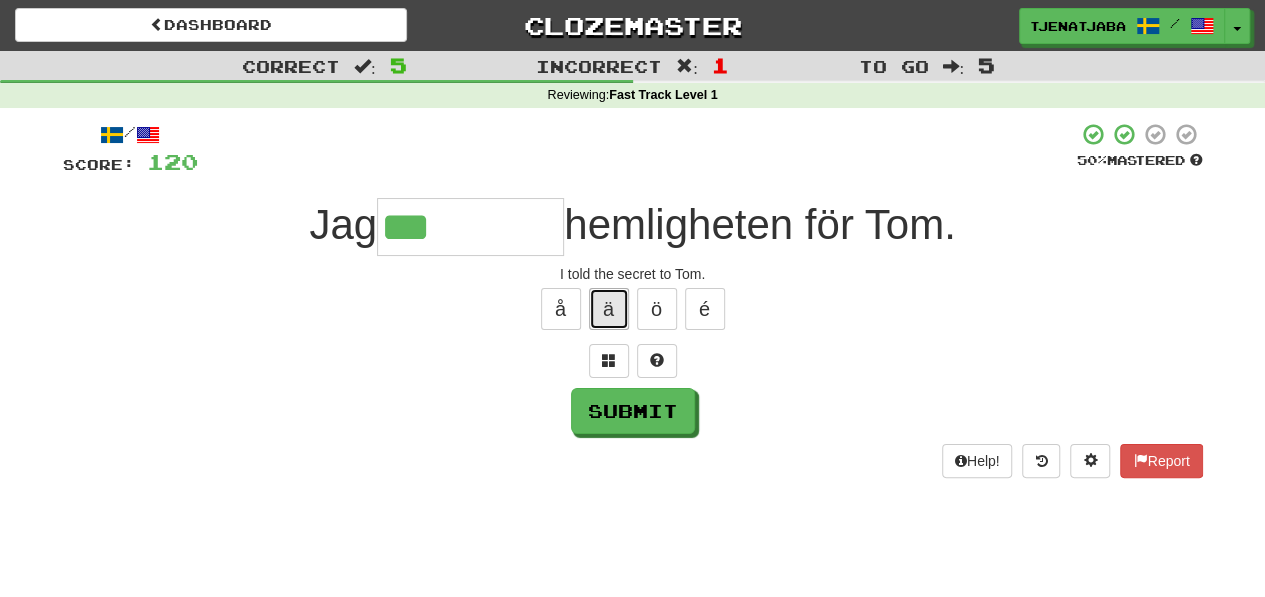 click on "ä" at bounding box center [609, 309] 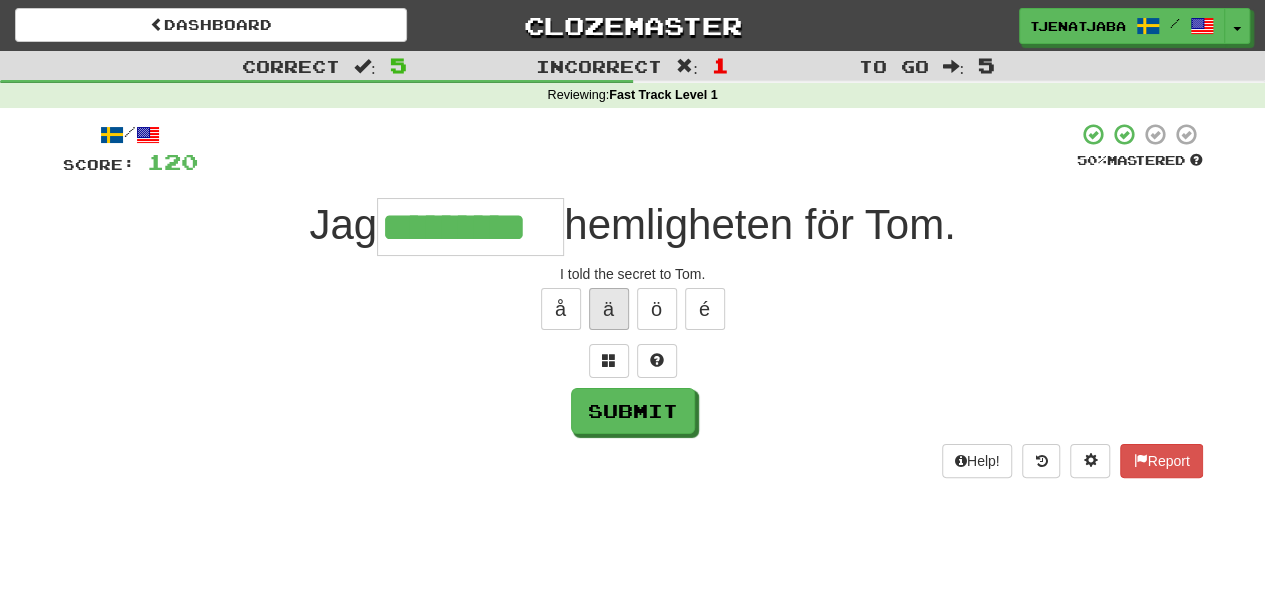 type on "*********" 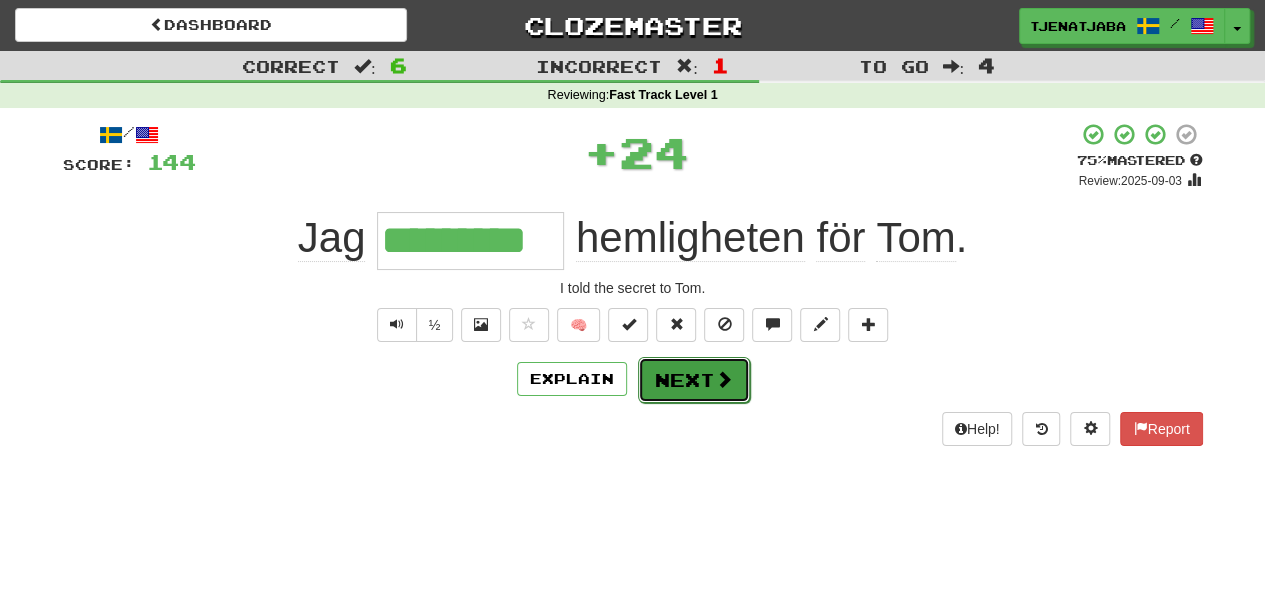 click at bounding box center (724, 379) 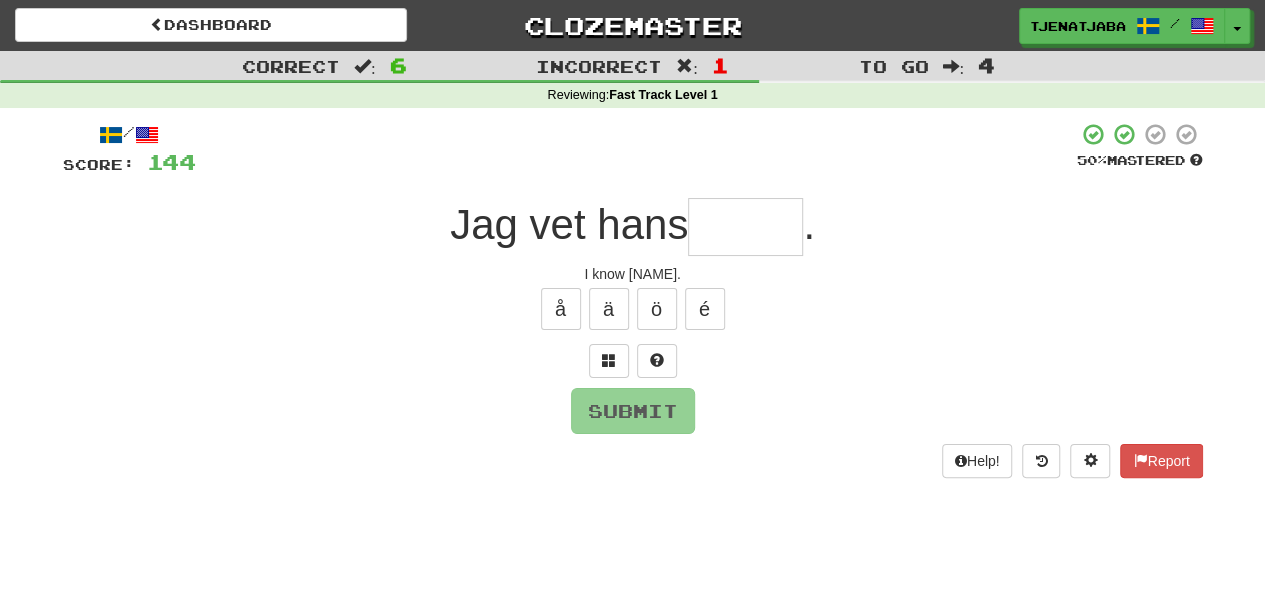 click at bounding box center (745, 227) 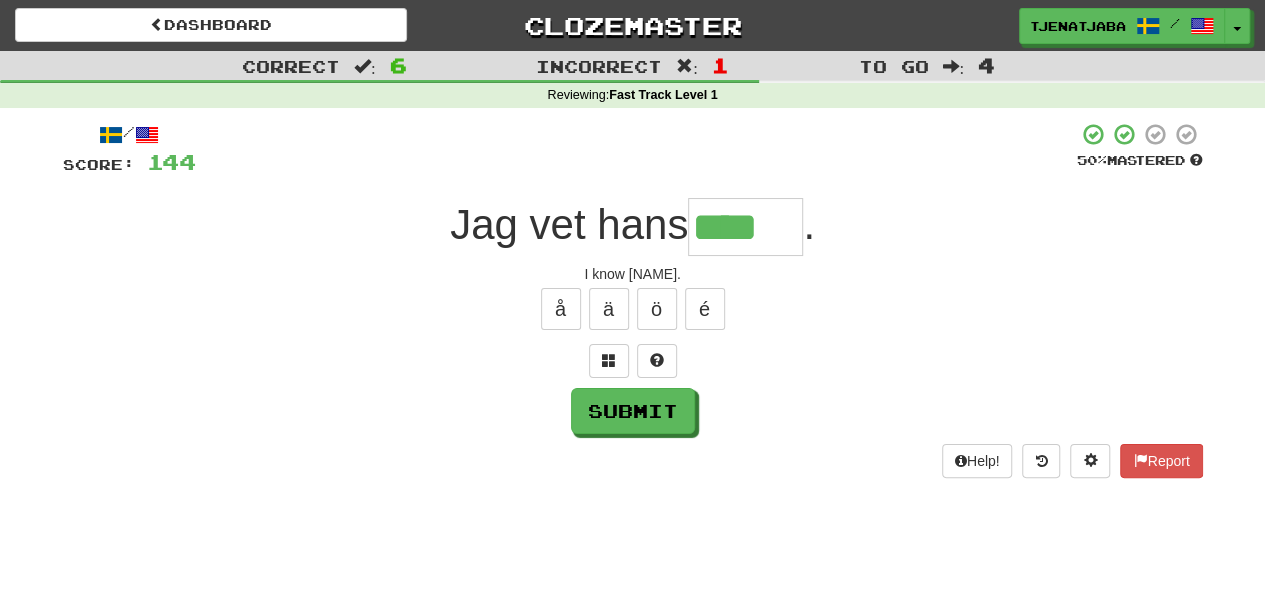 type on "****" 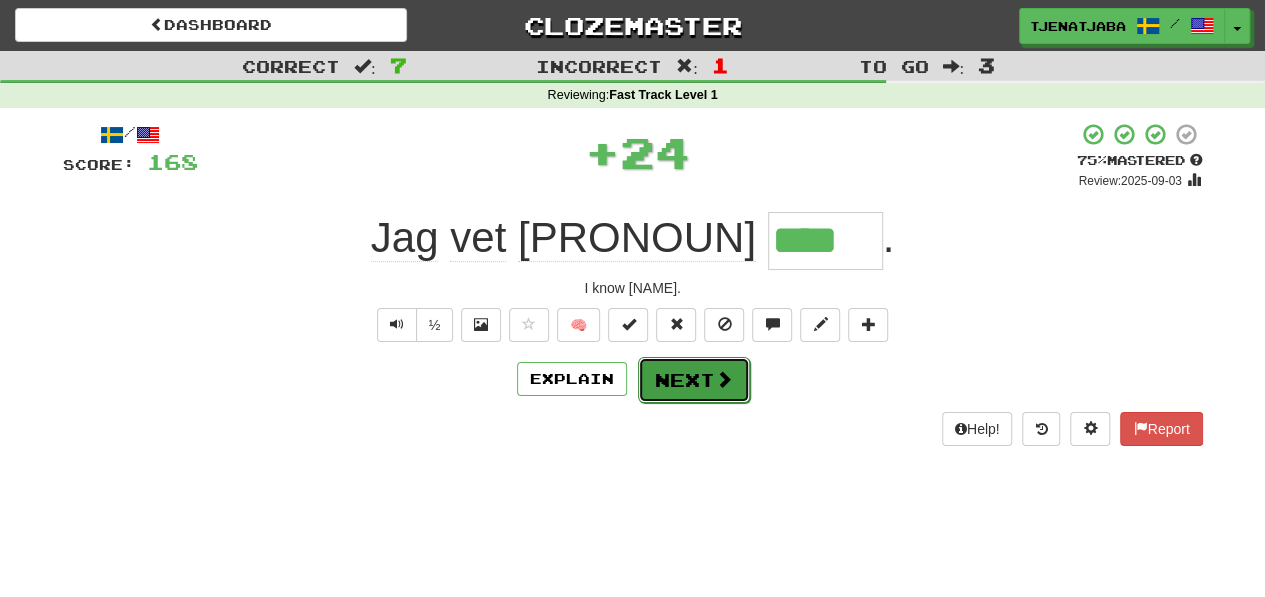 click on "Next" at bounding box center [694, 380] 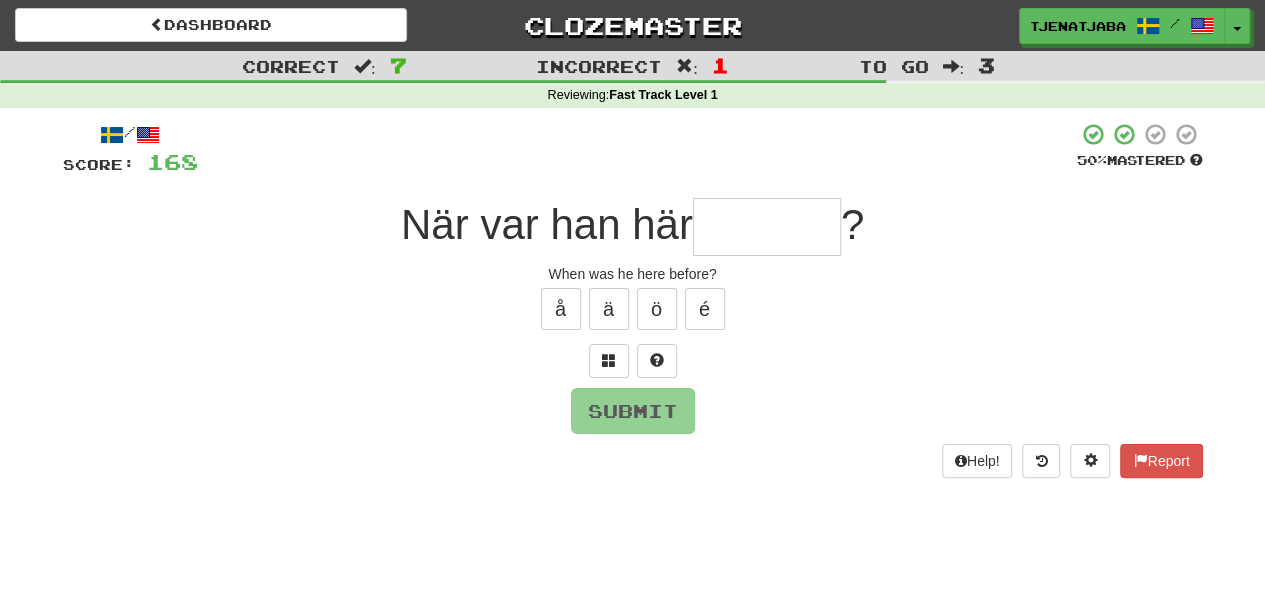 click at bounding box center [767, 227] 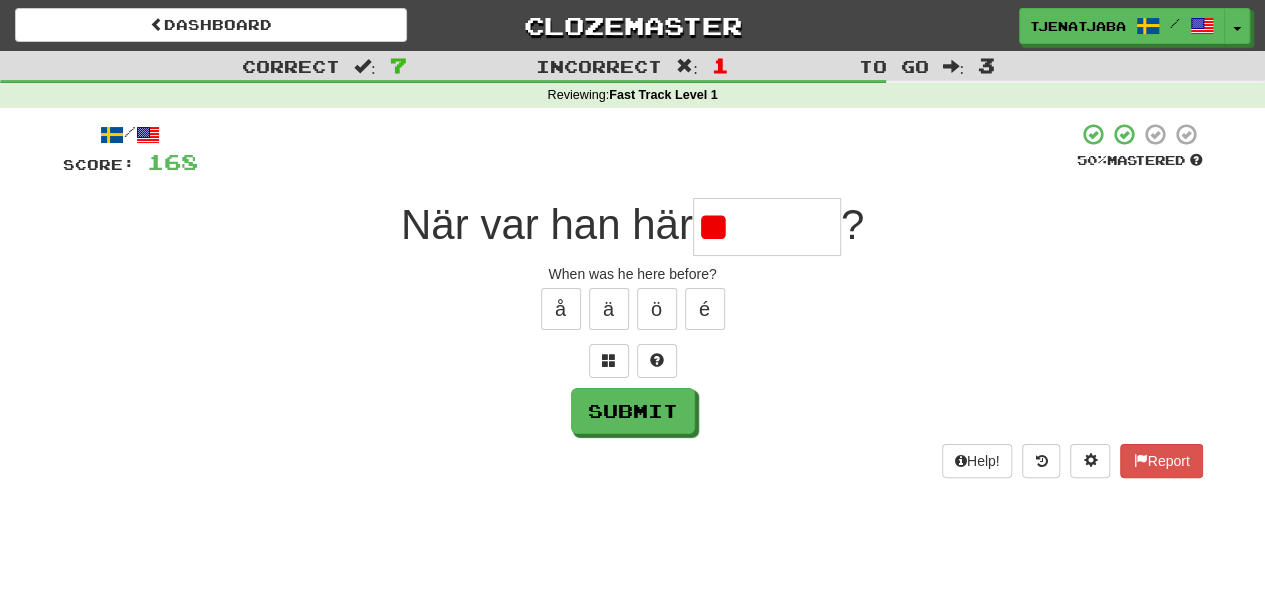 type on "*" 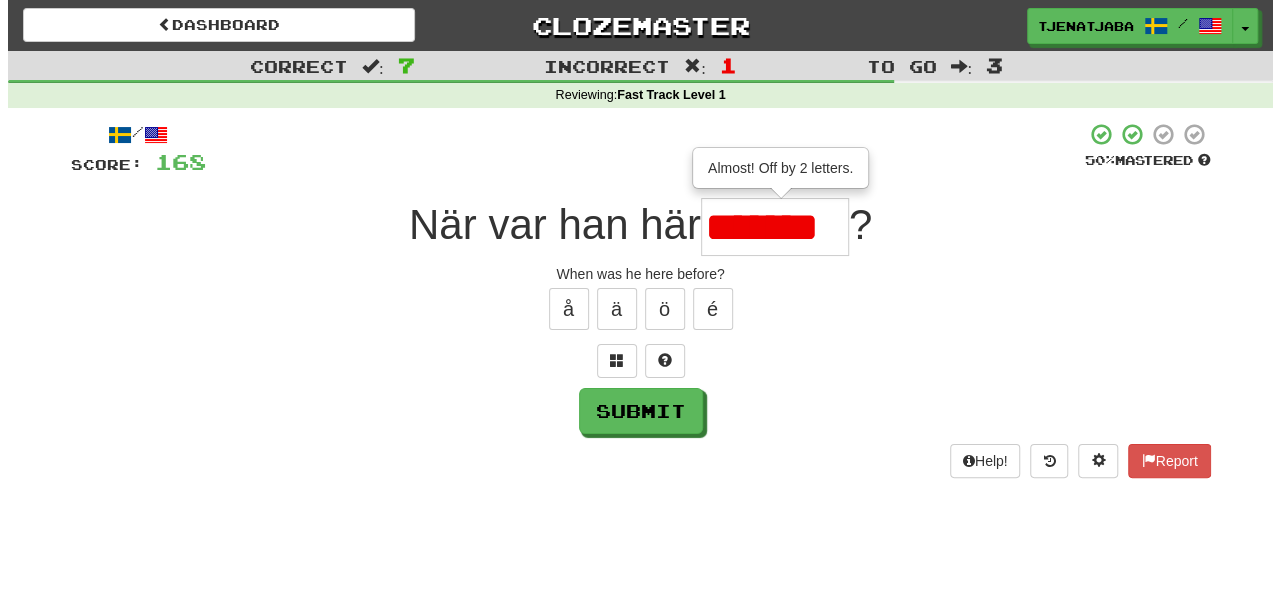 scroll, scrollTop: 0, scrollLeft: 0, axis: both 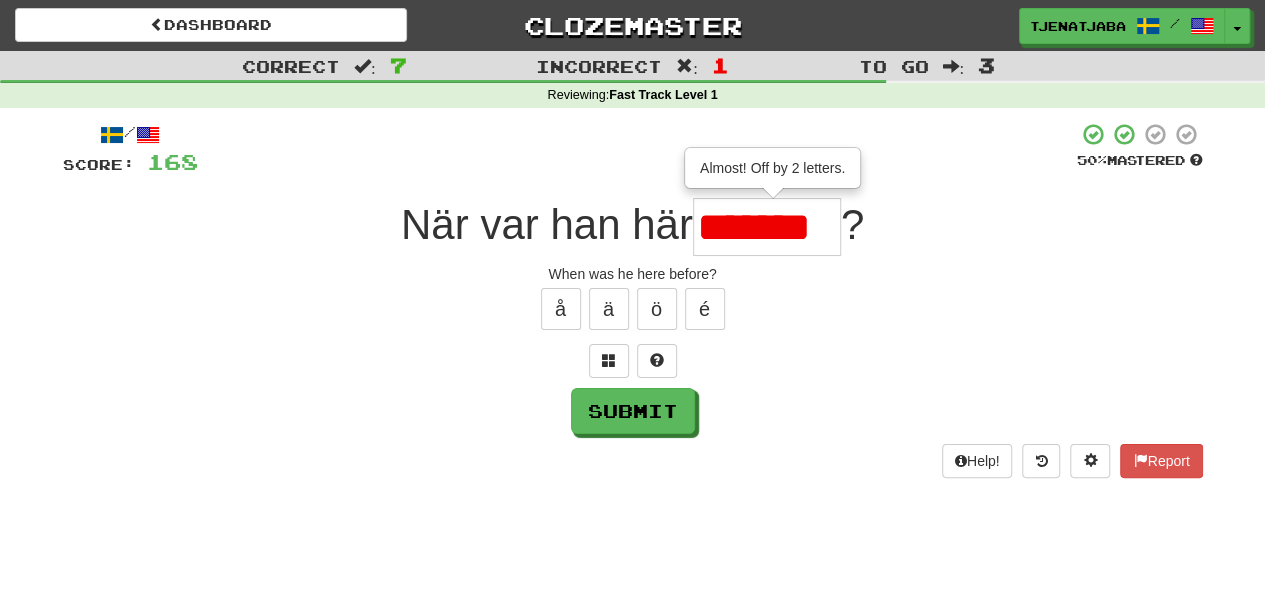 type on "********" 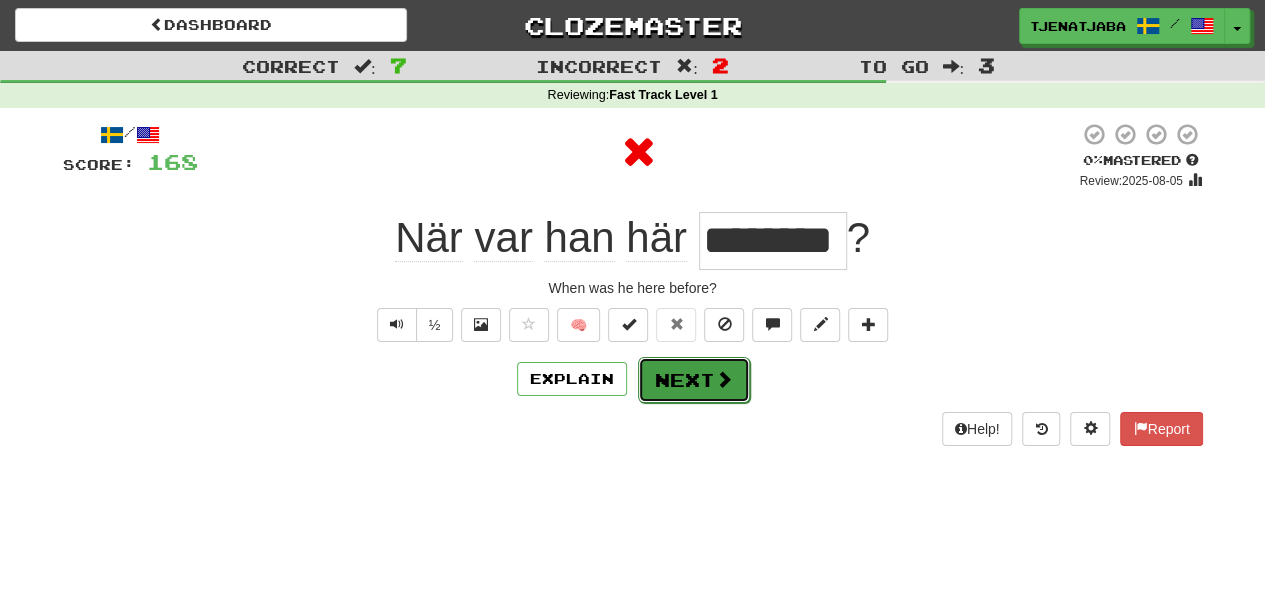 click at bounding box center [724, 379] 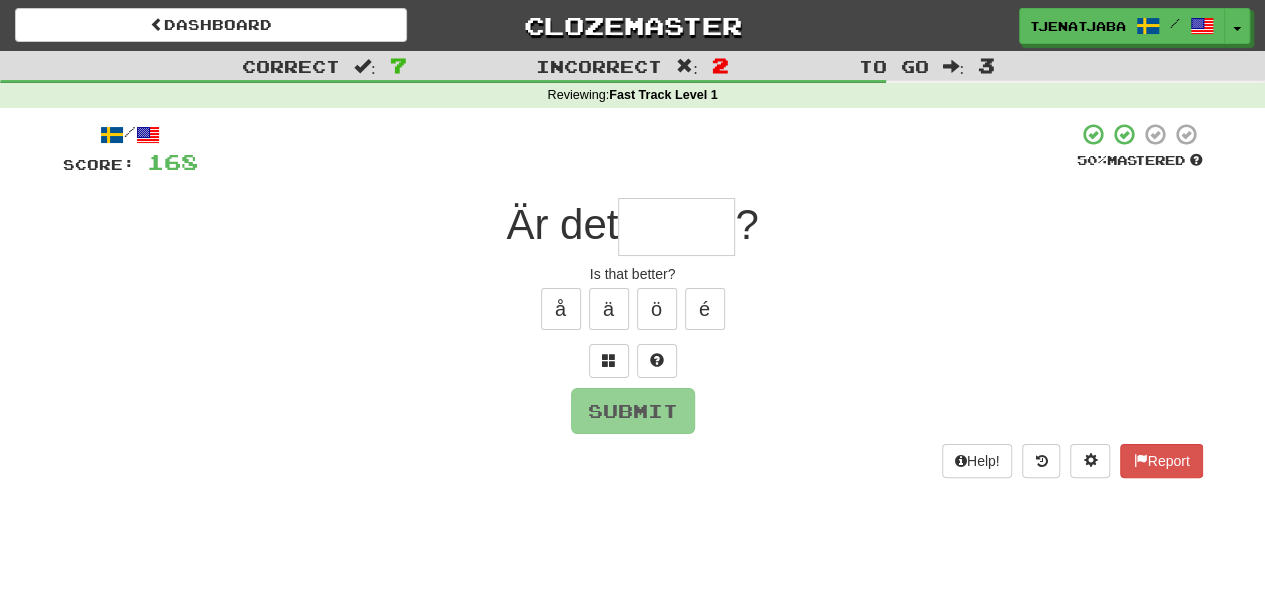 click at bounding box center (676, 227) 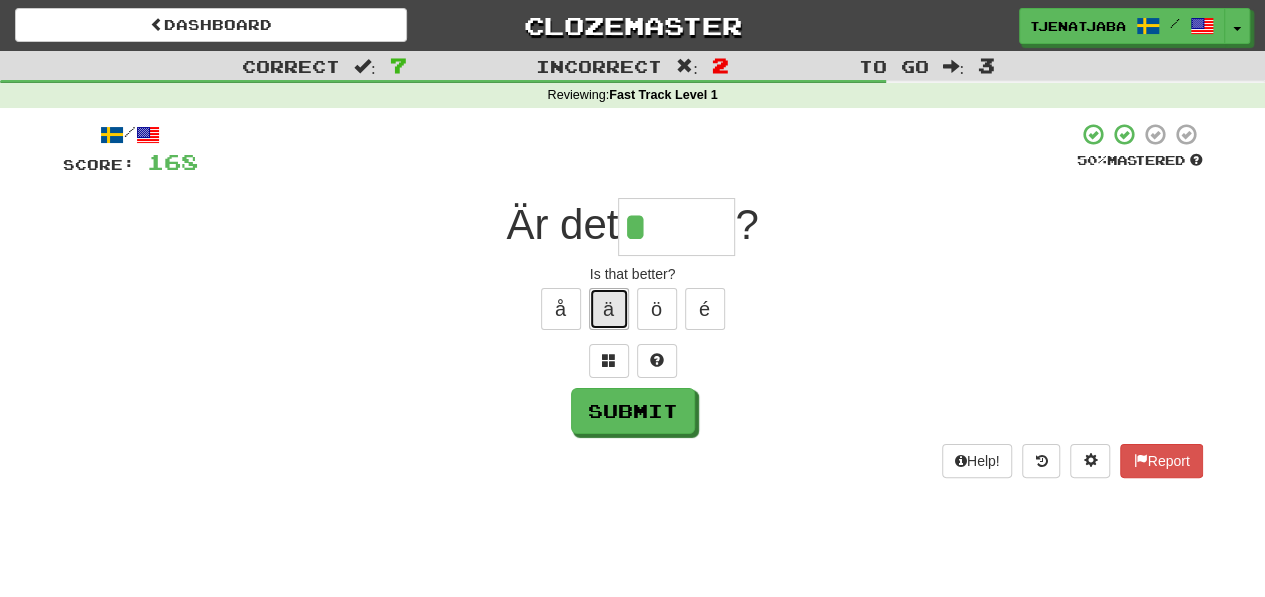 click on "ä" at bounding box center (609, 309) 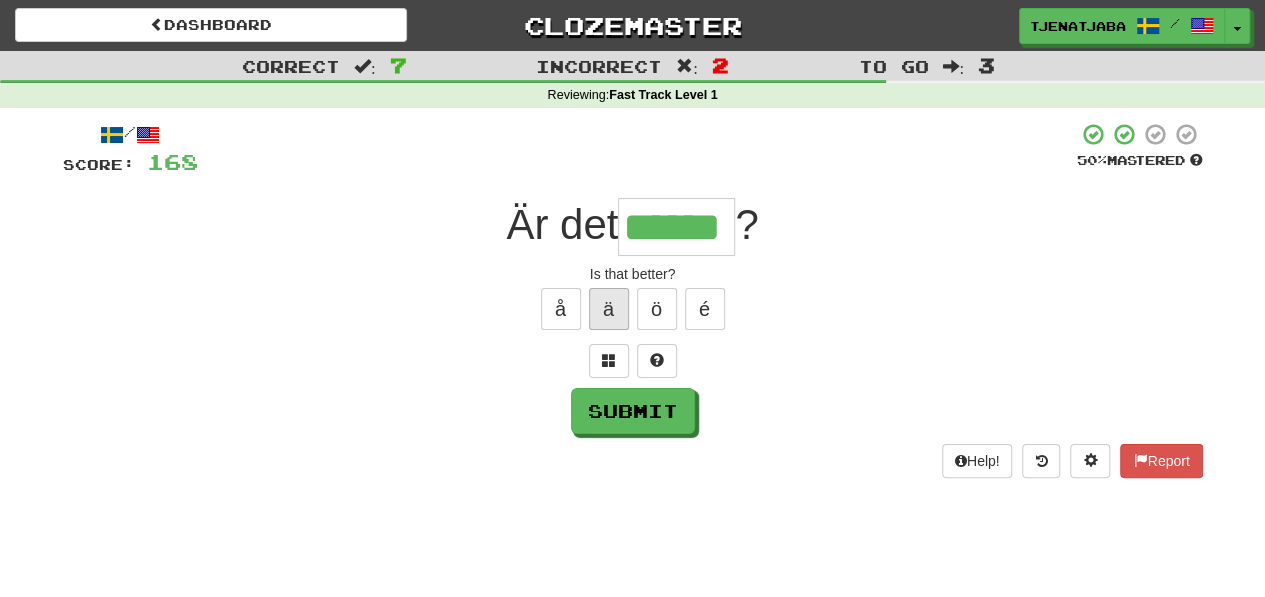type on "******" 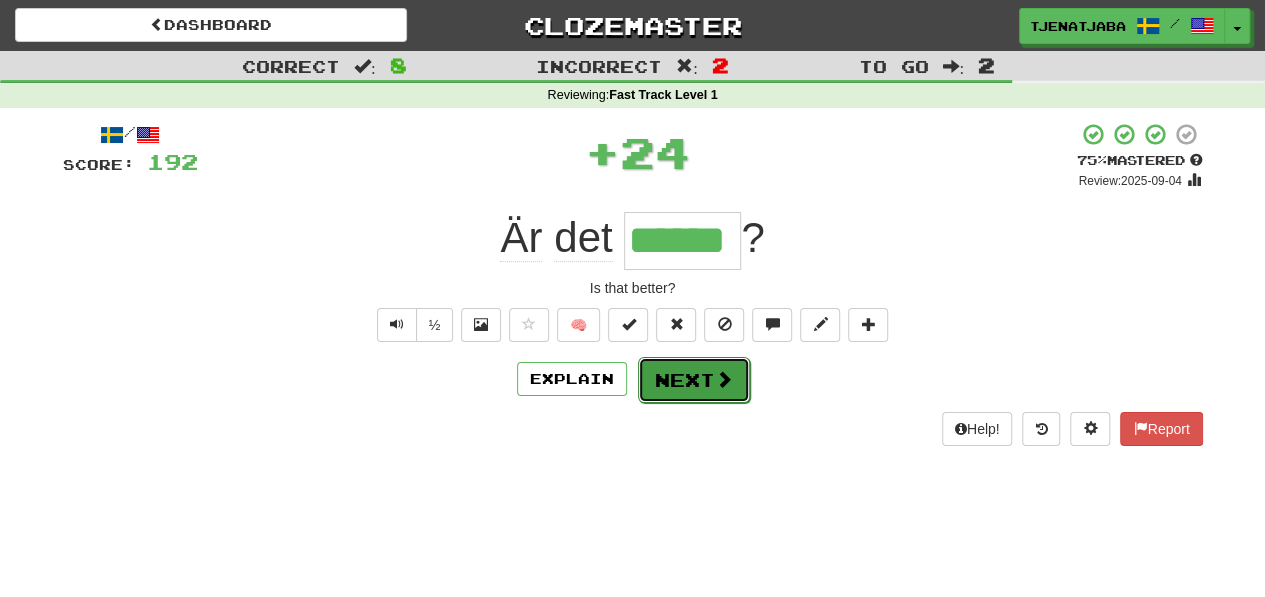 click on "Next" at bounding box center [694, 380] 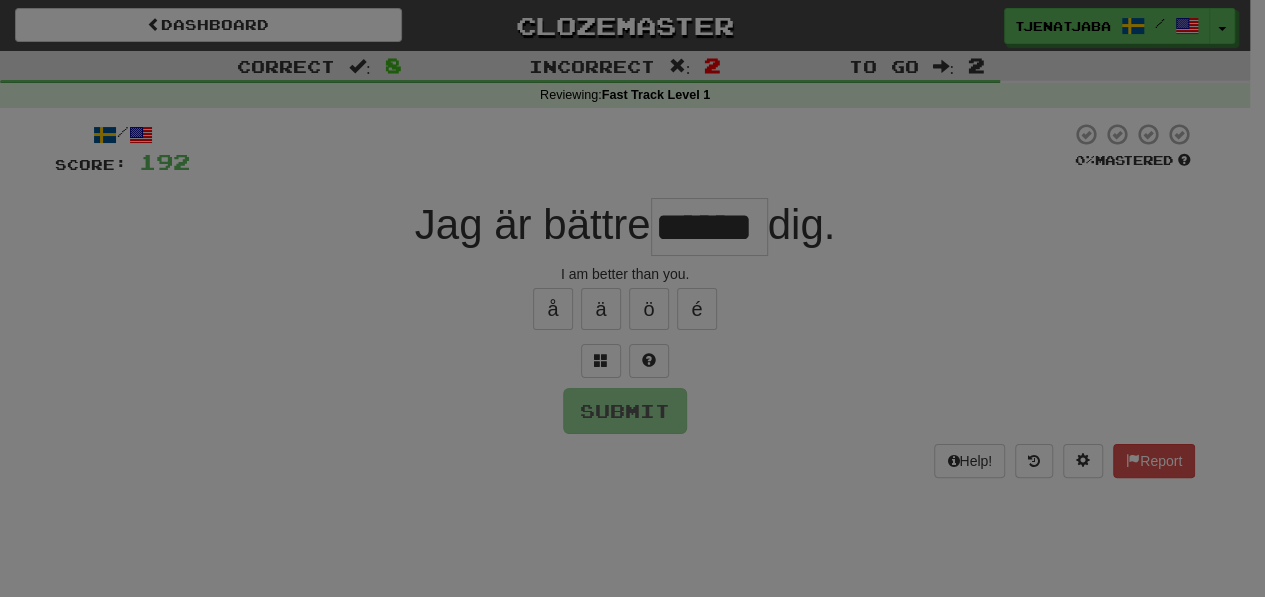 type 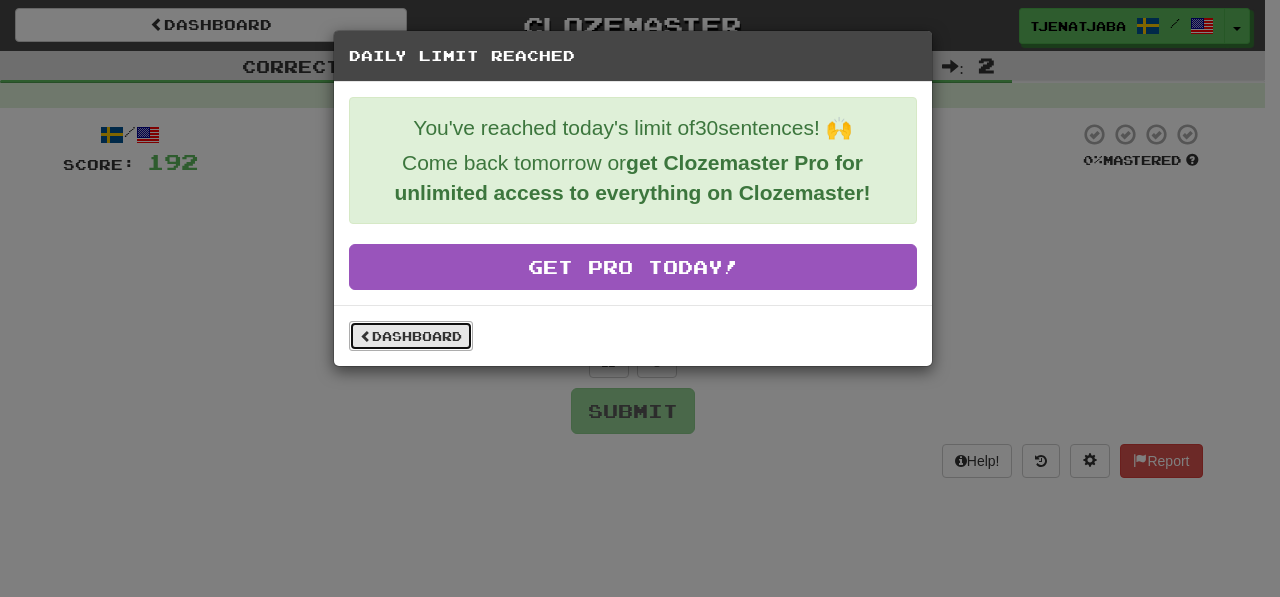 click on "Dashboard" at bounding box center [411, 336] 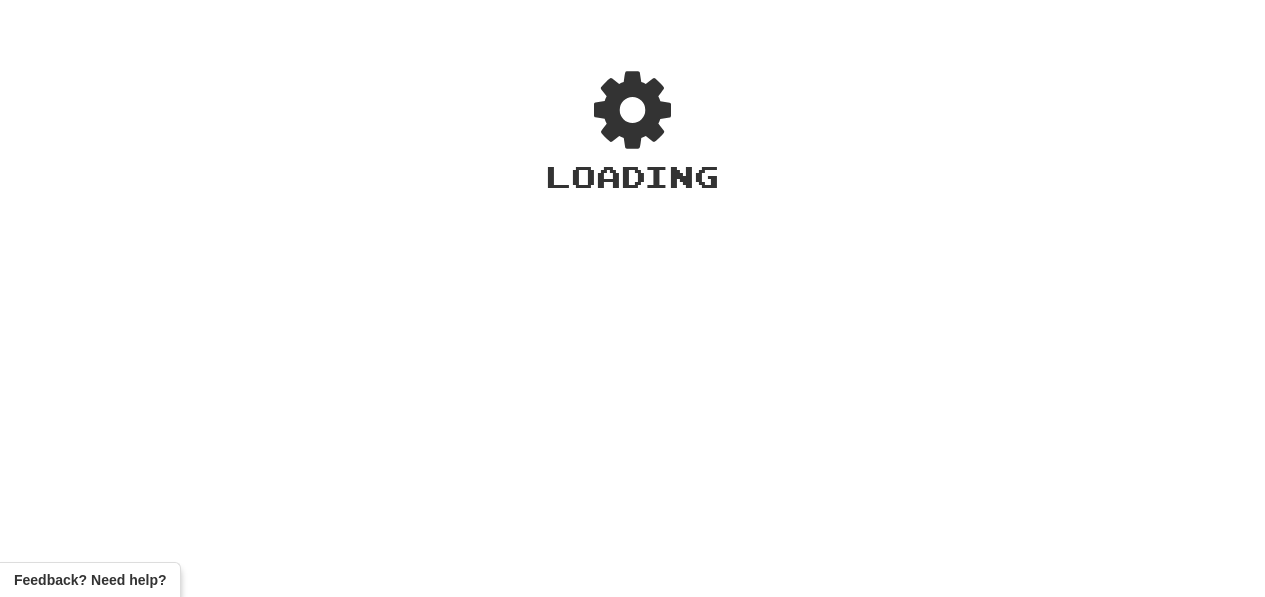 scroll, scrollTop: 0, scrollLeft: 0, axis: both 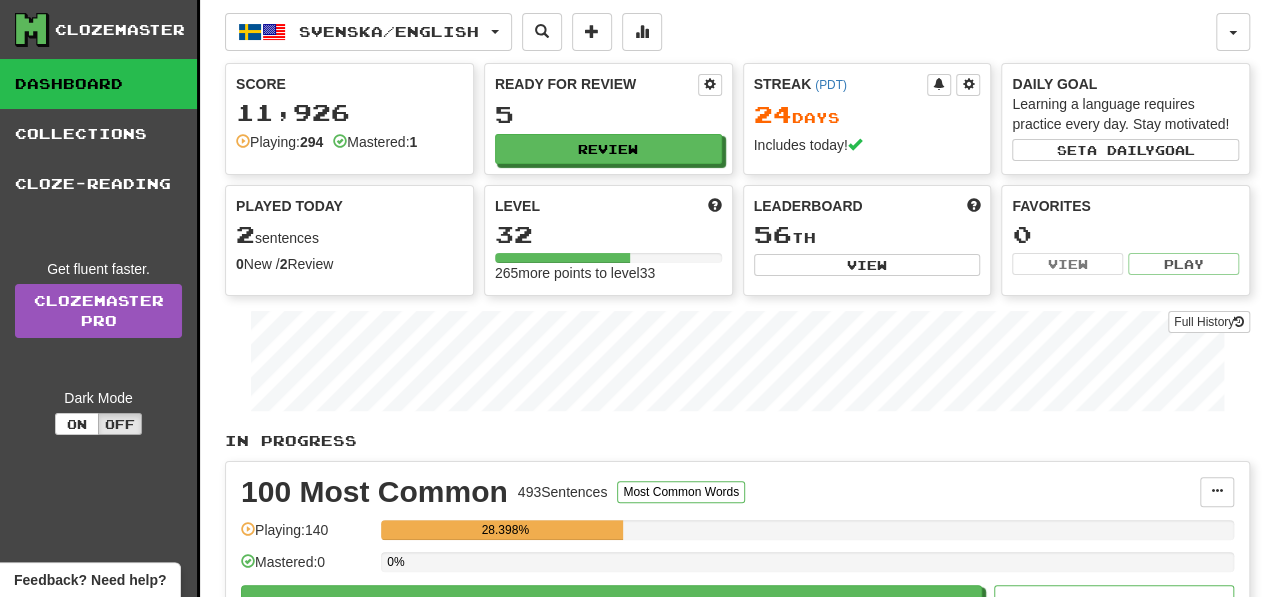 click on "In Progress" at bounding box center (737, 441) 